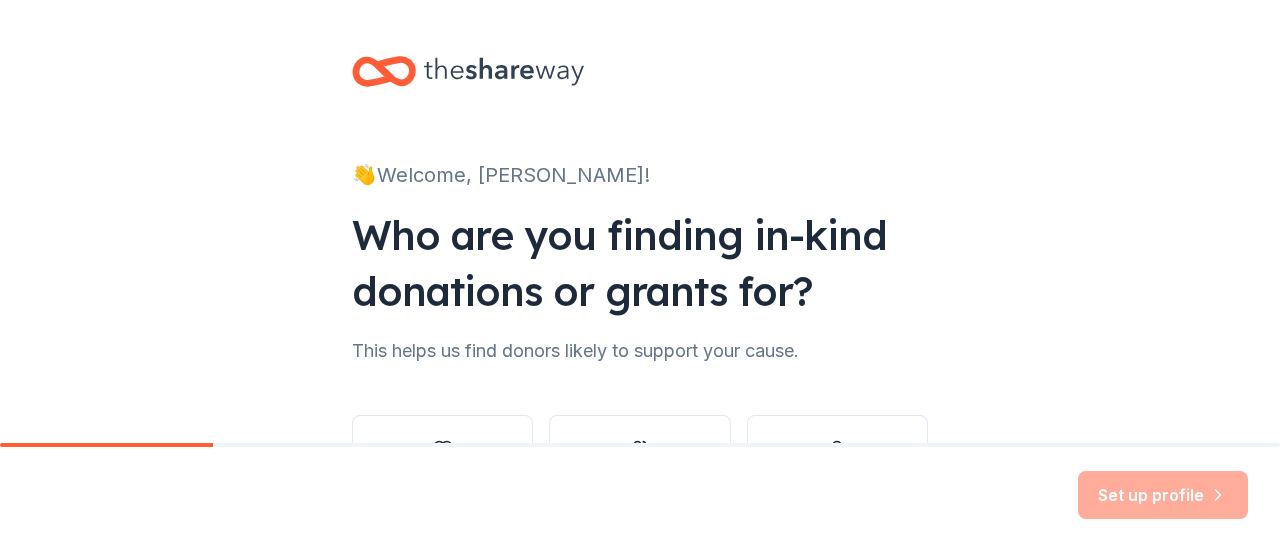 scroll, scrollTop: 0, scrollLeft: 0, axis: both 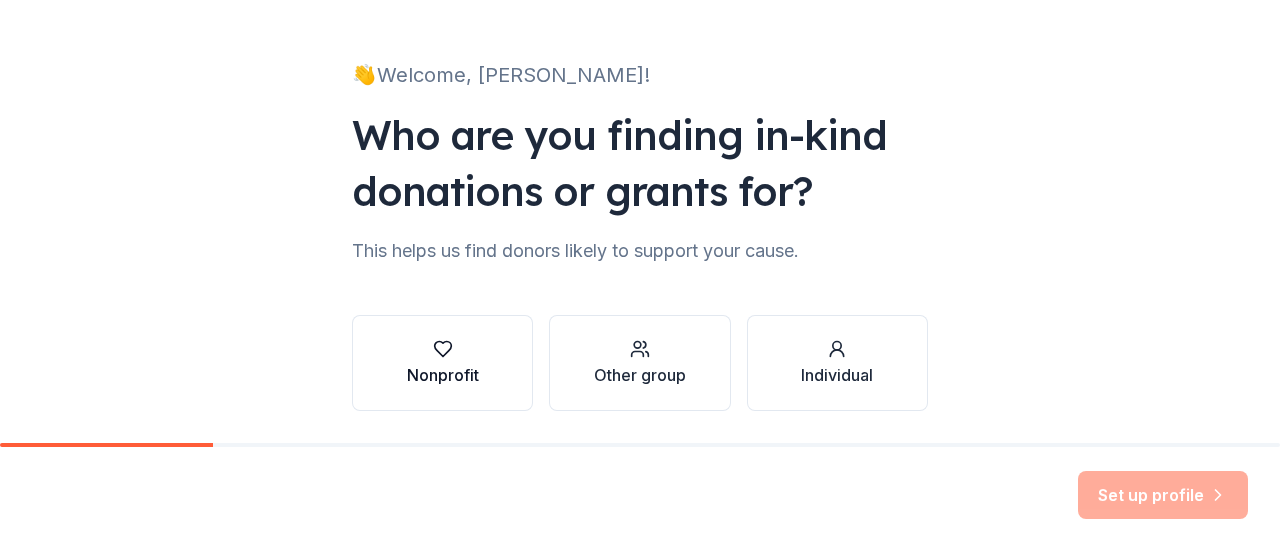 click on "Nonprofit" at bounding box center (442, 363) 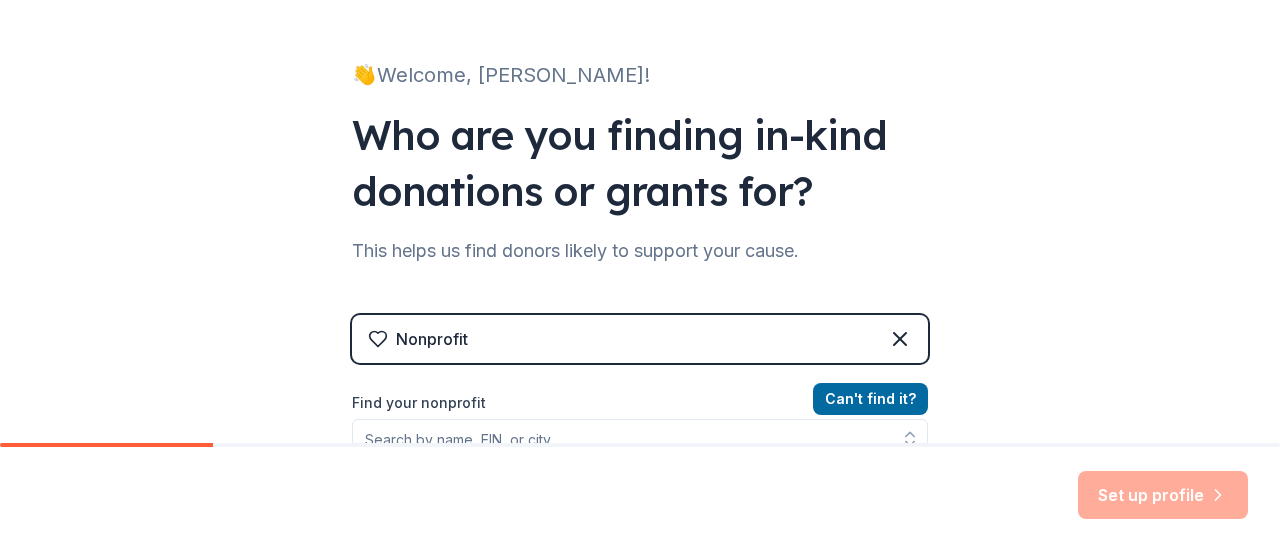 scroll, scrollTop: 300, scrollLeft: 0, axis: vertical 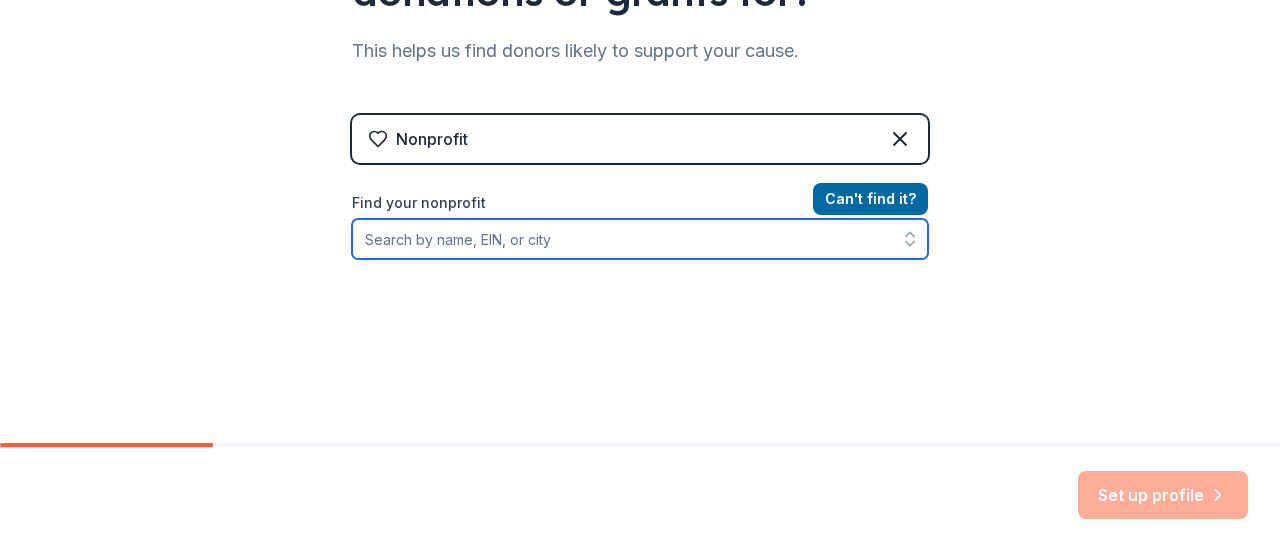click on "Find your nonprofit" at bounding box center (640, 239) 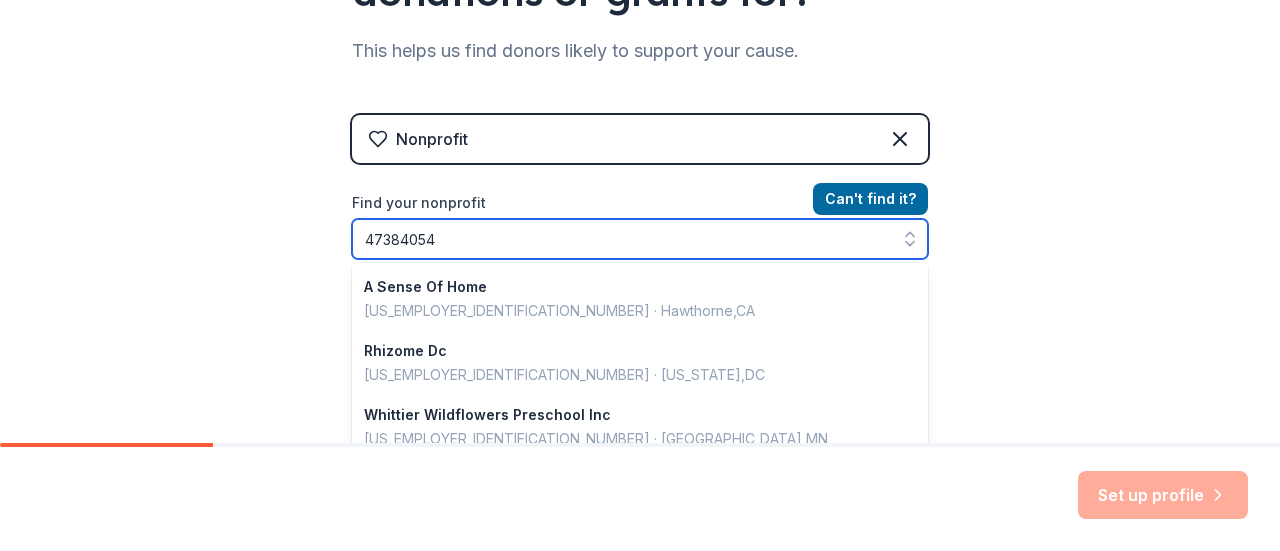 type on "473840540" 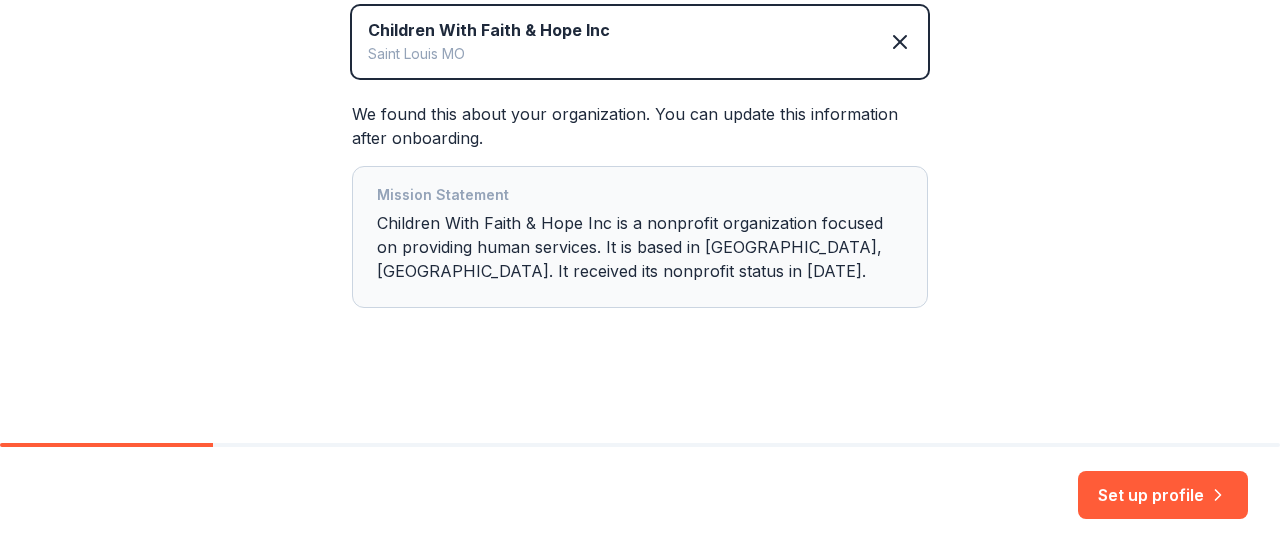 scroll, scrollTop: 181, scrollLeft: 0, axis: vertical 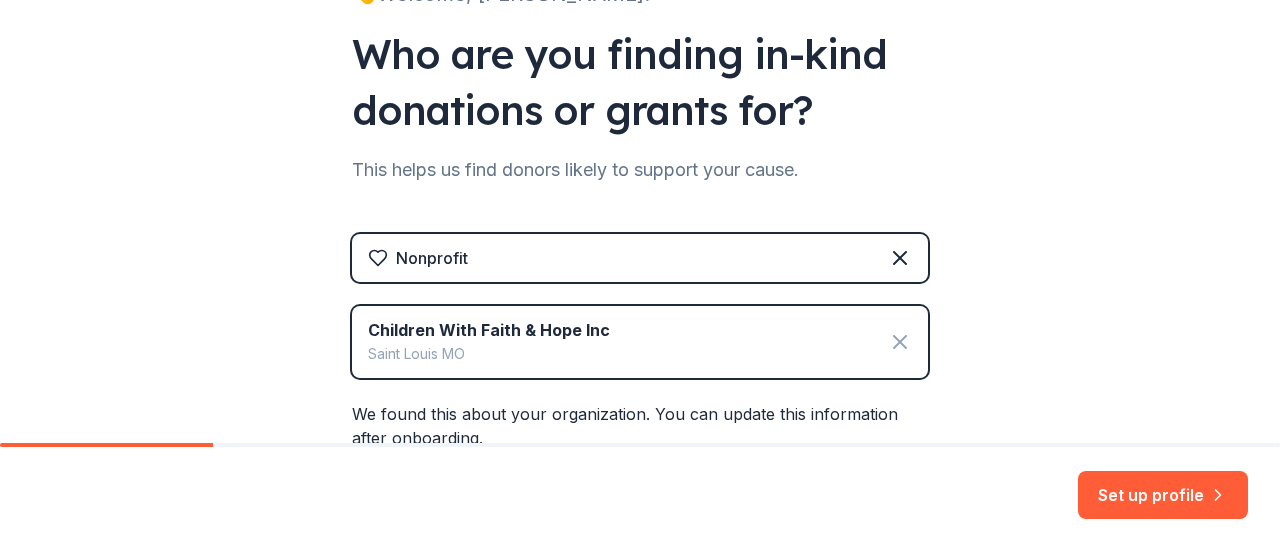 click 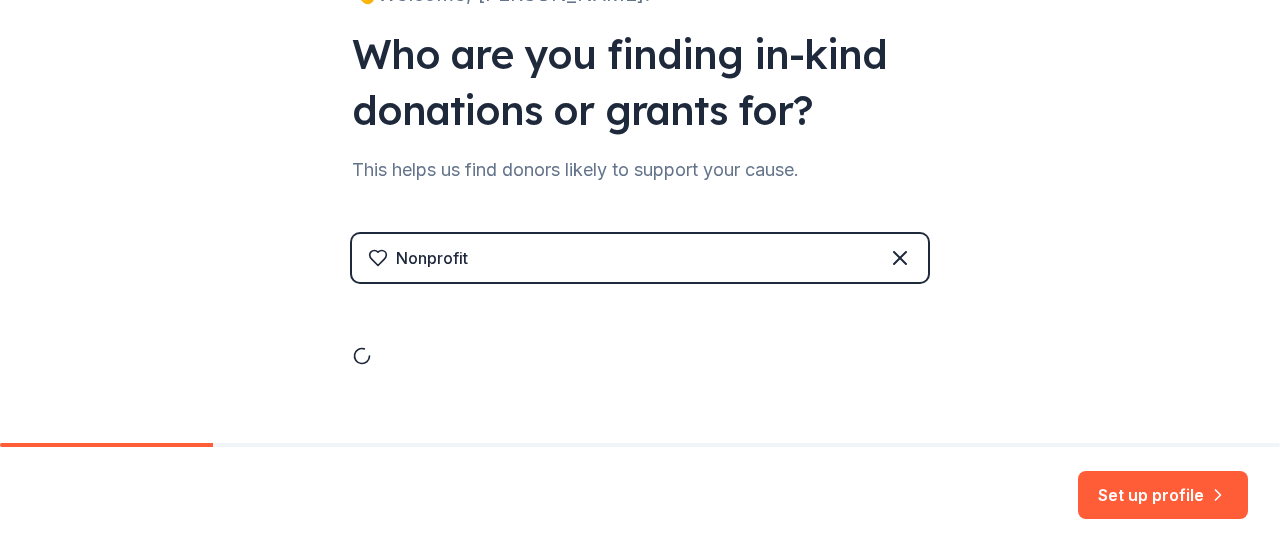 scroll, scrollTop: 164, scrollLeft: 0, axis: vertical 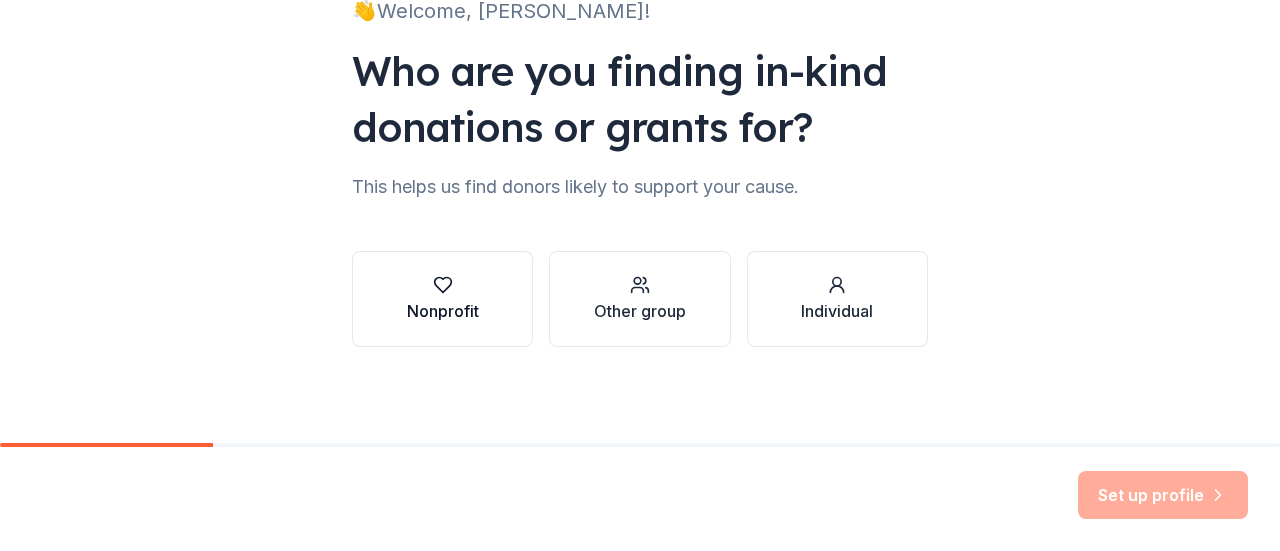 click on "Nonprofit" at bounding box center (442, 299) 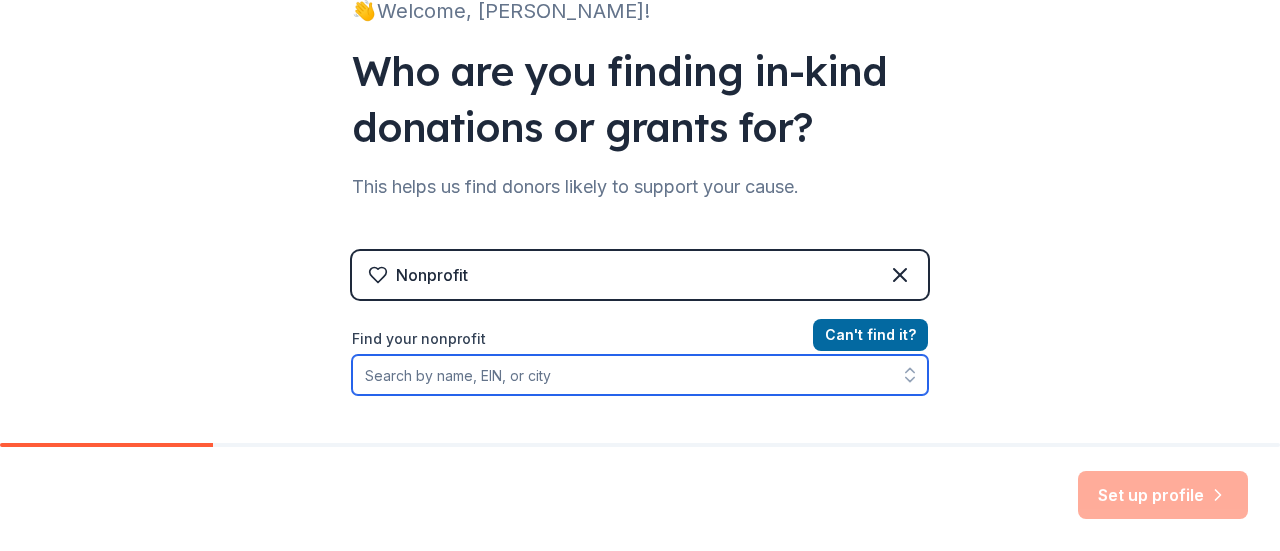 click on "Find your nonprofit" at bounding box center [640, 375] 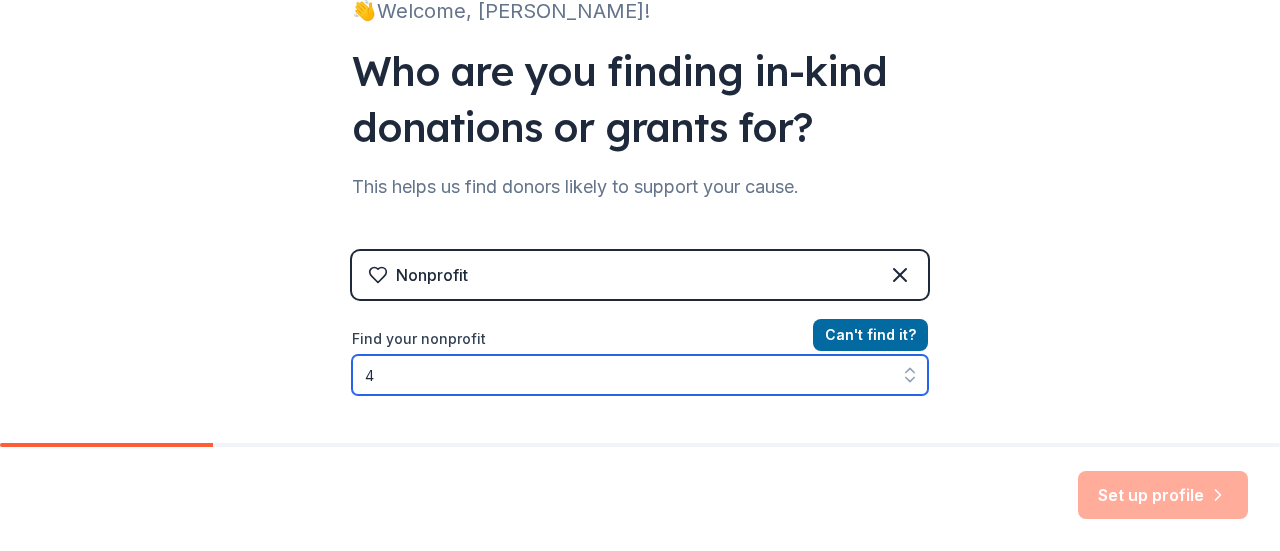 scroll, scrollTop: 236, scrollLeft: 0, axis: vertical 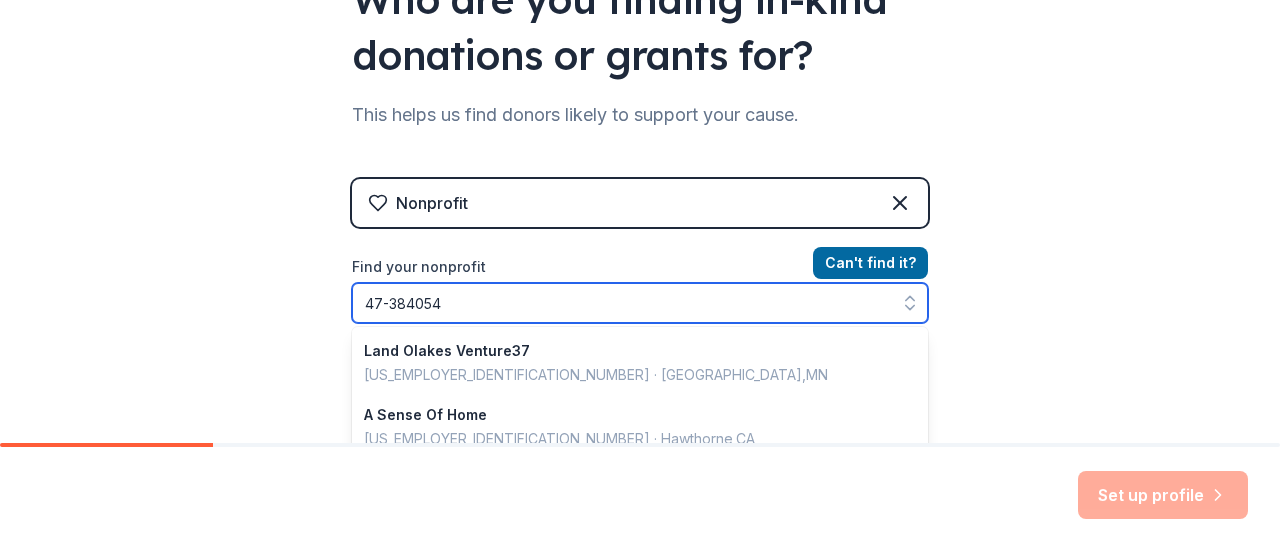 type on "47-3840540" 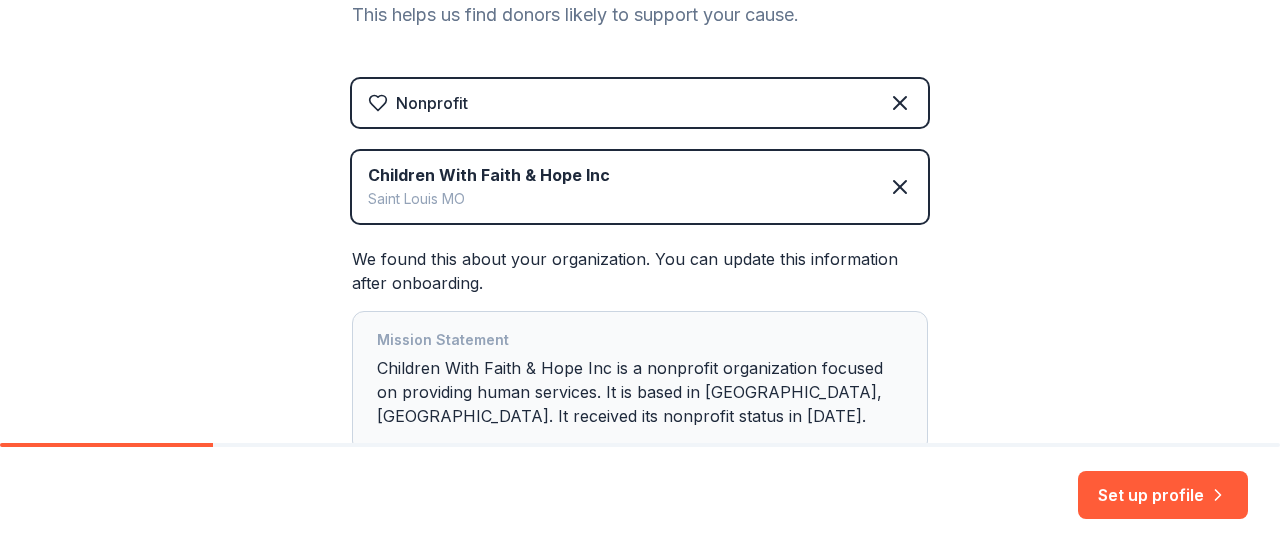 scroll, scrollTop: 436, scrollLeft: 0, axis: vertical 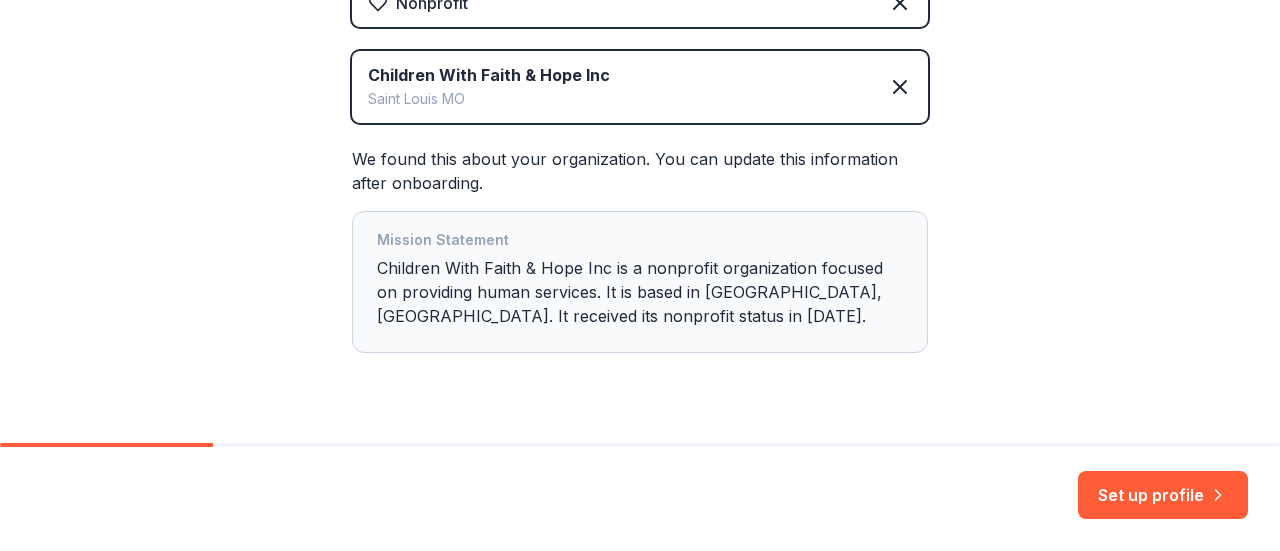 click on "Mission Statement Children With Faith & Hope Inc is a nonprofit organization focused on providing human services. It is based in Fenton, MO. It received its nonprofit status in 2015." at bounding box center [640, 282] 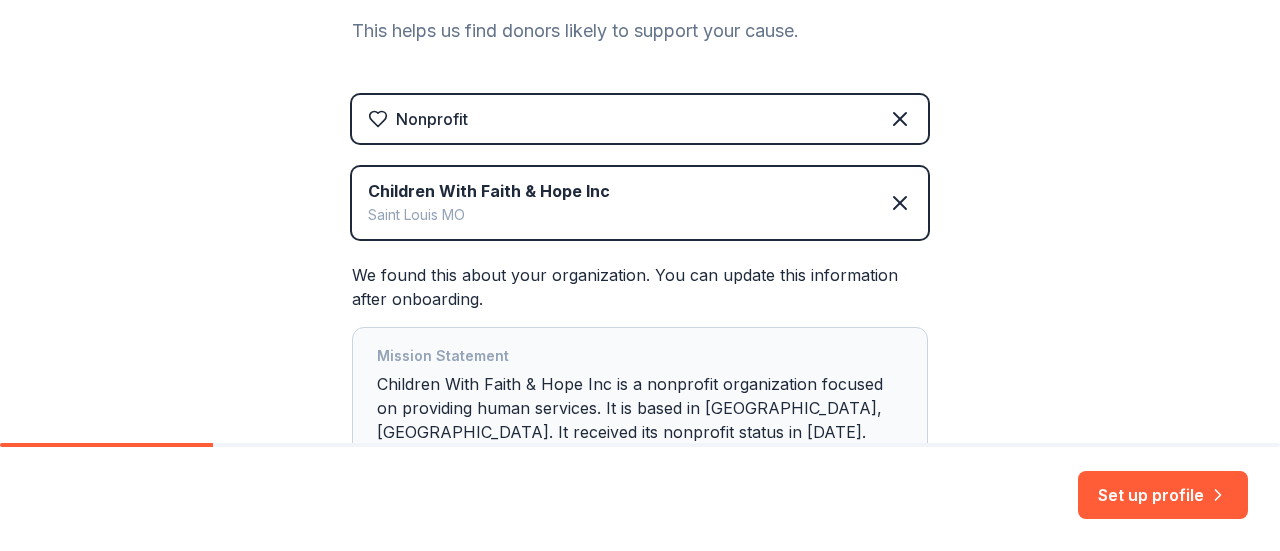 scroll, scrollTop: 281, scrollLeft: 0, axis: vertical 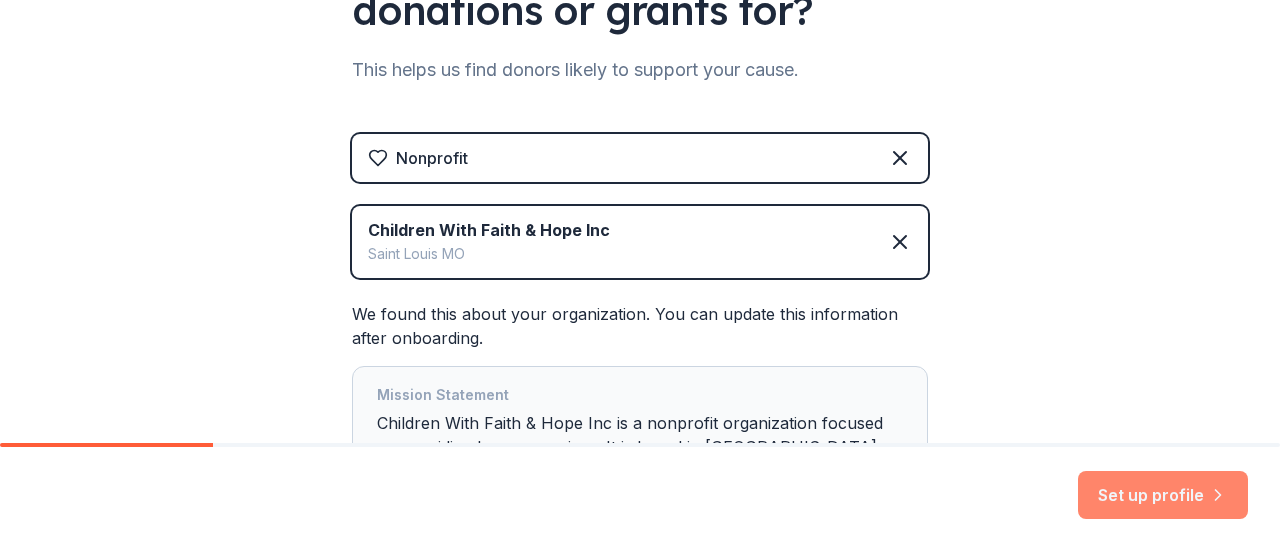 click on "Set up profile" at bounding box center (1163, 495) 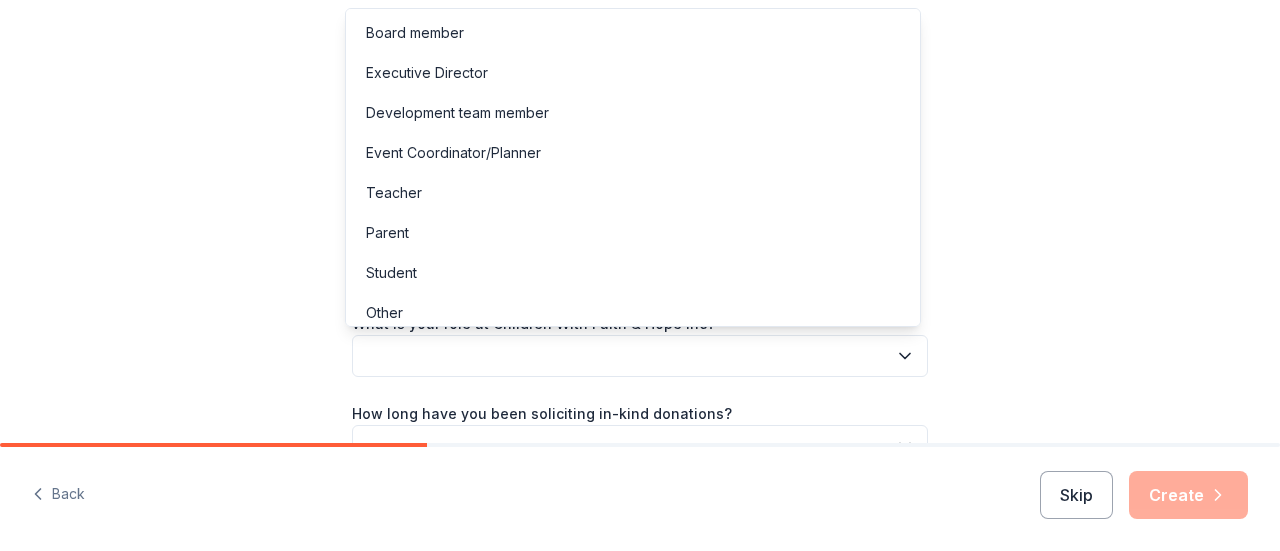 click at bounding box center [640, 356] 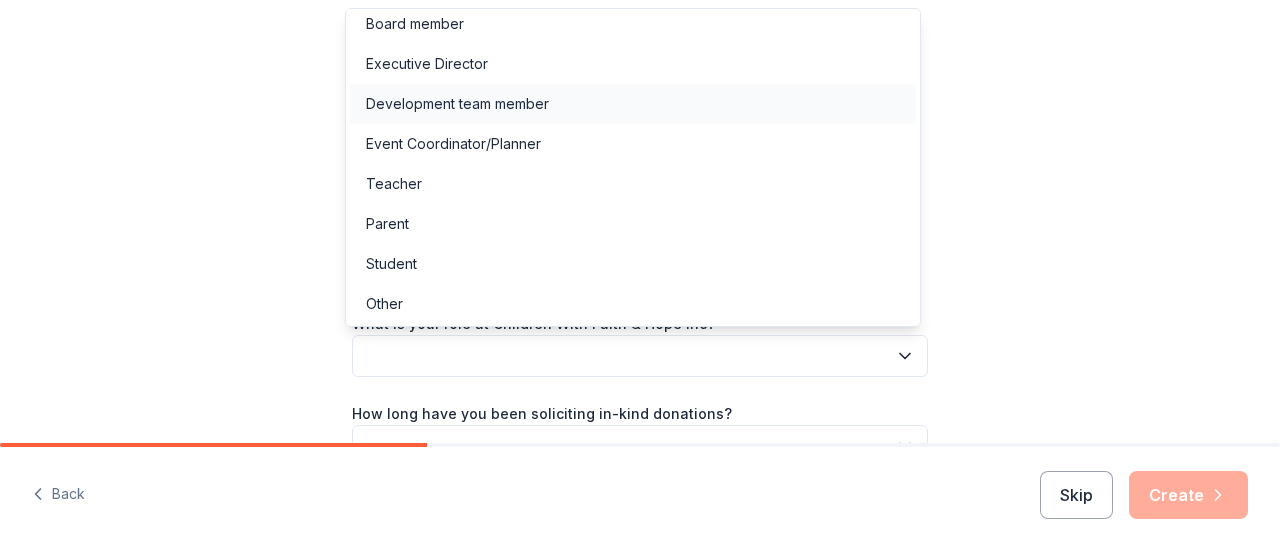 scroll, scrollTop: 10, scrollLeft: 0, axis: vertical 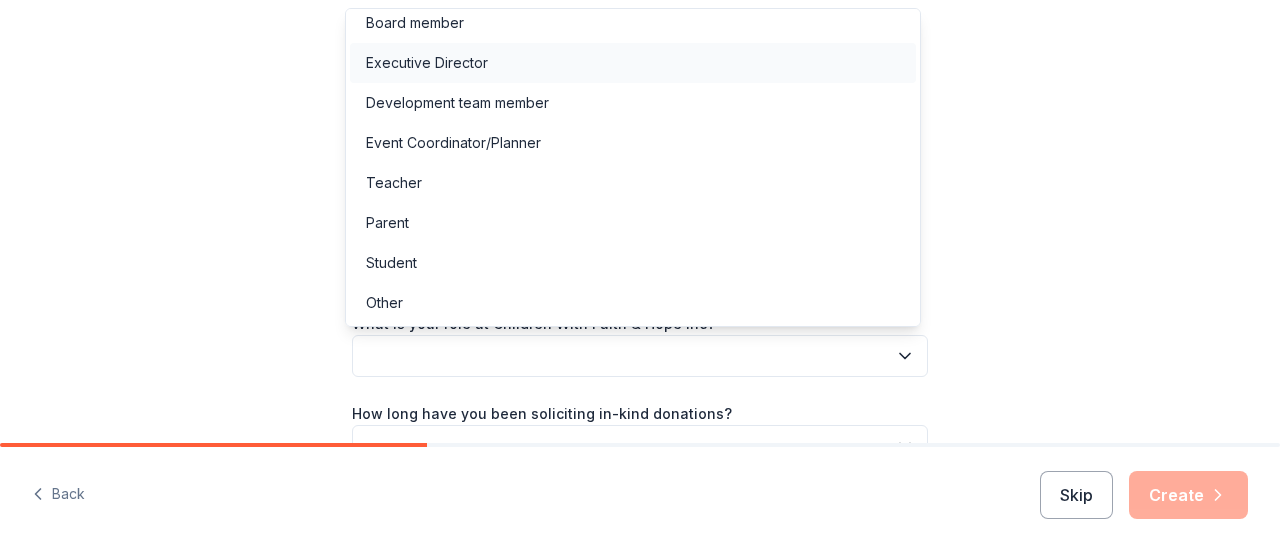 click on "Executive Director" at bounding box center [427, 63] 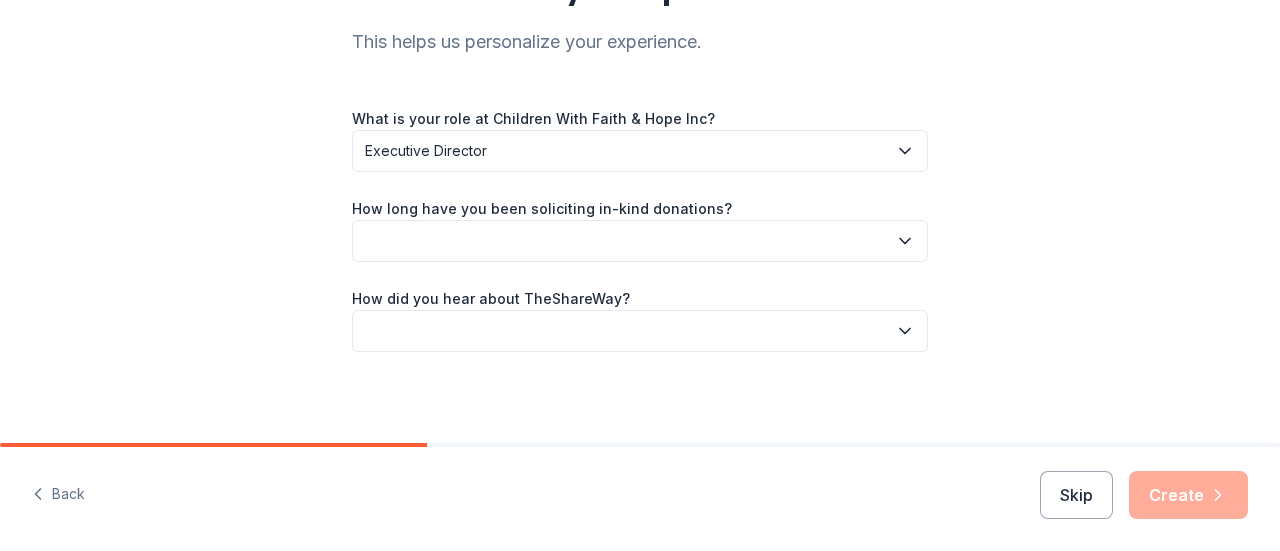 scroll, scrollTop: 210, scrollLeft: 0, axis: vertical 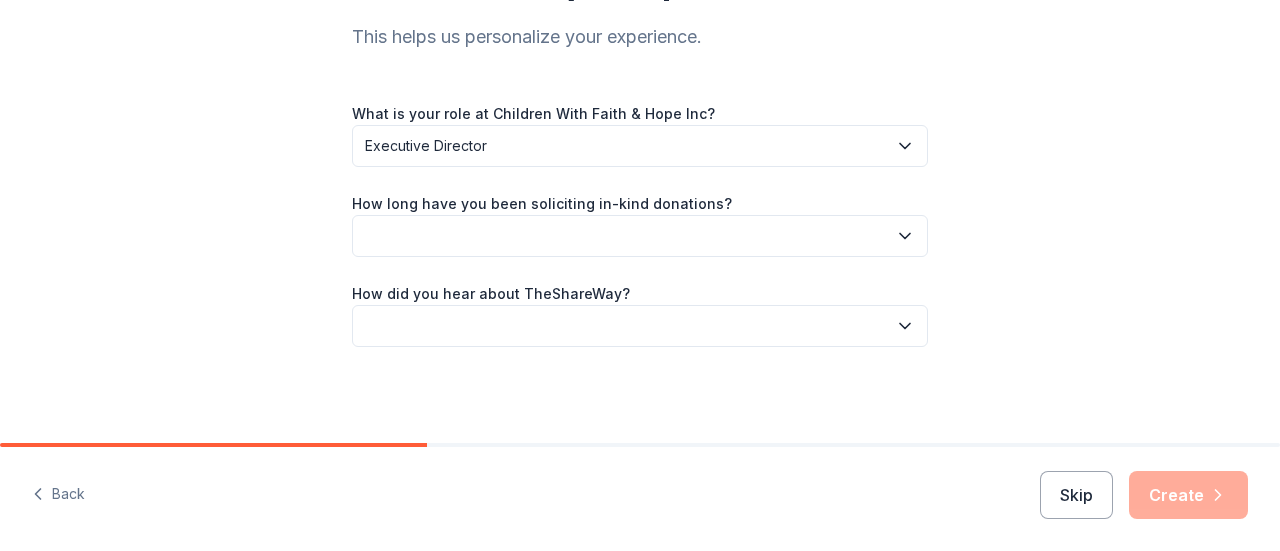 click at bounding box center (640, 236) 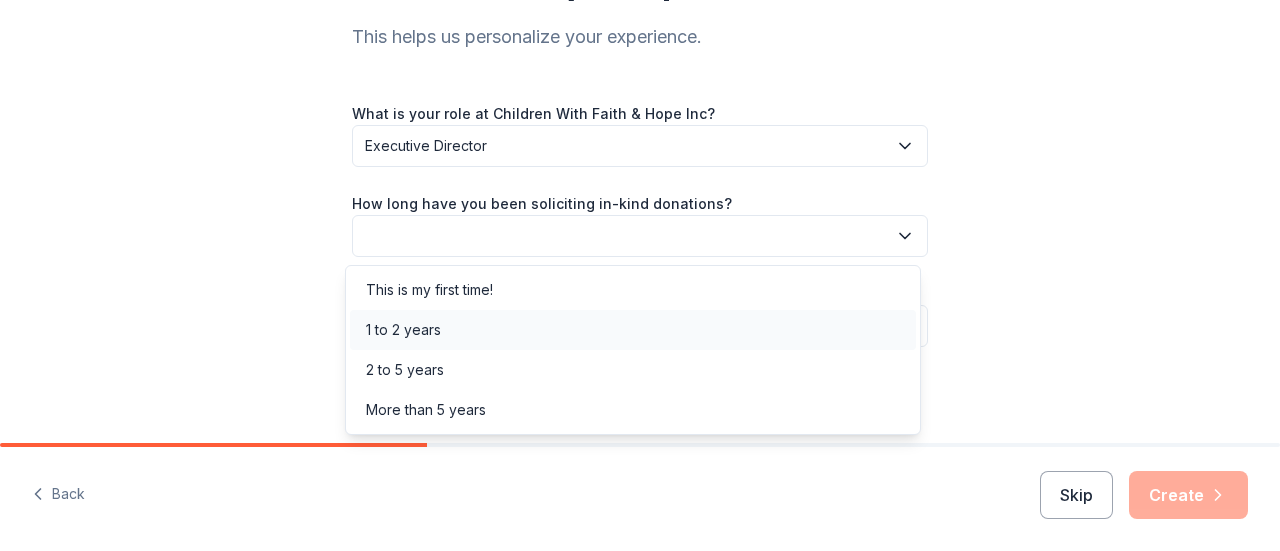 click on "1 to 2 years" at bounding box center (403, 330) 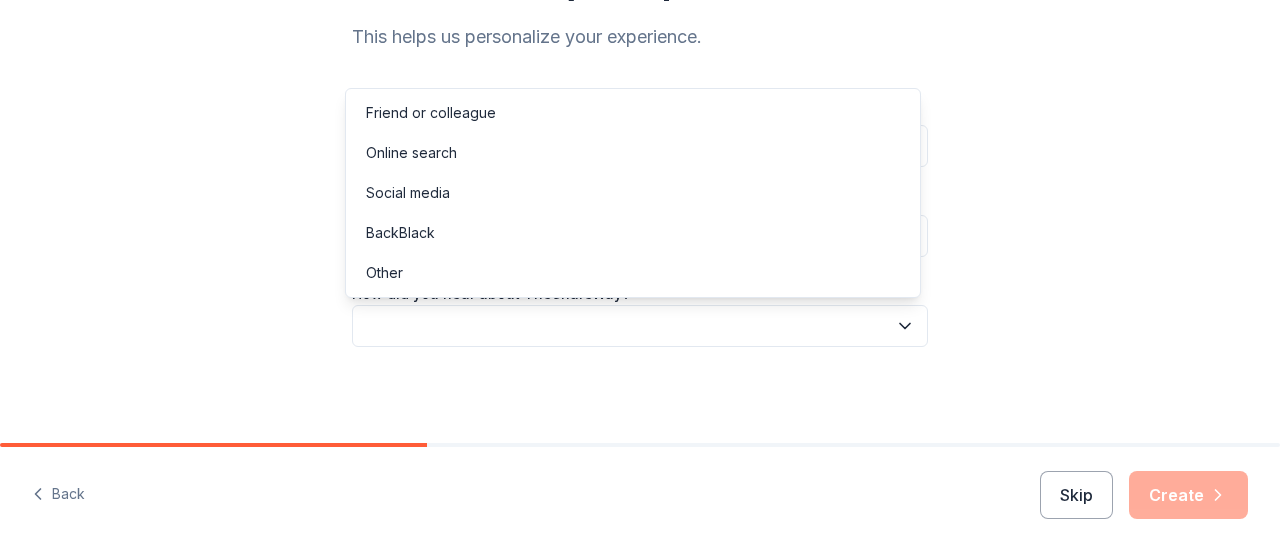 click at bounding box center (640, 326) 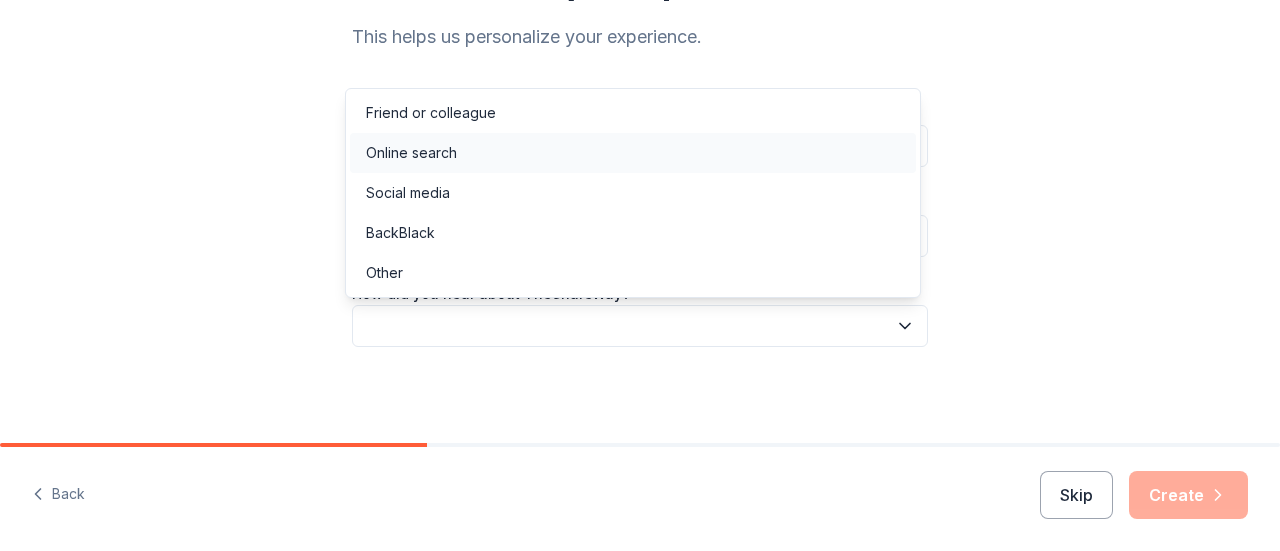 click on "Online search" at bounding box center (633, 153) 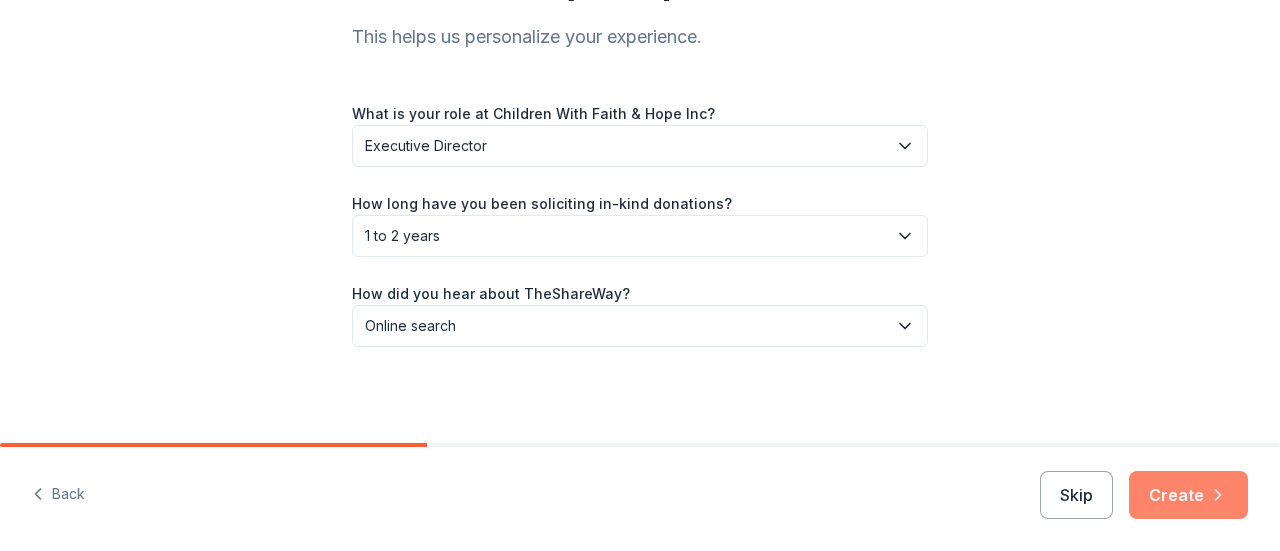 click on "Create" at bounding box center [1188, 495] 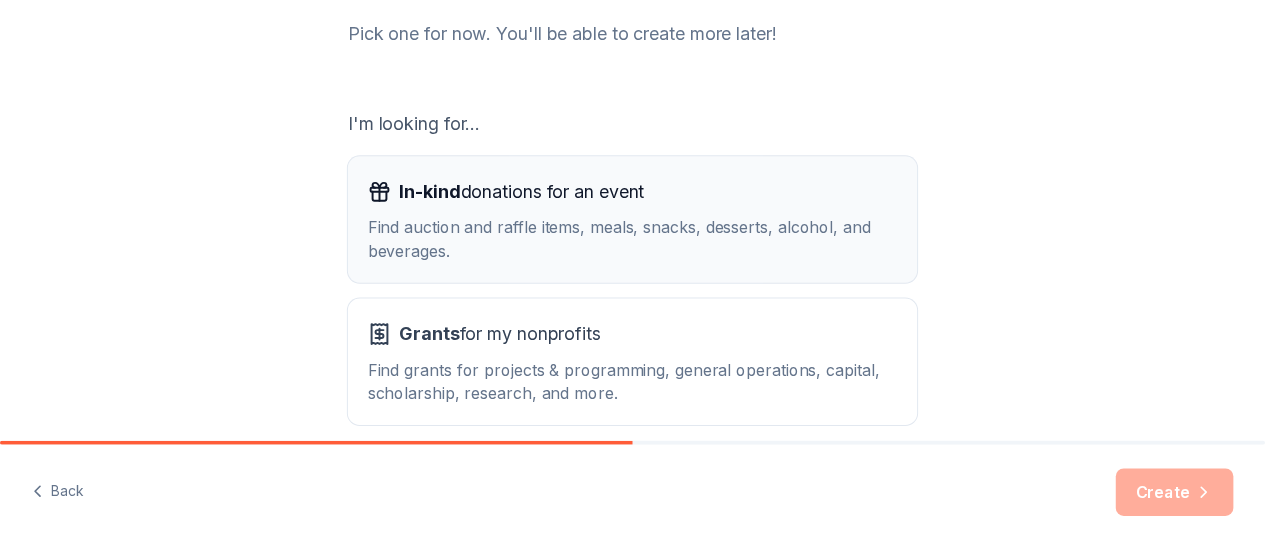 scroll, scrollTop: 300, scrollLeft: 0, axis: vertical 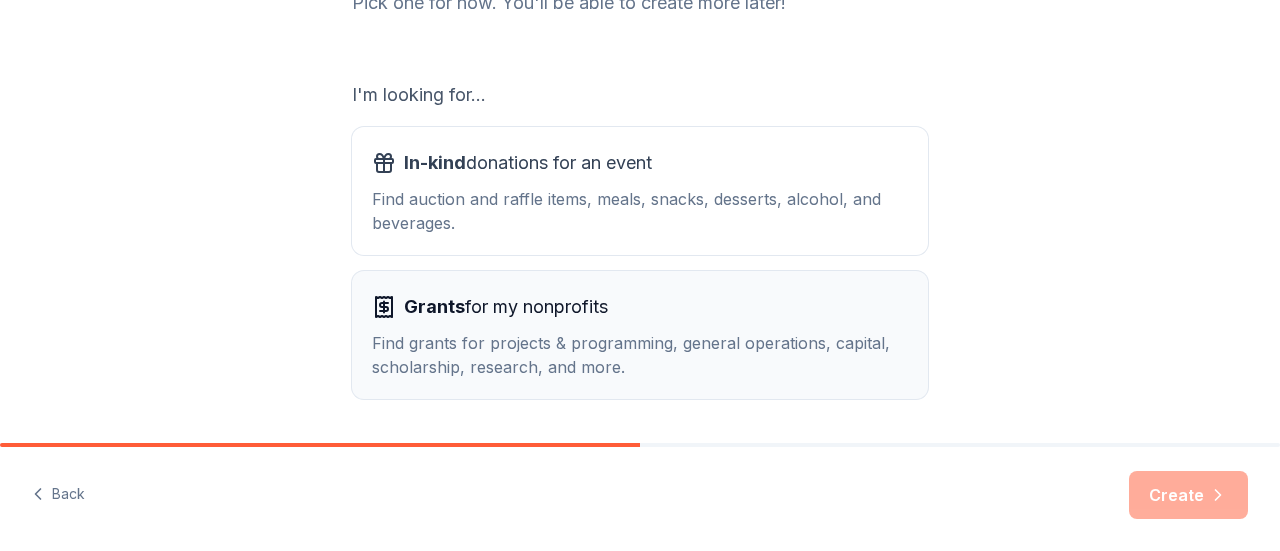 click on "Find grants for projects & programming, general operations, capital, scholarship, research, and more." at bounding box center (640, 355) 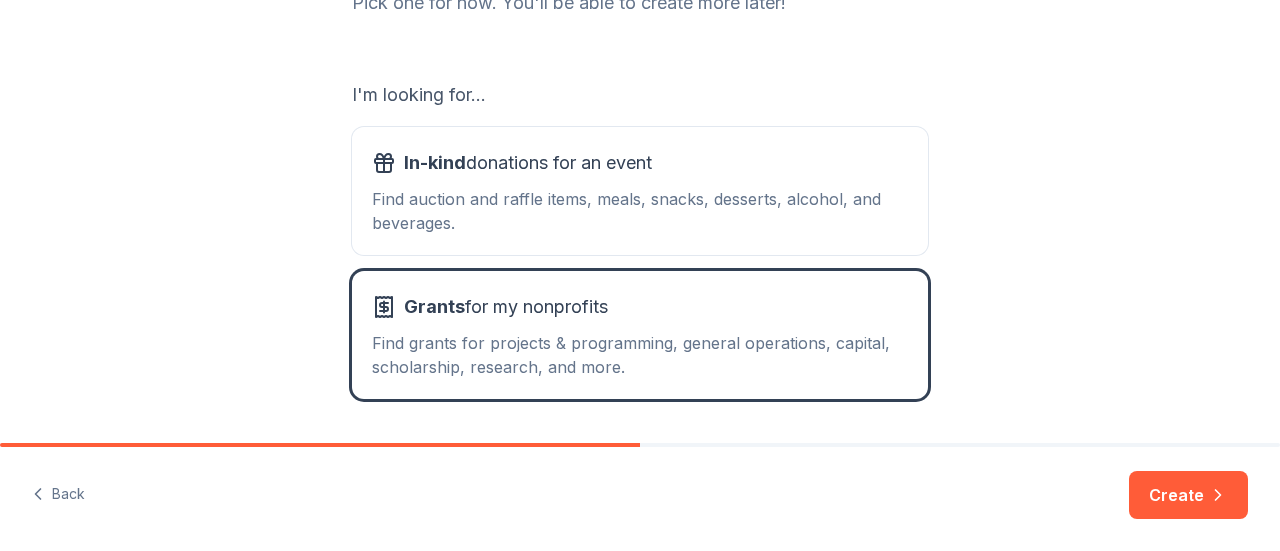 click on "Create" at bounding box center (1188, 495) 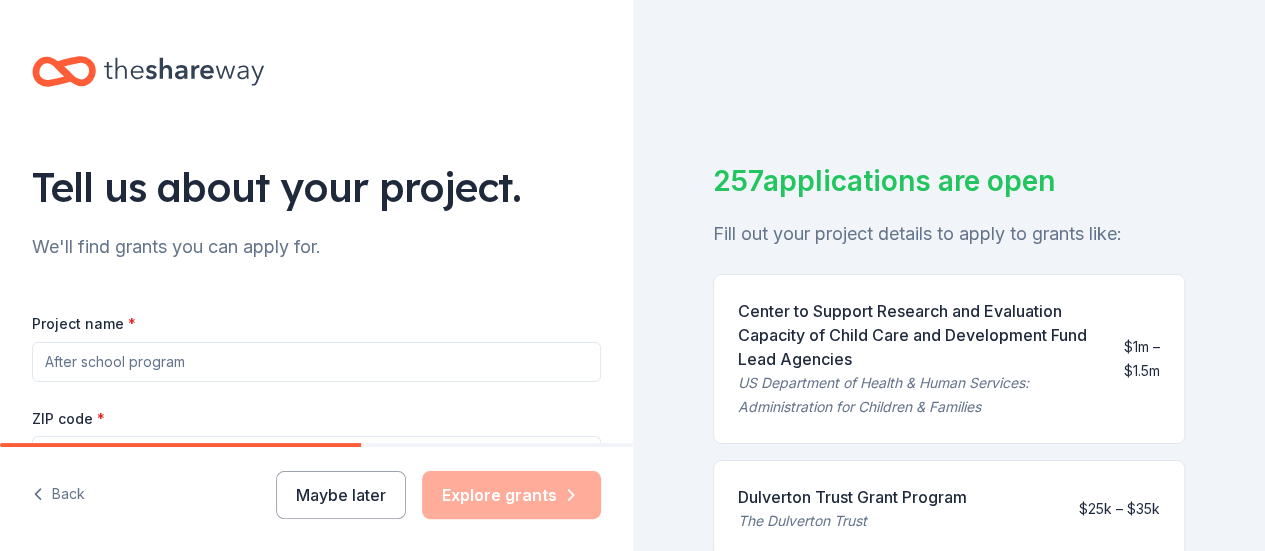 click on "Project name *" at bounding box center (316, 362) 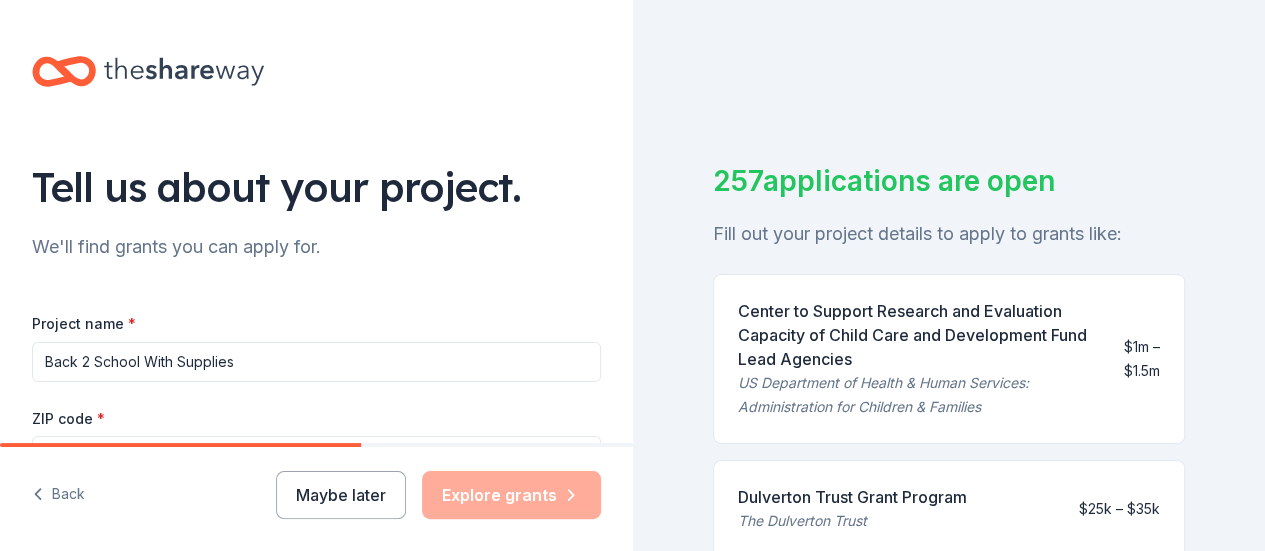 type on "Back 2 School With Supplies" 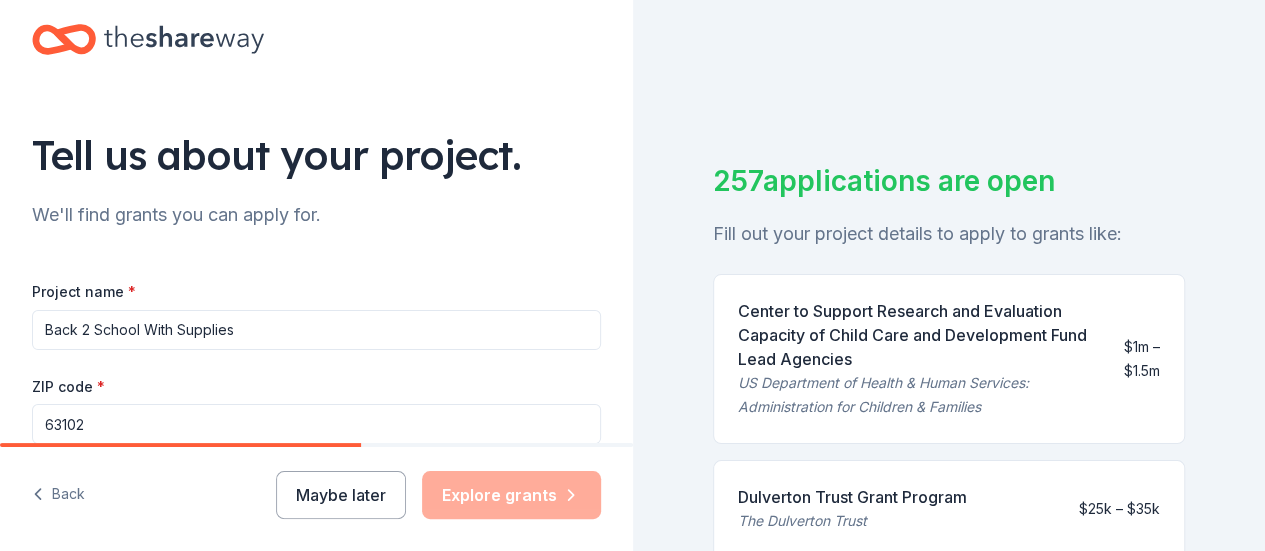 click on "63102" at bounding box center [316, 424] 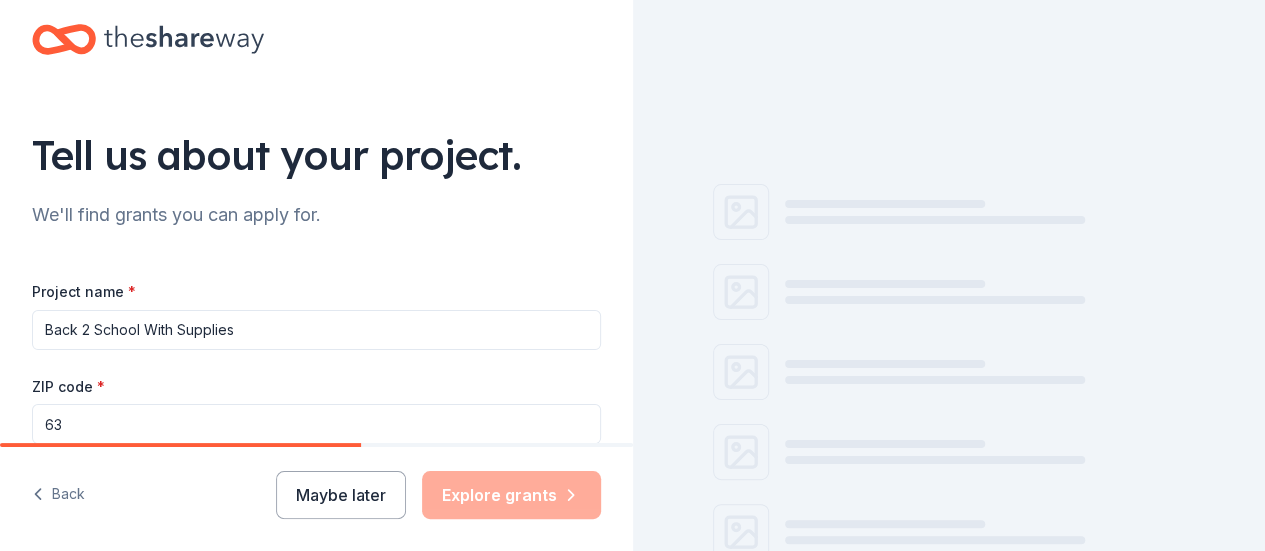 type on "6" 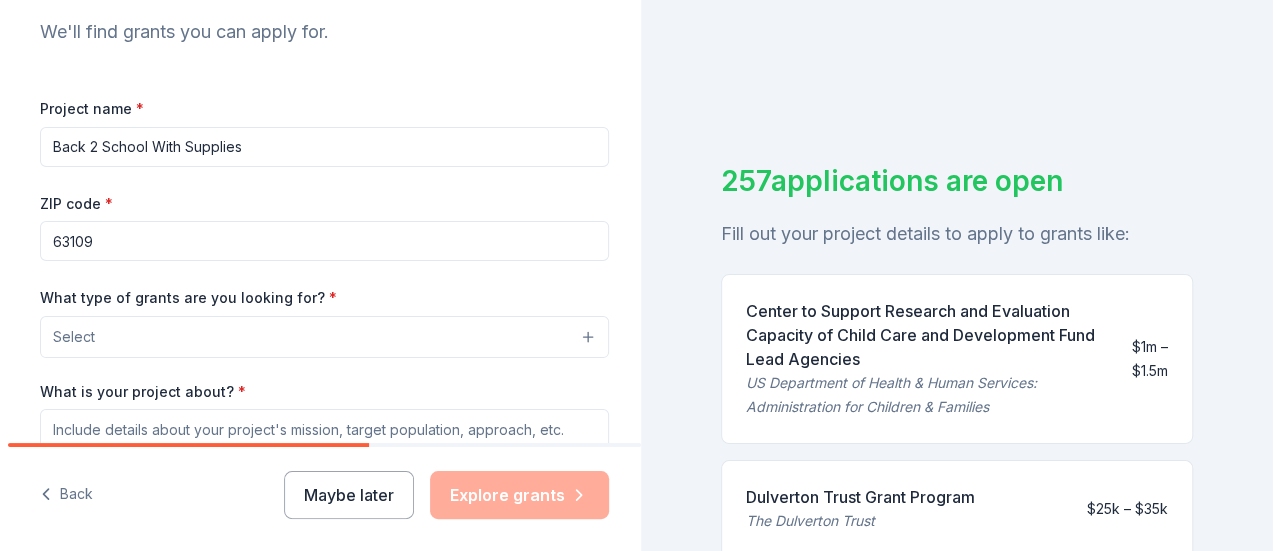 scroll, scrollTop: 211, scrollLeft: 0, axis: vertical 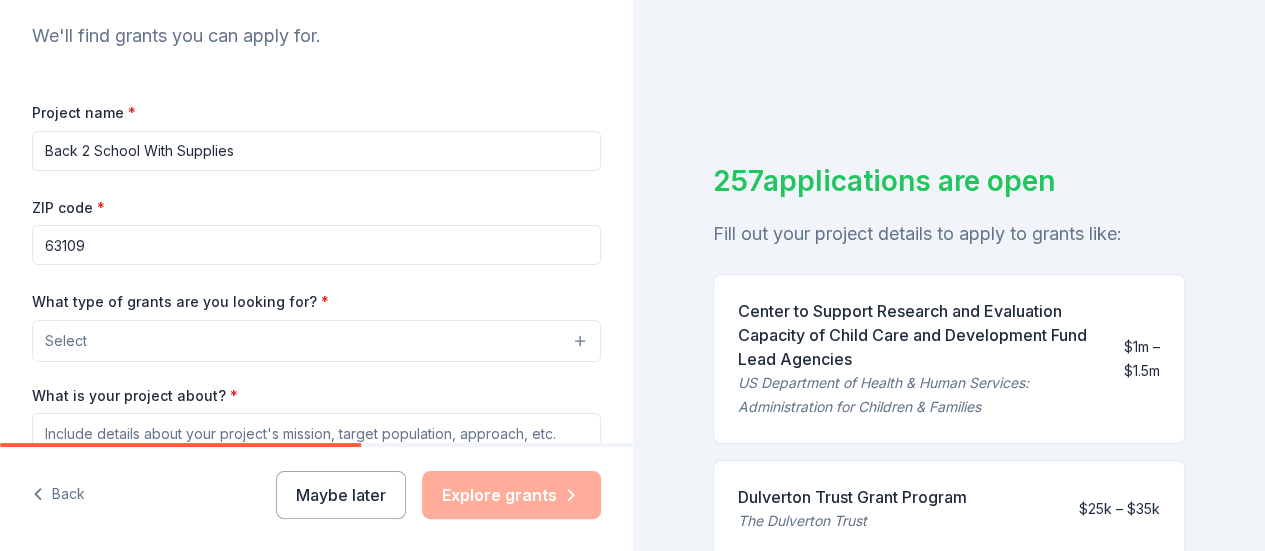 type on "63109" 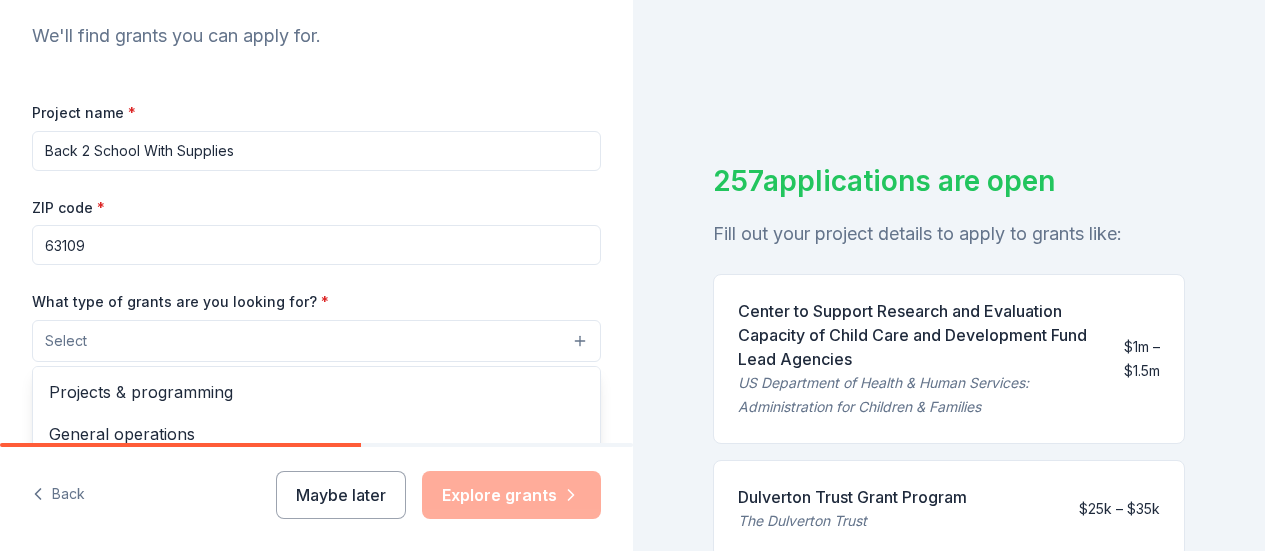 click on "Select" at bounding box center (316, 341) 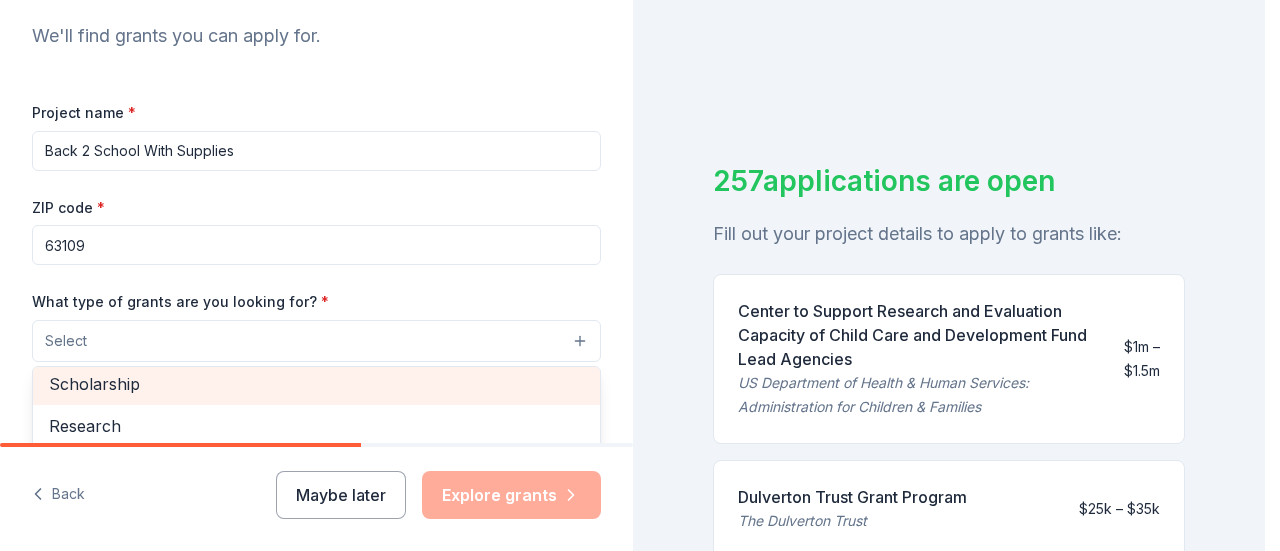 scroll, scrollTop: 235, scrollLeft: 0, axis: vertical 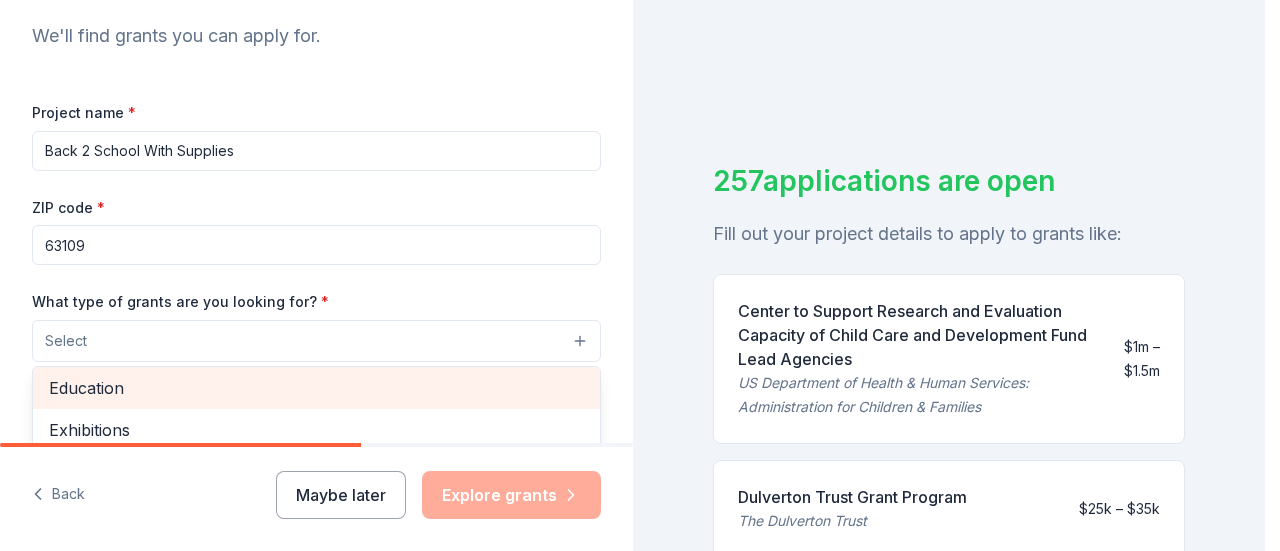 click on "Education" at bounding box center [316, 388] 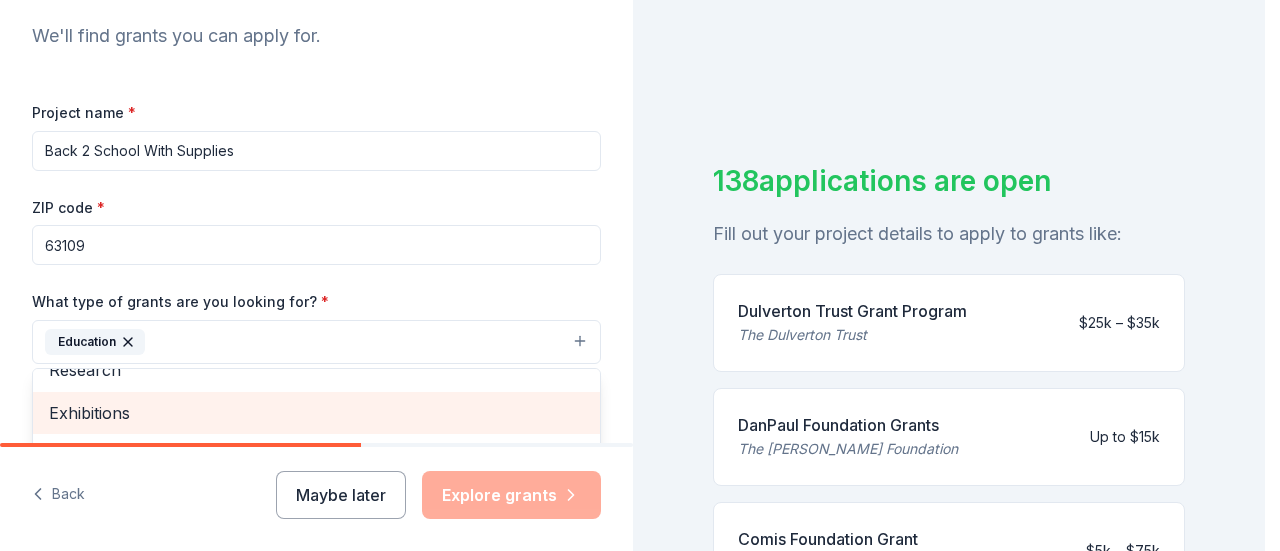 scroll, scrollTop: 512, scrollLeft: 0, axis: vertical 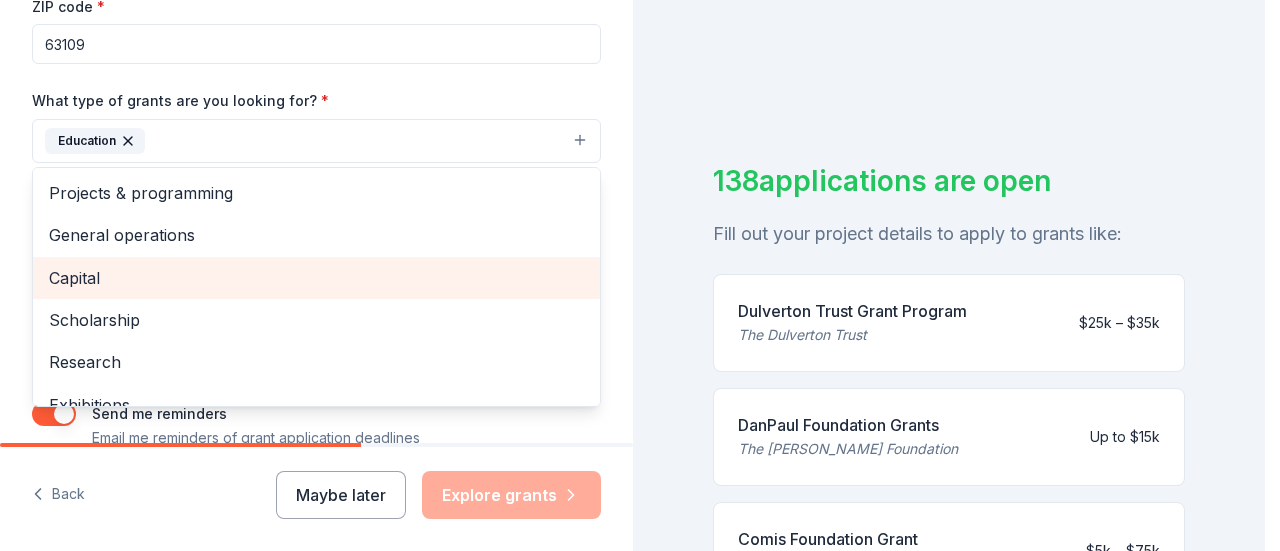 click on "Capital" at bounding box center (316, 278) 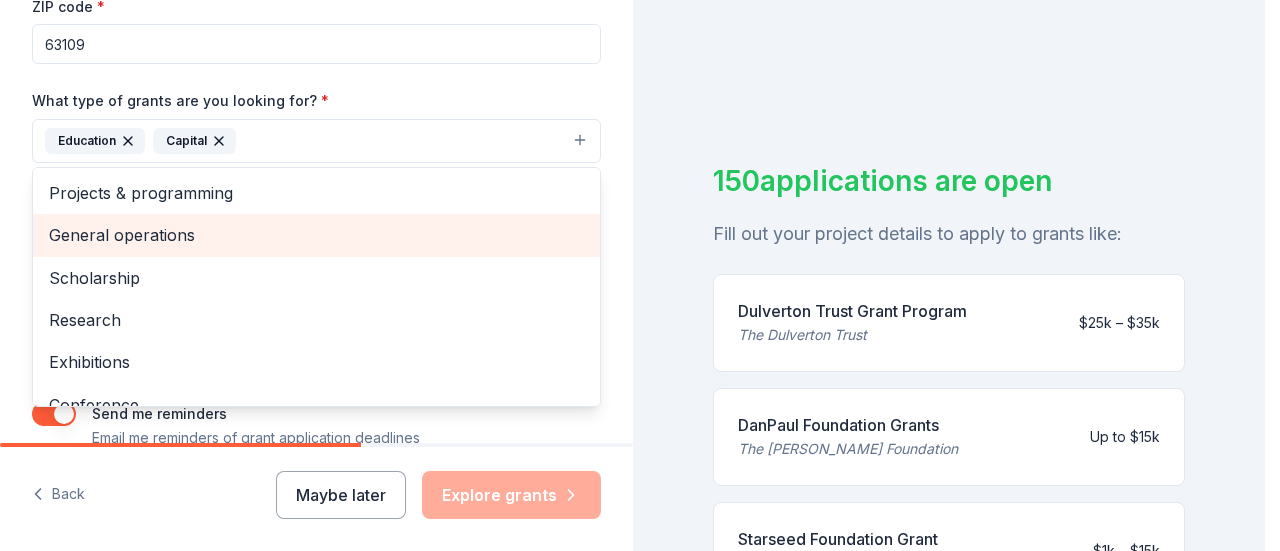scroll, scrollTop: 150, scrollLeft: 0, axis: vertical 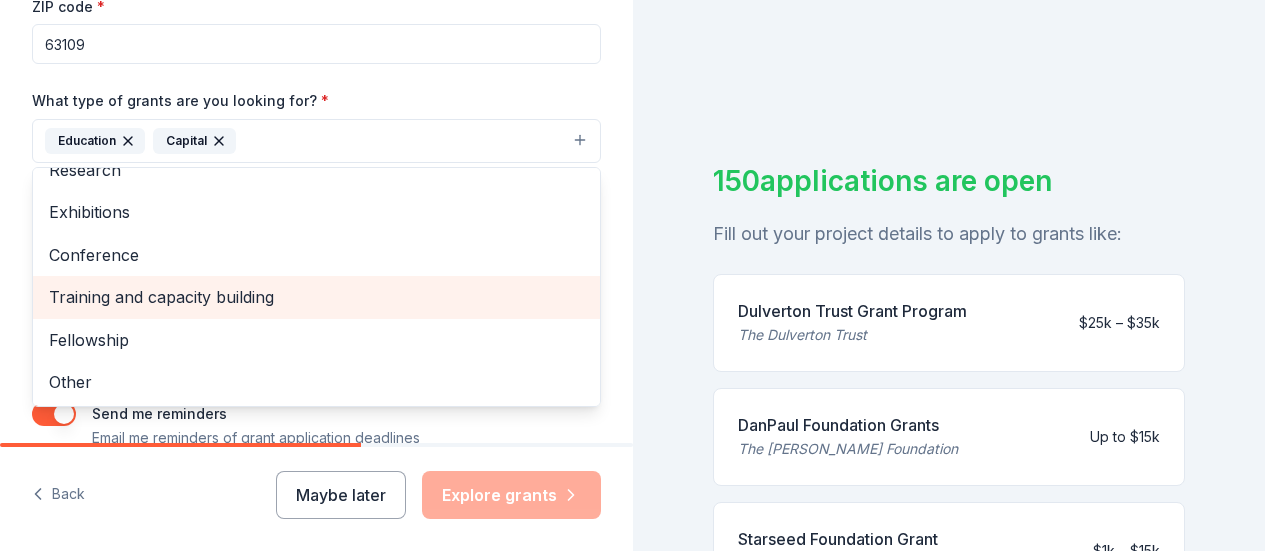 click on "Training and capacity building" at bounding box center [316, 297] 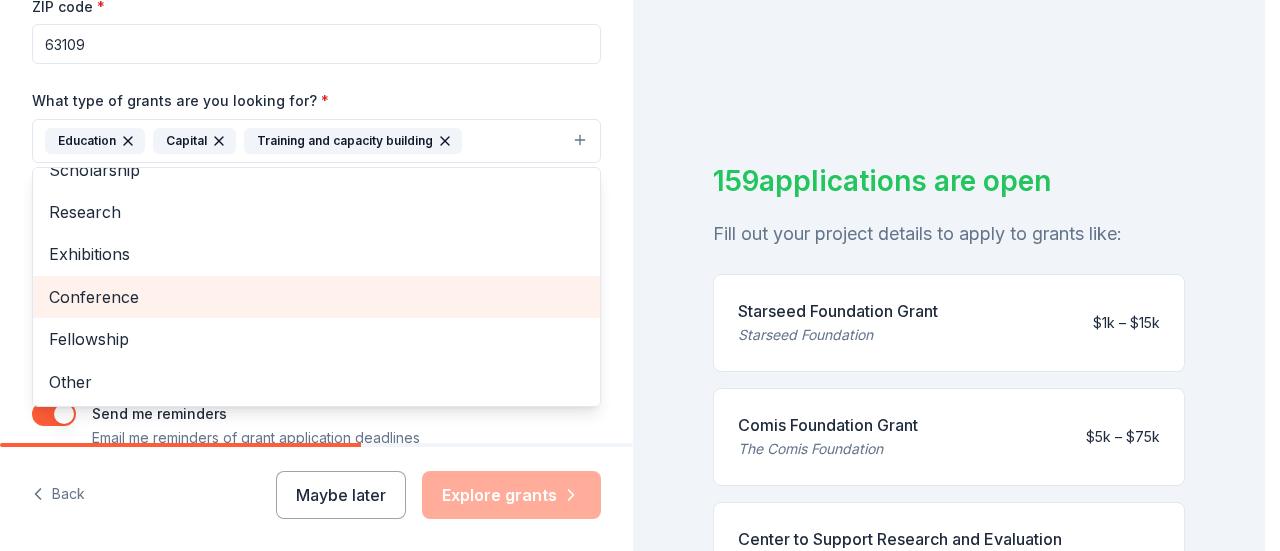 scroll, scrollTop: 108, scrollLeft: 0, axis: vertical 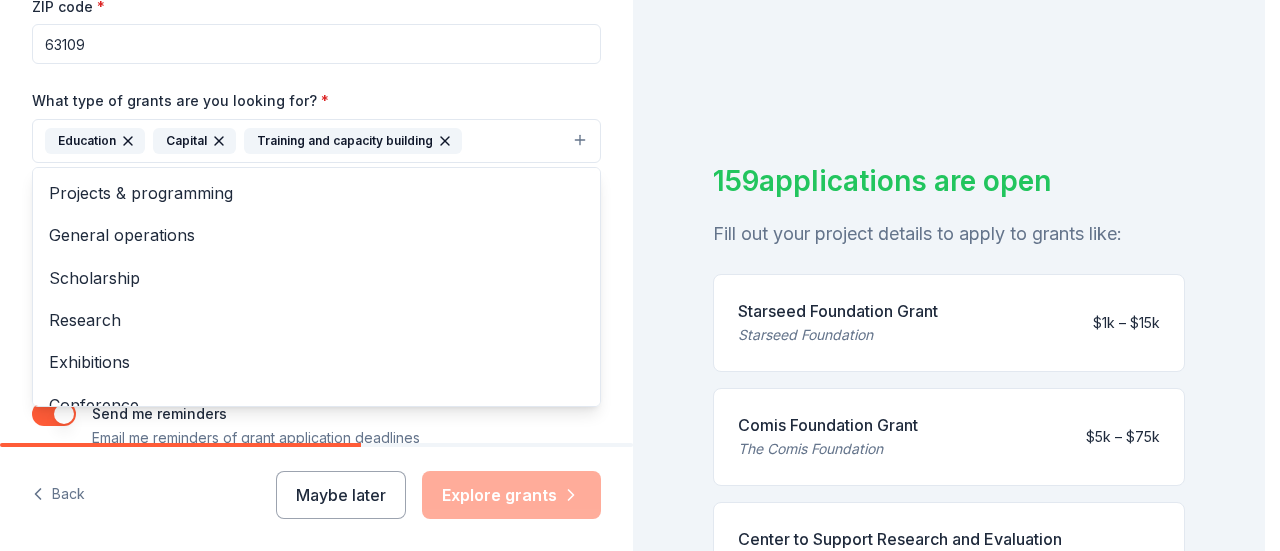 click 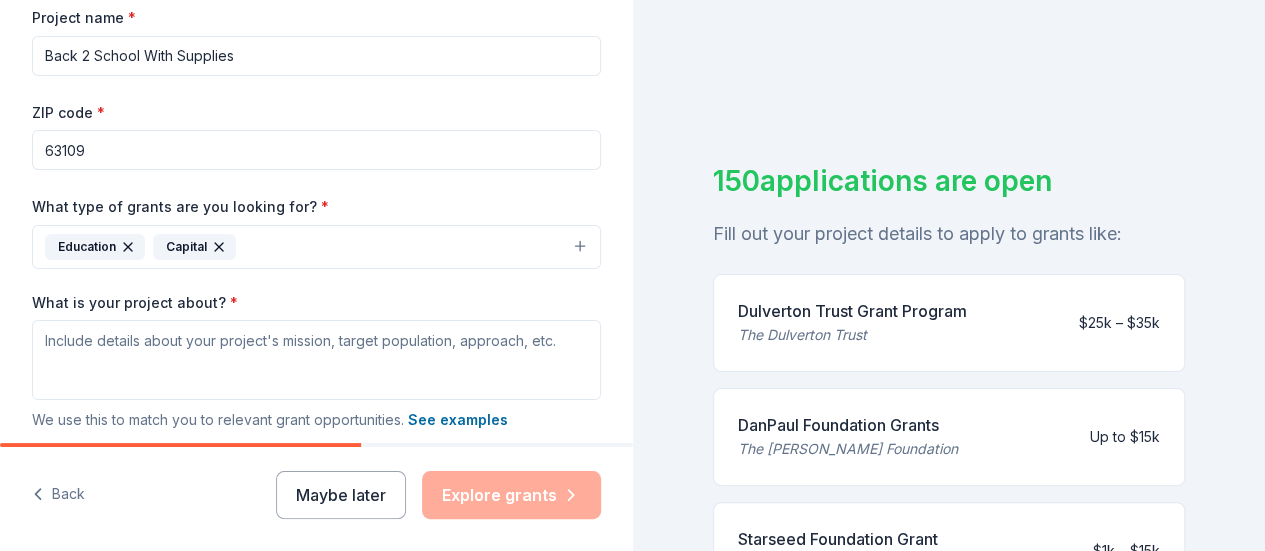 scroll, scrollTop: 200, scrollLeft: 0, axis: vertical 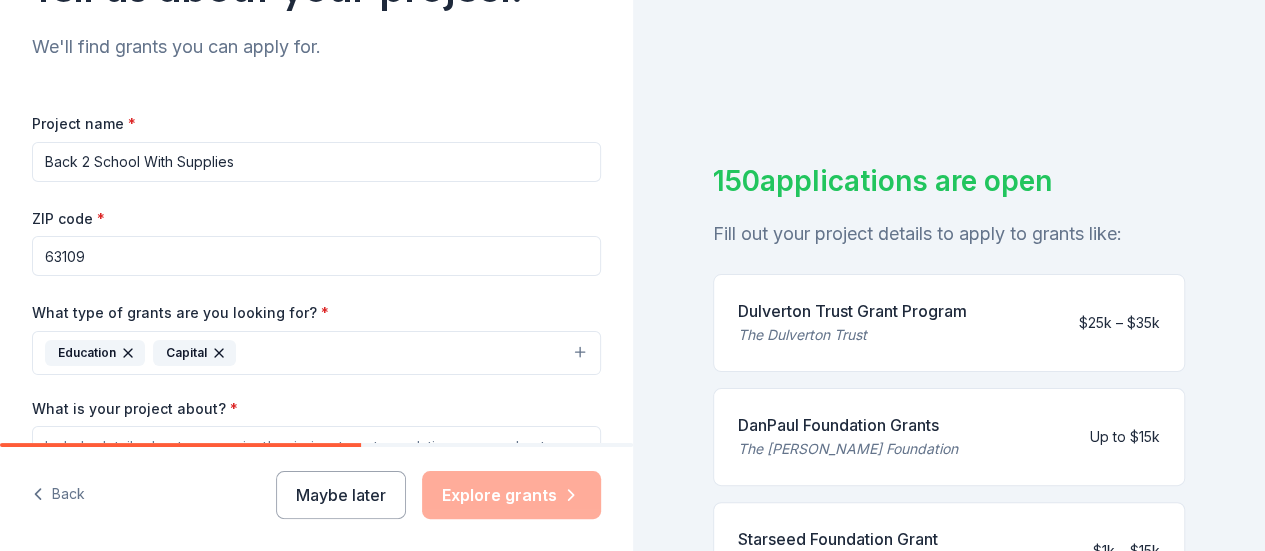 click on "63109" at bounding box center [316, 256] 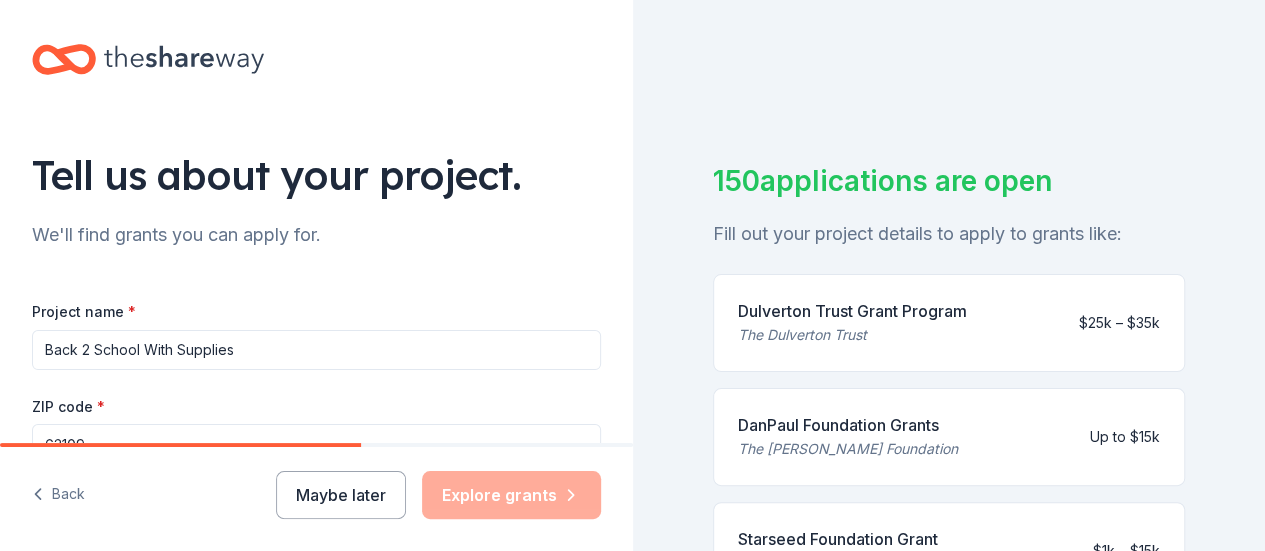 scroll, scrollTop: 512, scrollLeft: 0, axis: vertical 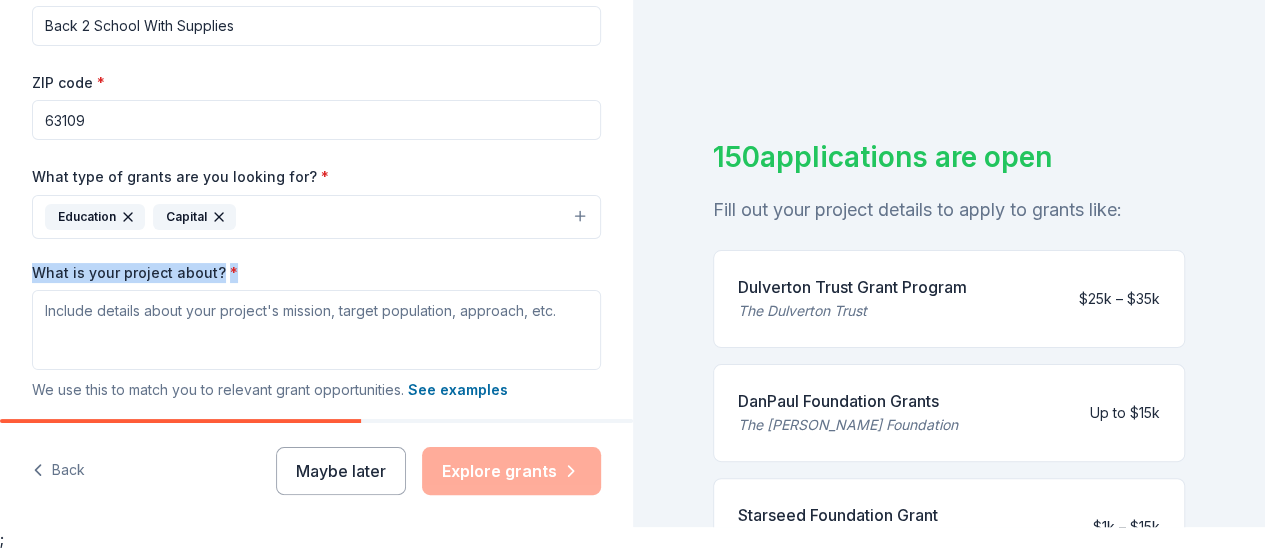 drag, startPoint x: 26, startPoint y: 260, endPoint x: 237, endPoint y: 266, distance: 211.0853 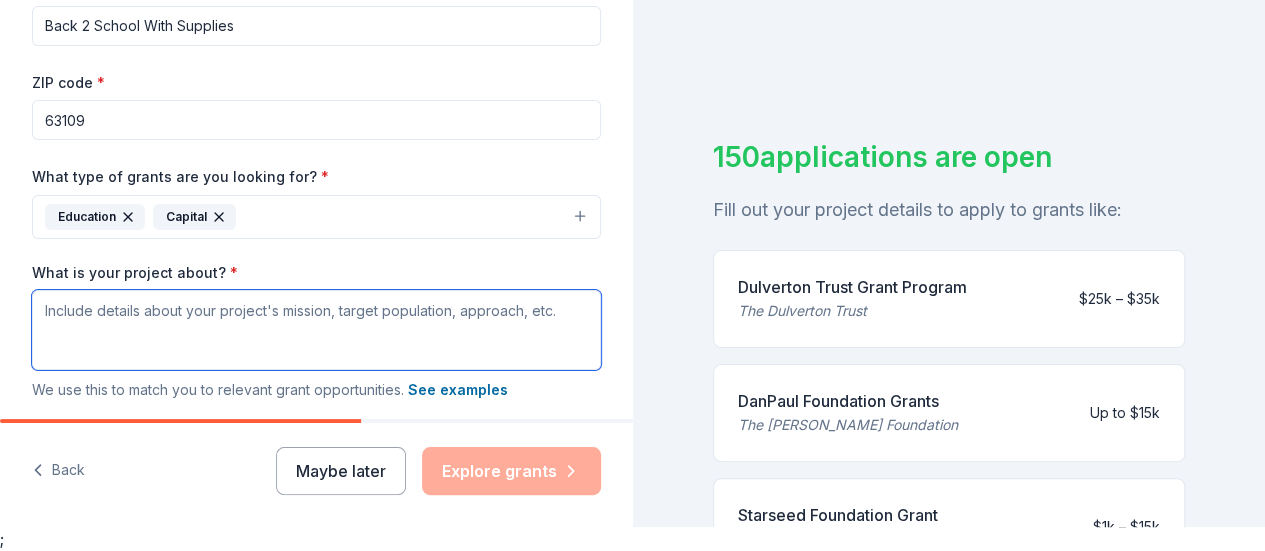 drag, startPoint x: 106, startPoint y: 331, endPoint x: 118, endPoint y: 316, distance: 19.209373 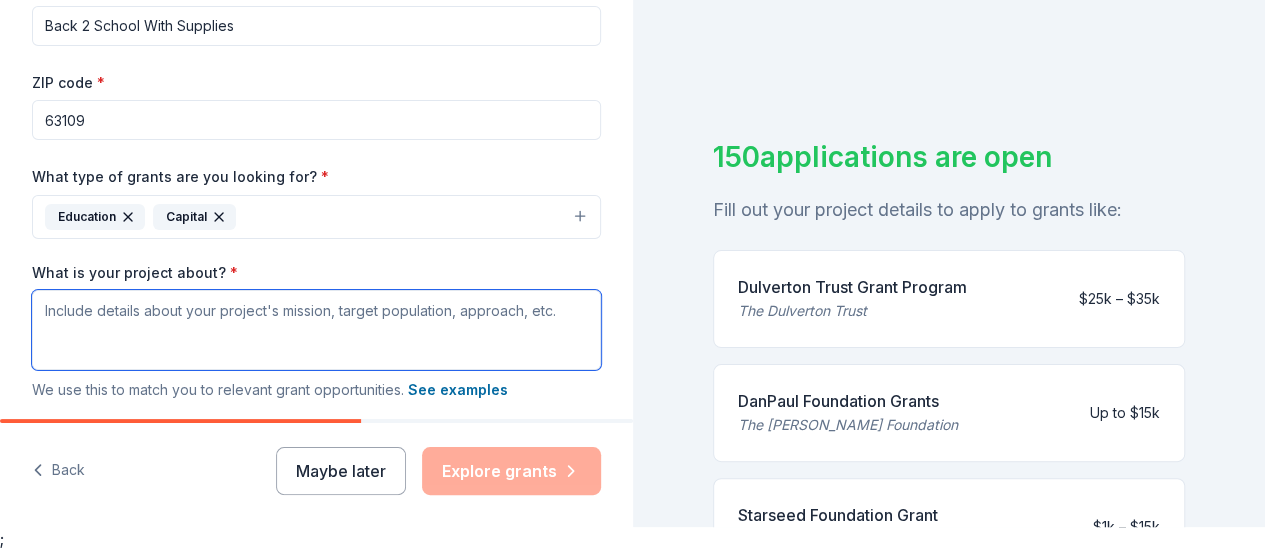 drag, startPoint x: 42, startPoint y: 307, endPoint x: 210, endPoint y: 305, distance: 168.0119 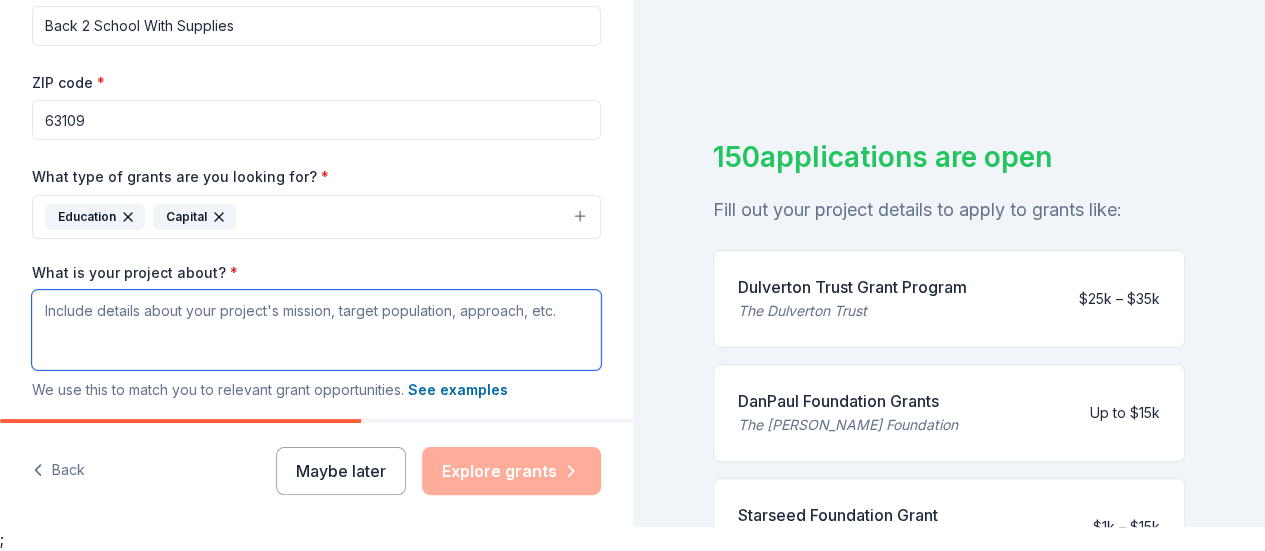 click on "What is your project about? *" at bounding box center [316, 330] 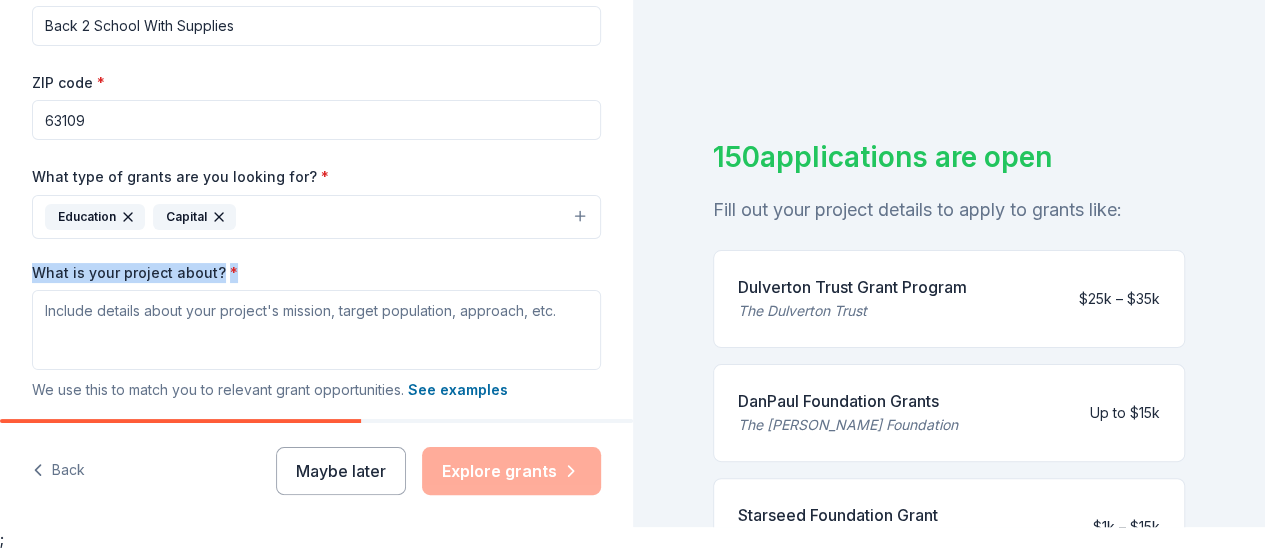 drag, startPoint x: 224, startPoint y: 261, endPoint x: 28, endPoint y: 267, distance: 196.09181 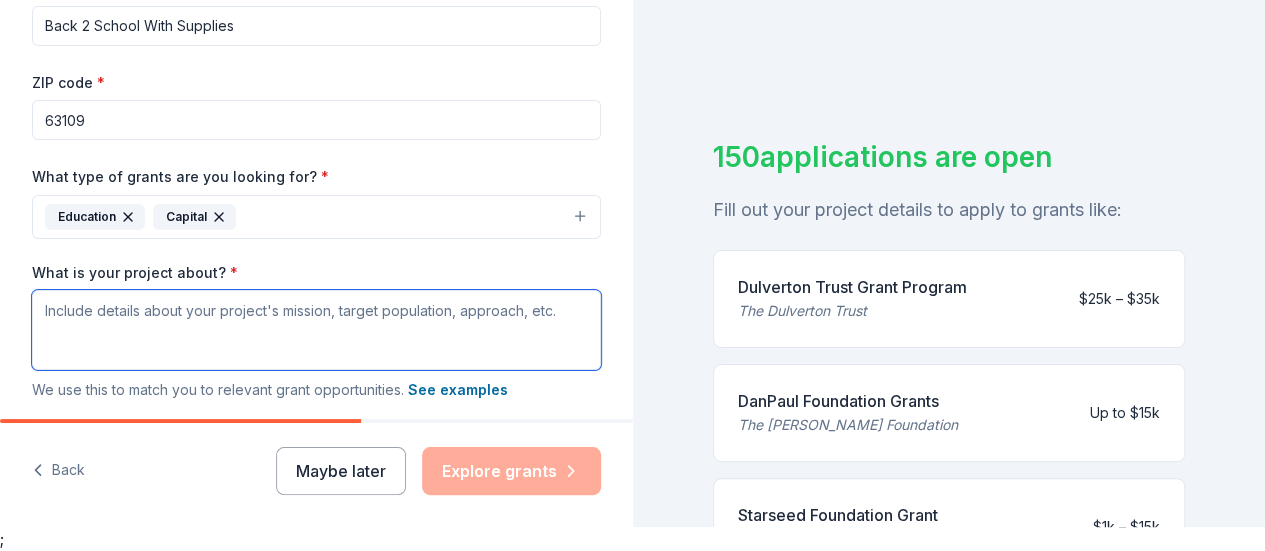 click on "What is your project about? *" at bounding box center [316, 330] 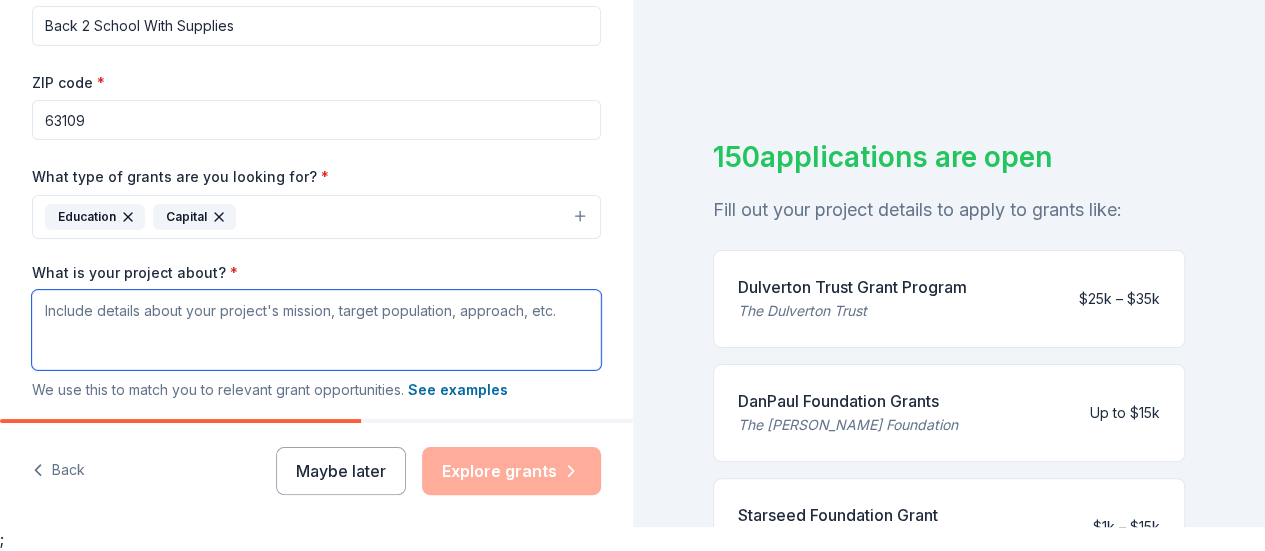 paste on "What is your project about?*" 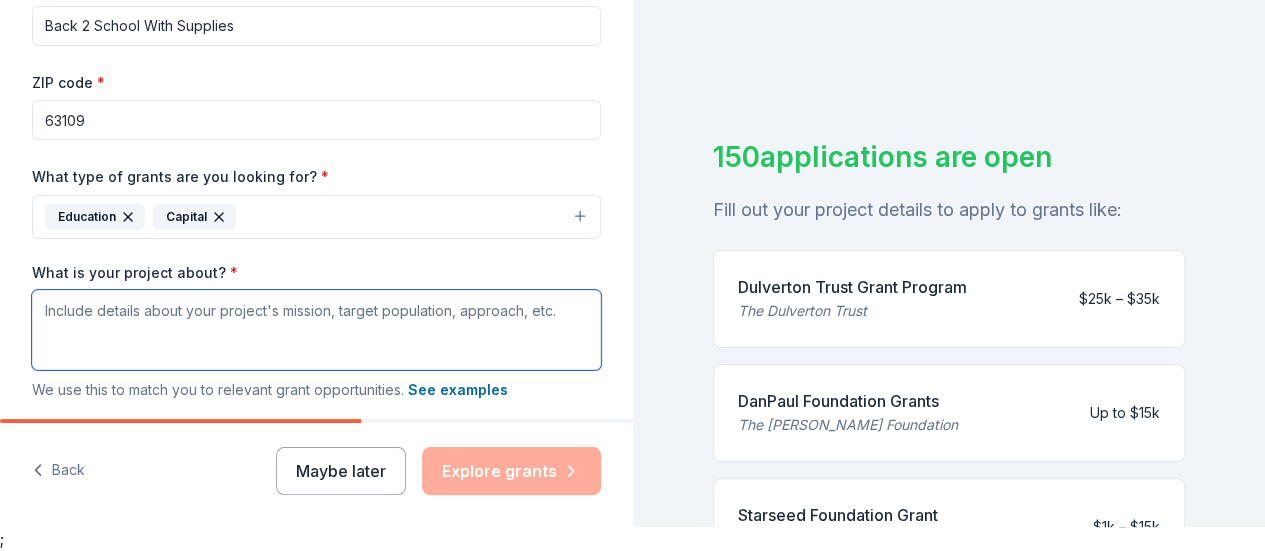 type on "What is your project about?*" 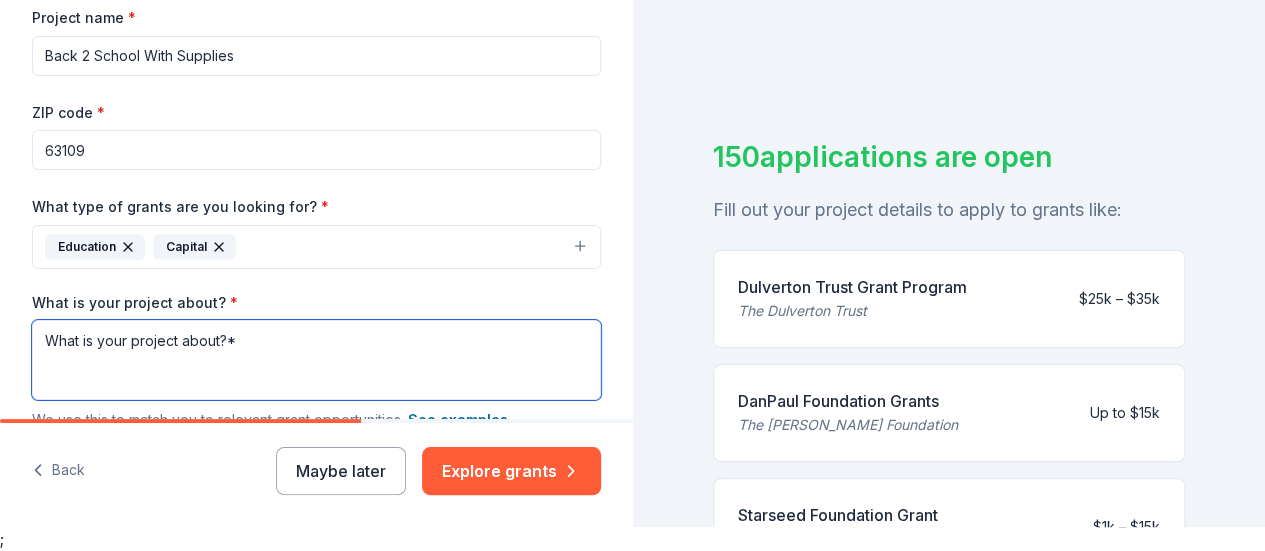 scroll, scrollTop: 312, scrollLeft: 0, axis: vertical 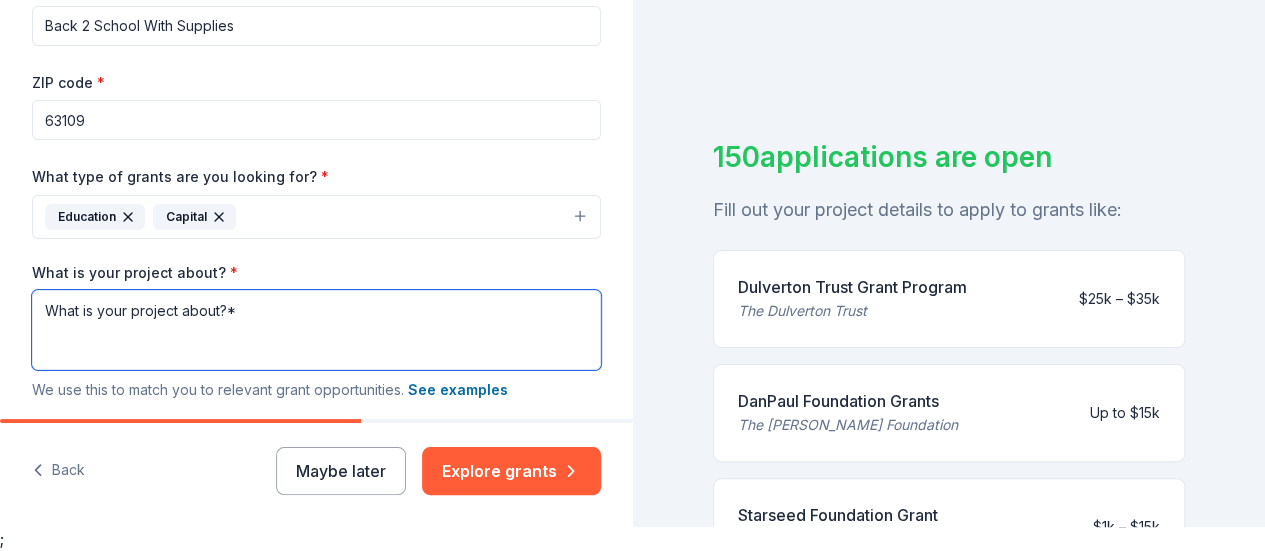 drag, startPoint x: 244, startPoint y: 301, endPoint x: 0, endPoint y: 303, distance: 244.0082 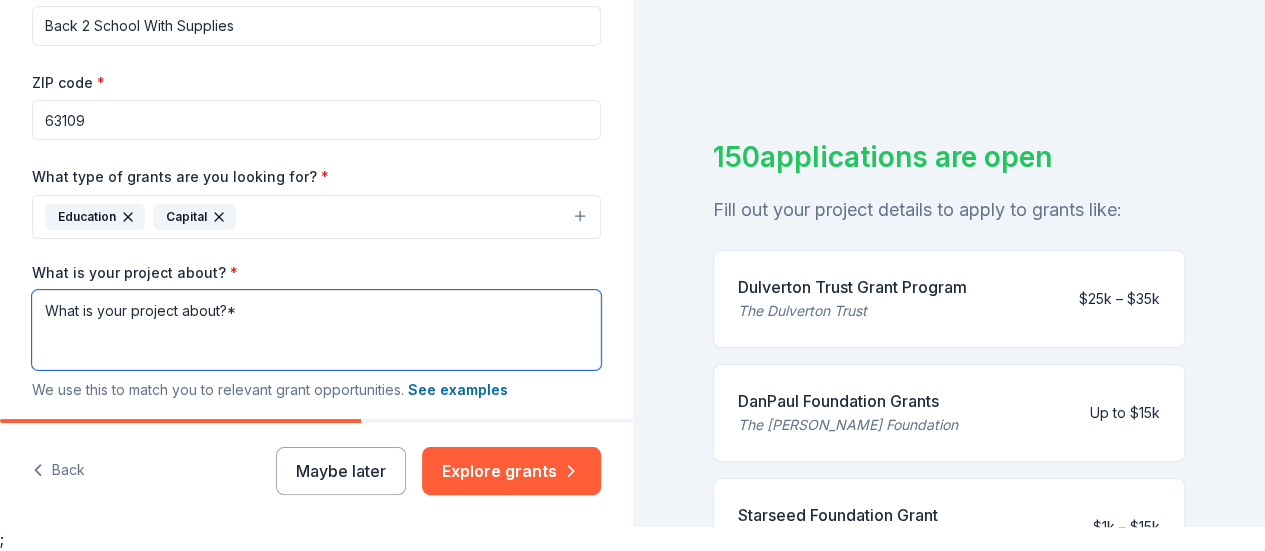 click on "Tell us about your project. We'll find grants you can apply for. Project name * Back 2 School With Supplies ZIP code * 63109 What type of grants are you looking for? * Education Capital What is your project about? * What is your project about?* We use this to match you to relevant grant opportunities.   See examples We recommend at least 300 characters to get the best grant matches. Send me reminders Email me reminders of grant application deadlines" at bounding box center (316, 143) 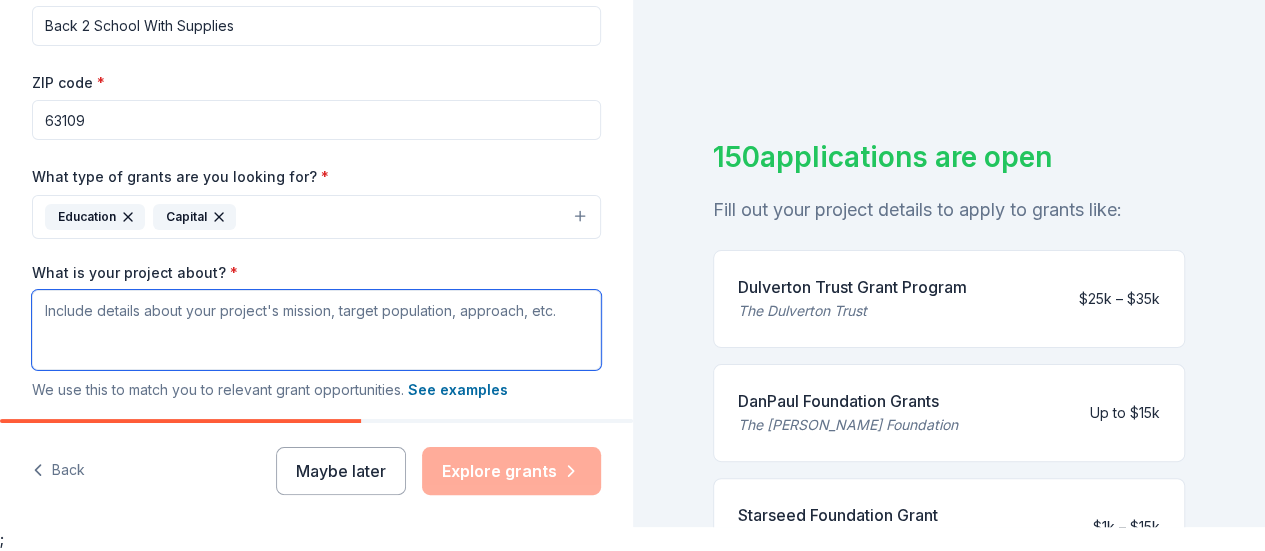 paste on "What is your project about?*" 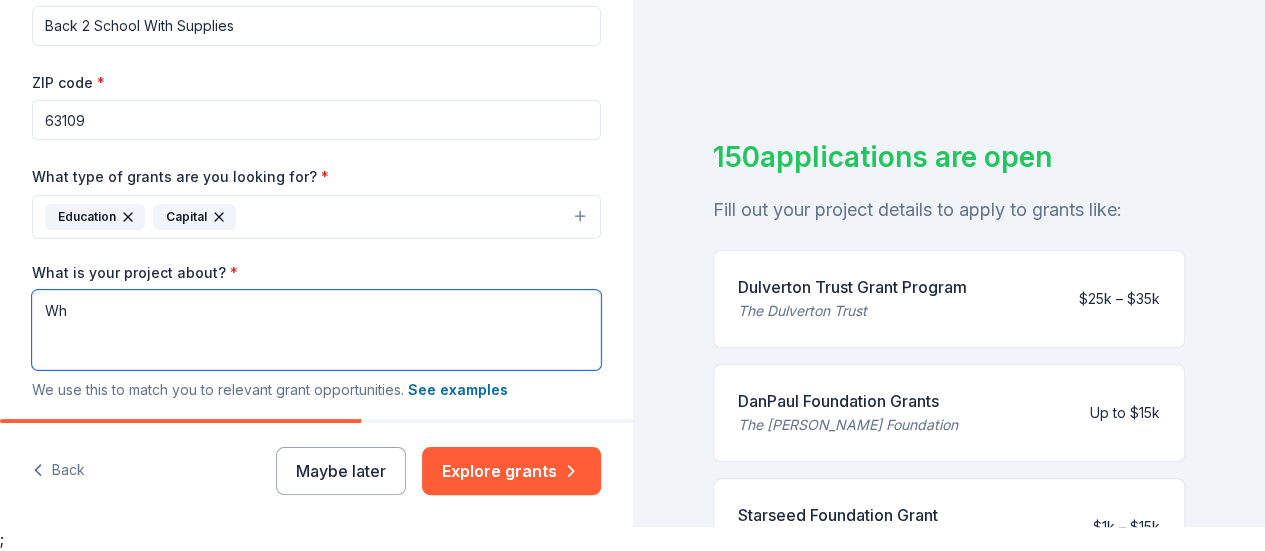 type on "W" 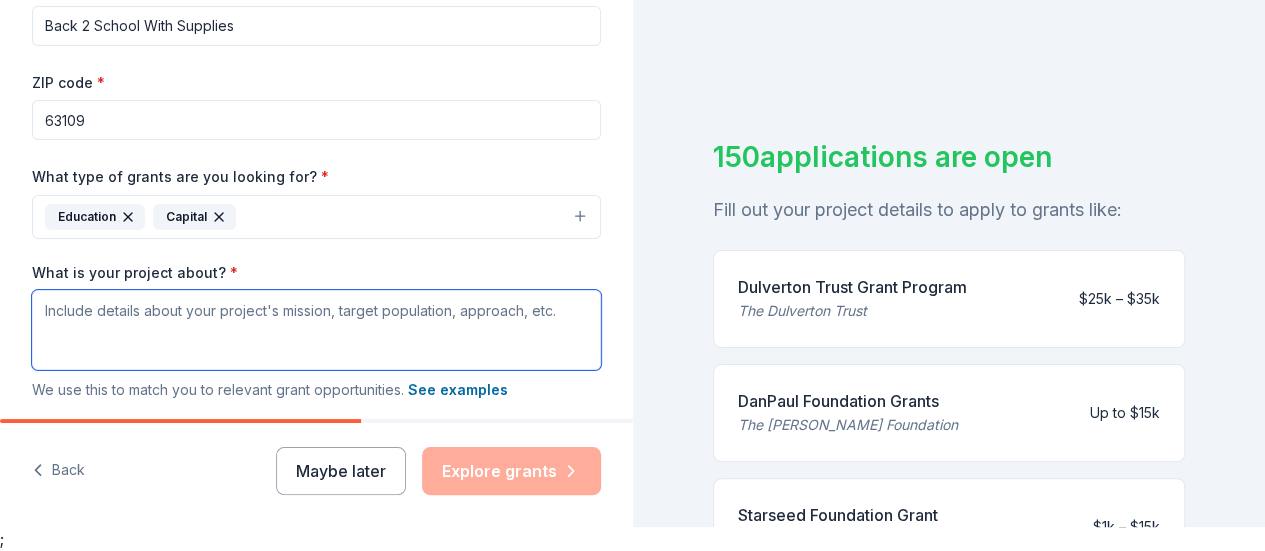 drag, startPoint x: 64, startPoint y: 310, endPoint x: 41, endPoint y: 281, distance: 37.01351 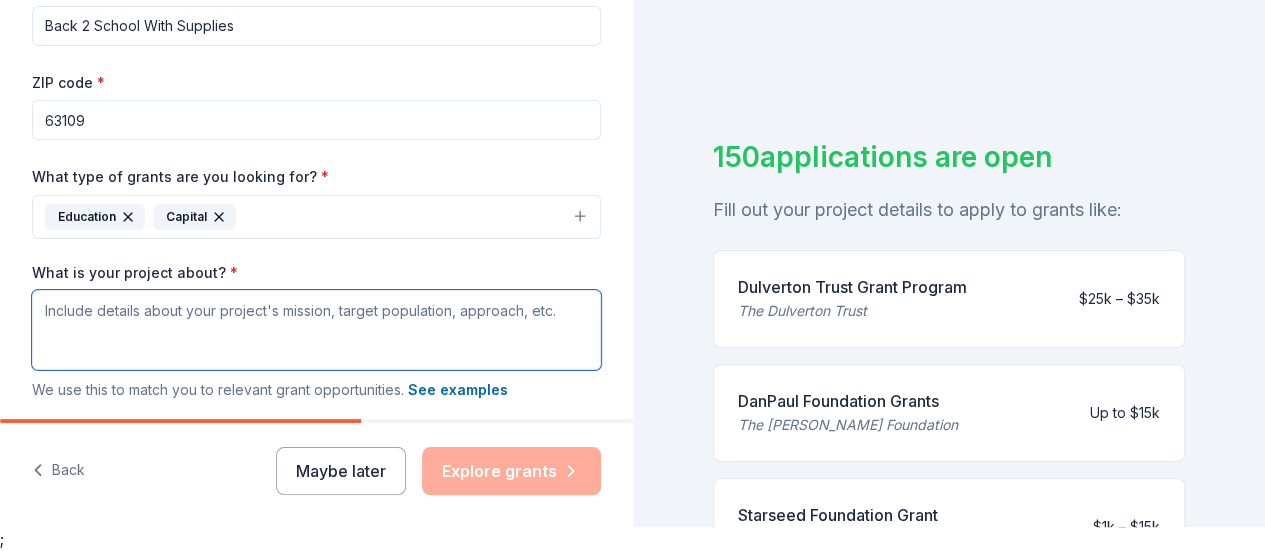 paste on "🎒 Project Overview: School Supplies Giveaway for [US_STATE] Youth
Our project provides essential school supplies to under-resourced youth across [US_STATE], ensuring every child begins the school year with the tools they need to thrive. Tailored to local communities, this initiative not only alleviates financial strain but also fosters a sense of dignity, preparedness, and belonging among students.
📌 Key Highlights
Target Audience: Underserved youth in [US_STATE] communities, particularly those facing economic hardship
Supplies Provided: Backpacks, notebooks, writing tools, art supplies, hygiene kits, and more
Customization: Materials and messages are branded to reflect the values and identity of each partner organization or local campaign
Delivery Format: Community events, school partnerships, and direct family outreach
Impact Goals: Boost student confidence, increase classroom readiness, and build stronger connections between nonprofits and families" 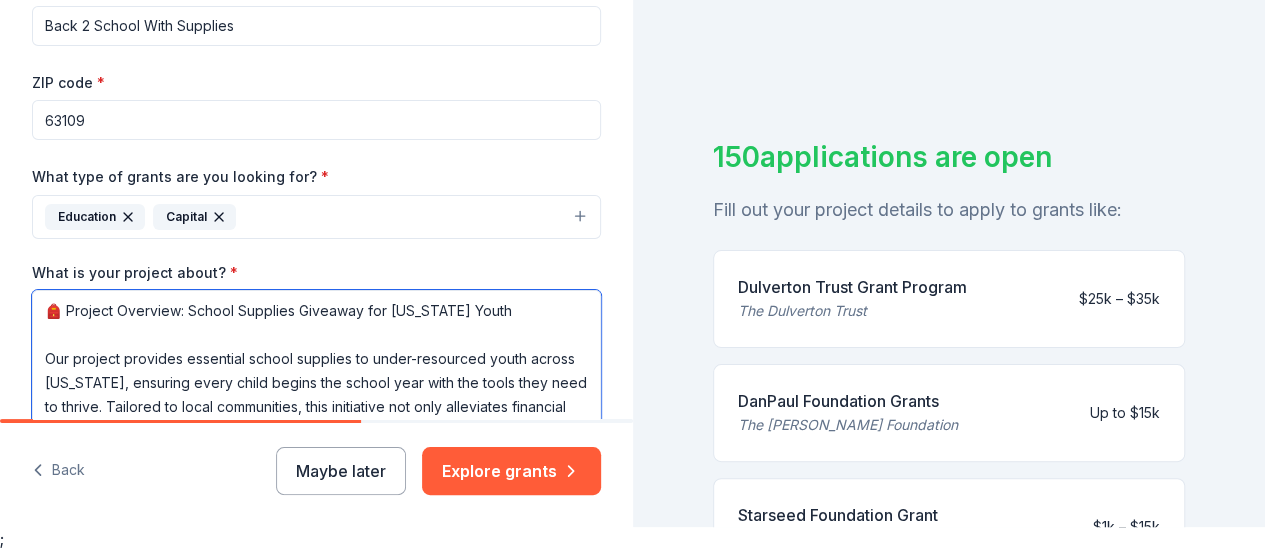 scroll, scrollTop: 402, scrollLeft: 0, axis: vertical 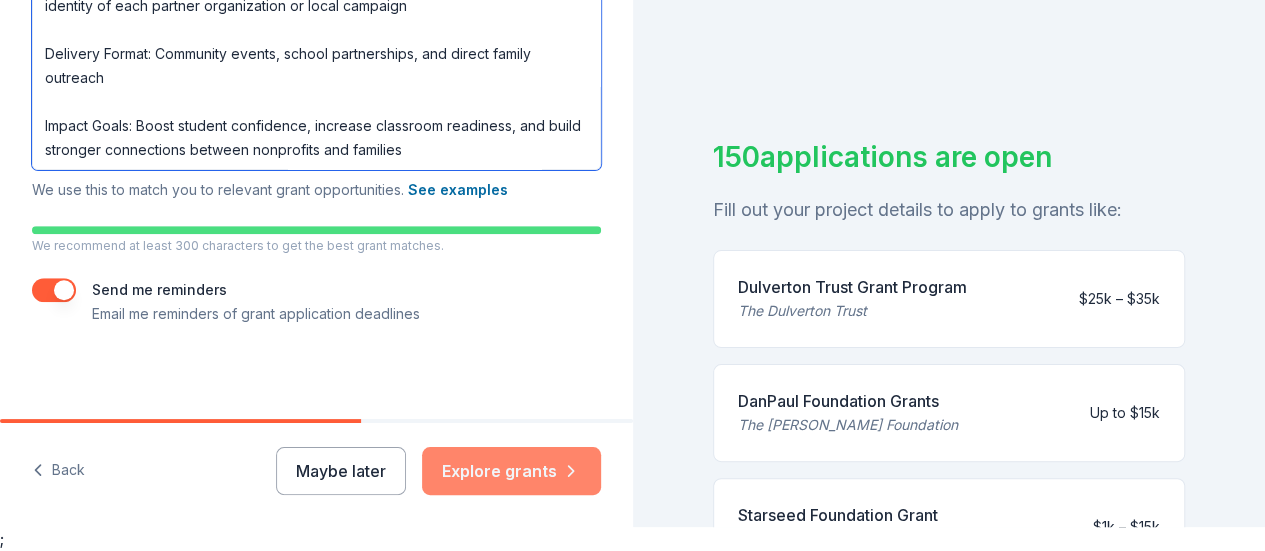 type on "🎒 Project Overview: School Supplies Giveaway for [US_STATE] Youth
Our project provides essential school supplies to under-resourced youth across [US_STATE], ensuring every child begins the school year with the tools they need to thrive. Tailored to local communities, this initiative not only alleviates financial strain but also fosters a sense of dignity, preparedness, and belonging among students.
📌 Key Highlights
Target Audience: Underserved youth in [US_STATE] communities, particularly those facing economic hardship
Supplies Provided: Backpacks, notebooks, writing tools, art supplies, hygiene kits, and more
Customization: Materials and messages are branded to reflect the values and identity of each partner organization or local campaign
Delivery Format: Community events, school partnerships, and direct family outreach
Impact Goals: Boost student confidence, increase classroom readiness, and build stronger connections between nonprofits and families" 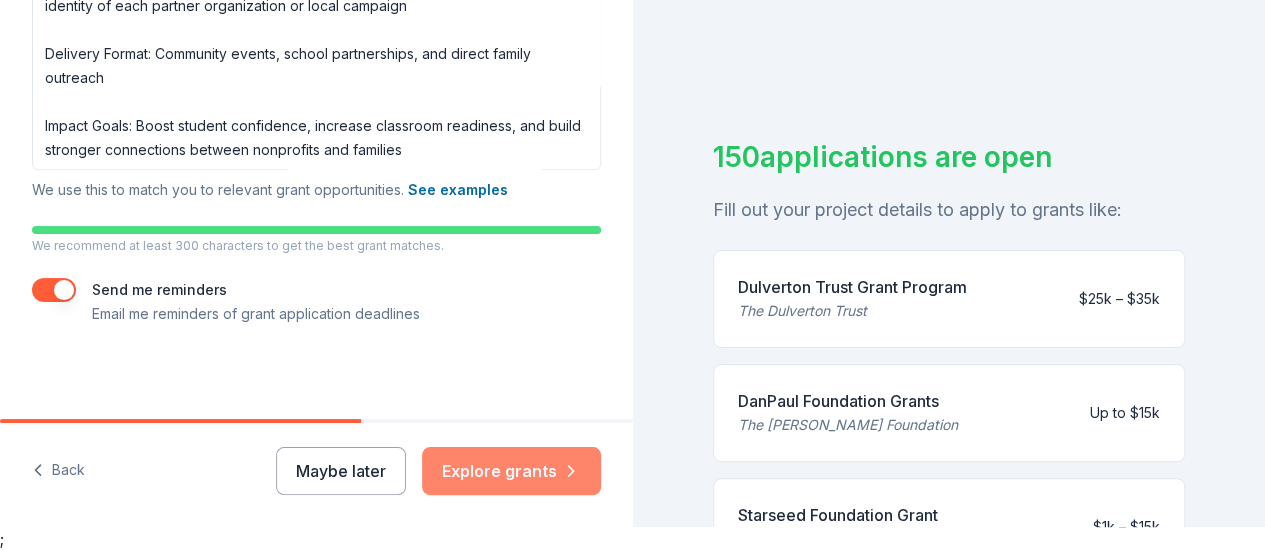 click on "Explore grants" at bounding box center (511, 471) 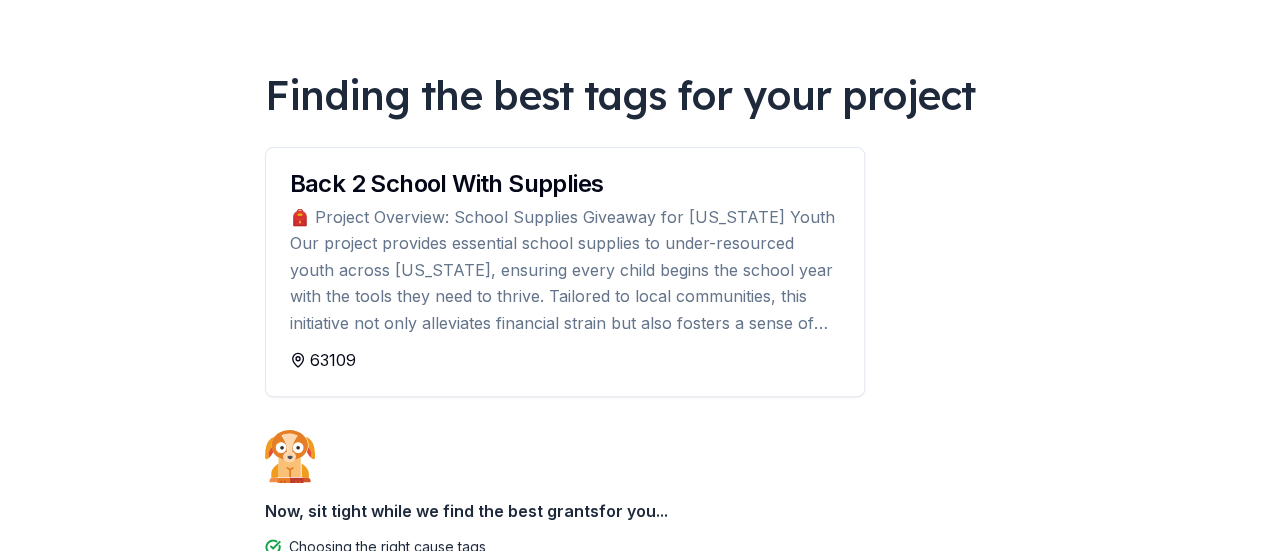 scroll, scrollTop: 200, scrollLeft: 0, axis: vertical 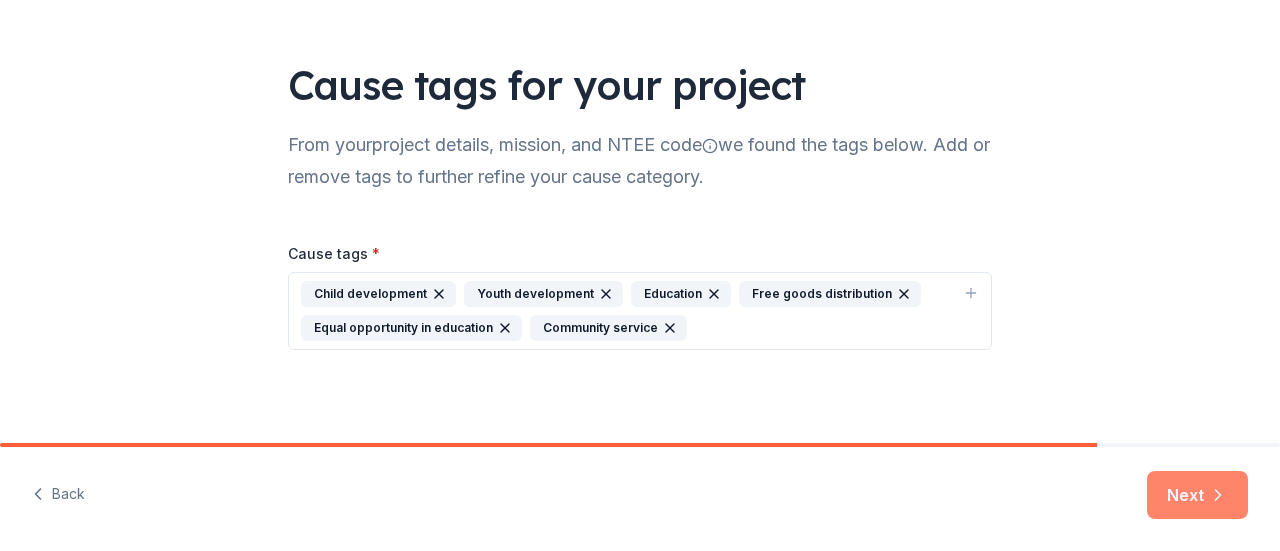 click on "Next" at bounding box center [1197, 495] 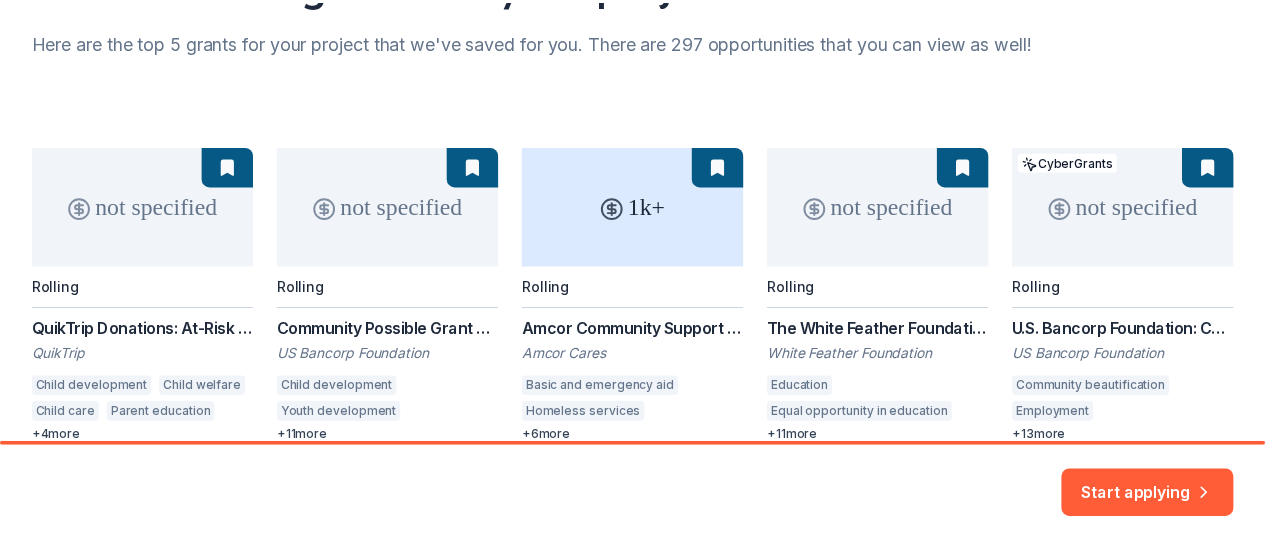 scroll, scrollTop: 302, scrollLeft: 0, axis: vertical 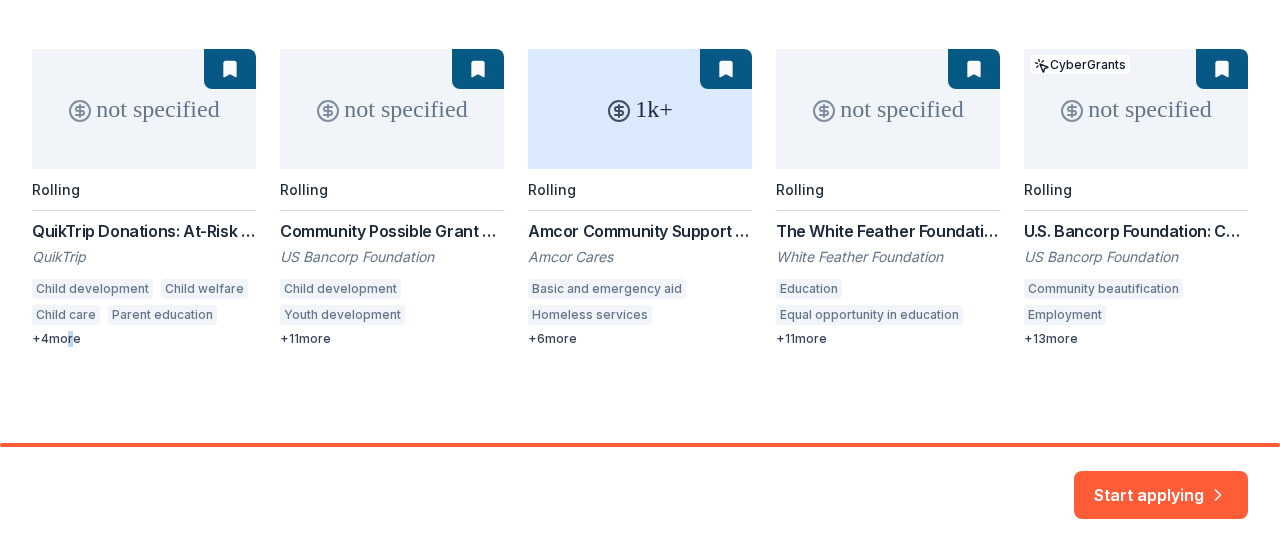 click on "not specified Rolling QuikTrip Donations: At-Risk Youth and Early Childhood Education QuikTrip Child development Child welfare Child care Parent education Early childhood education Parent-teacher involvement +  4  more not specified Rolling Community Possible Grant Program: Play, Work, & Home Grants US Bancorp Foundation Child development Youth development Employment Business and industry College preparation Vocational education Financial services Housing development Home ownership Supportive housing Museums Arts education Arts and culture Playgrounds Parks +  11  more 1k+ Rolling Amcor Community Support Grants Amcor Cares Basic and emergency aid Homeless services Job services STEM education Higher education Disaster relief Food security Health Arts and culture +  6  more not specified Rolling The White Feather Foundation Grant White Feather Foundation Education Equal opportunity in education Special population support Water access, sanitation and hygiene Cultural rights Health care access Disaster relief +" at bounding box center [640, 198] 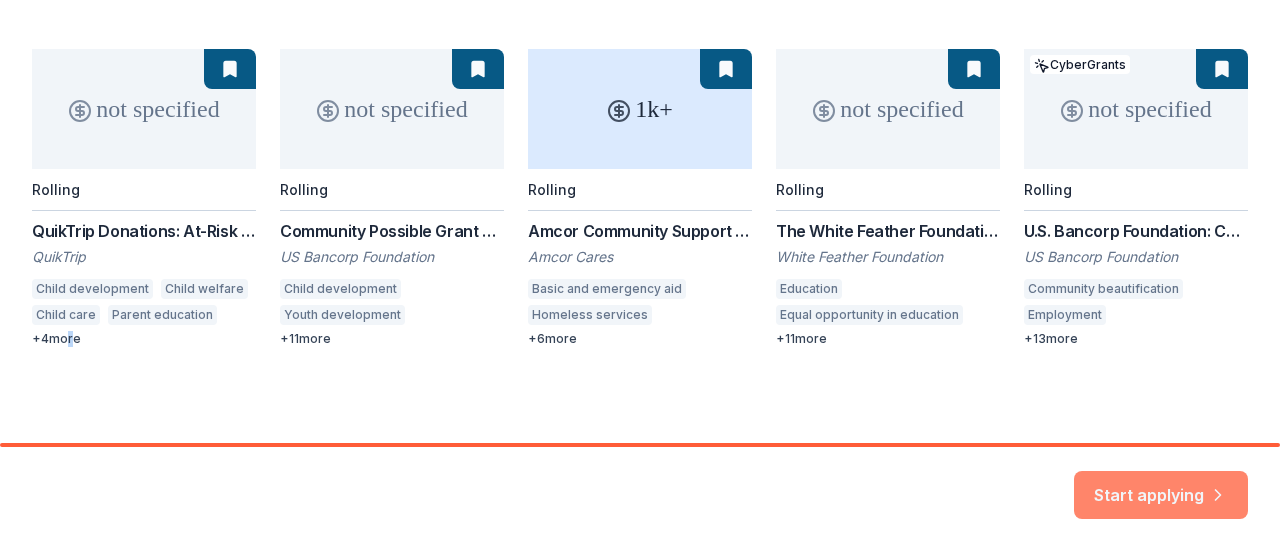 click on "Start applying" at bounding box center (1161, 483) 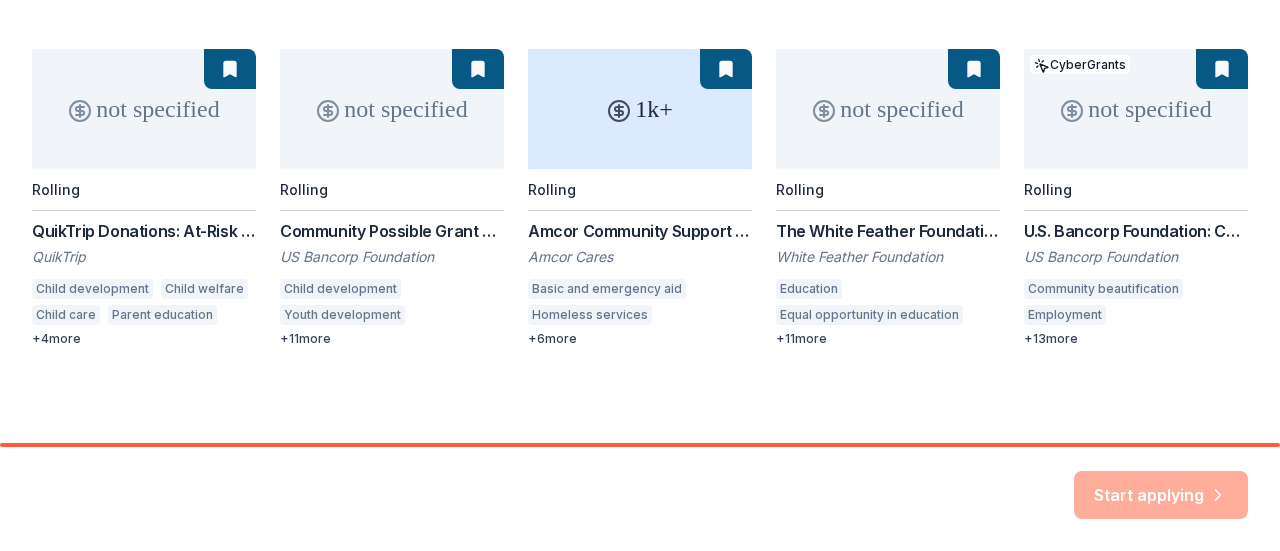 click on "Start applying" at bounding box center [1161, 495] 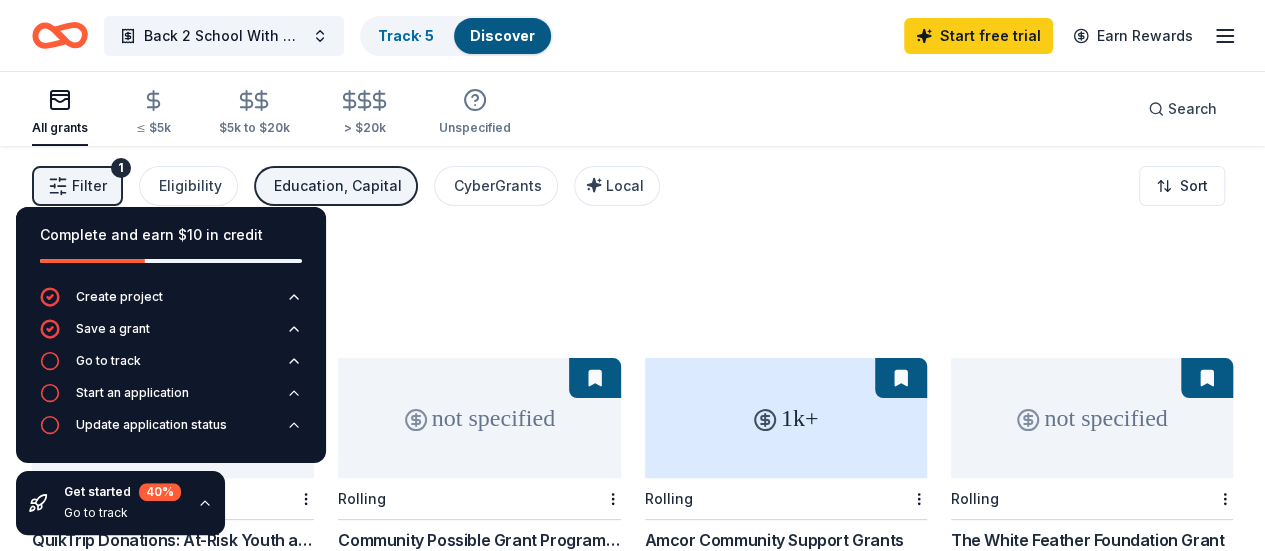 click on "653 results  in  St. Louis, MO" at bounding box center (632, 290) 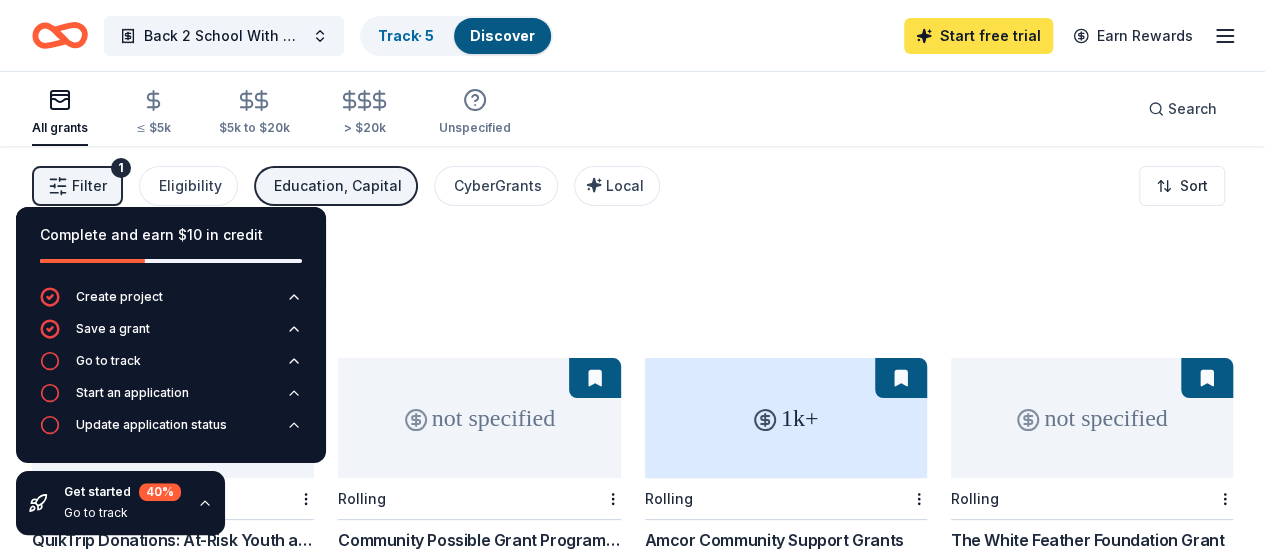 click on "Start free  trial" at bounding box center (978, 36) 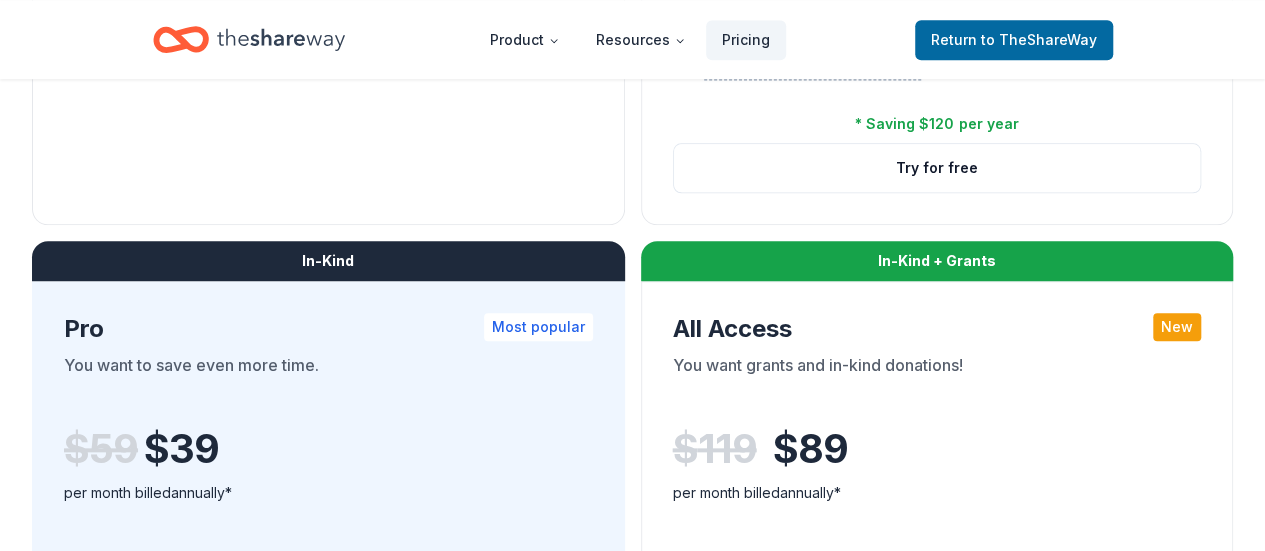 scroll, scrollTop: 871, scrollLeft: 0, axis: vertical 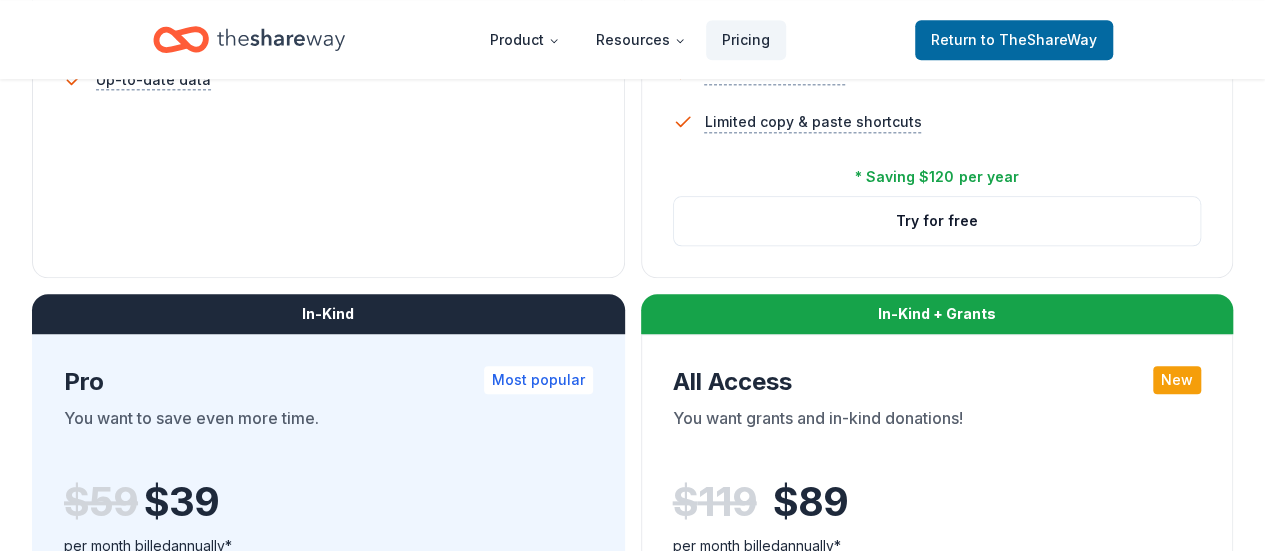 click on "Try for free" at bounding box center [937, 997] 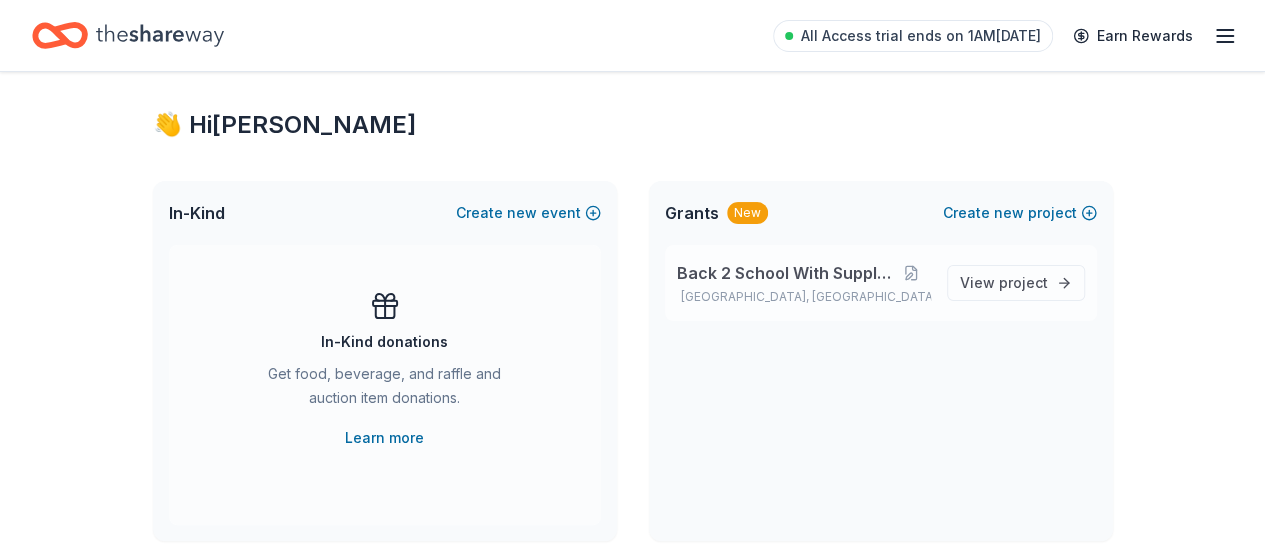 scroll, scrollTop: 0, scrollLeft: 0, axis: both 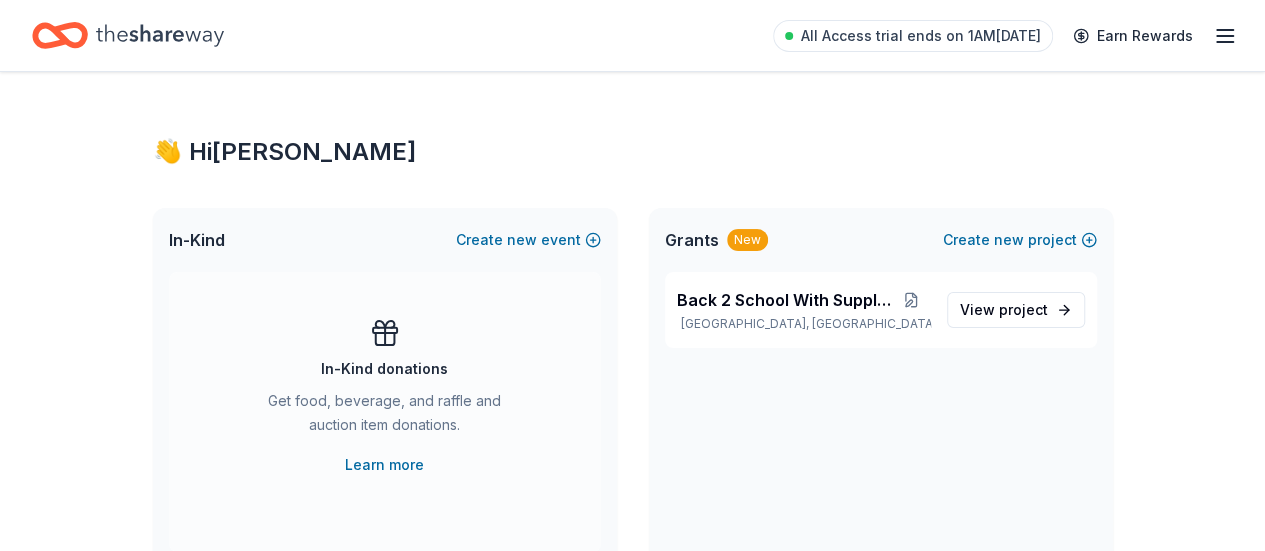 click on "In-Kind" at bounding box center (197, 240) 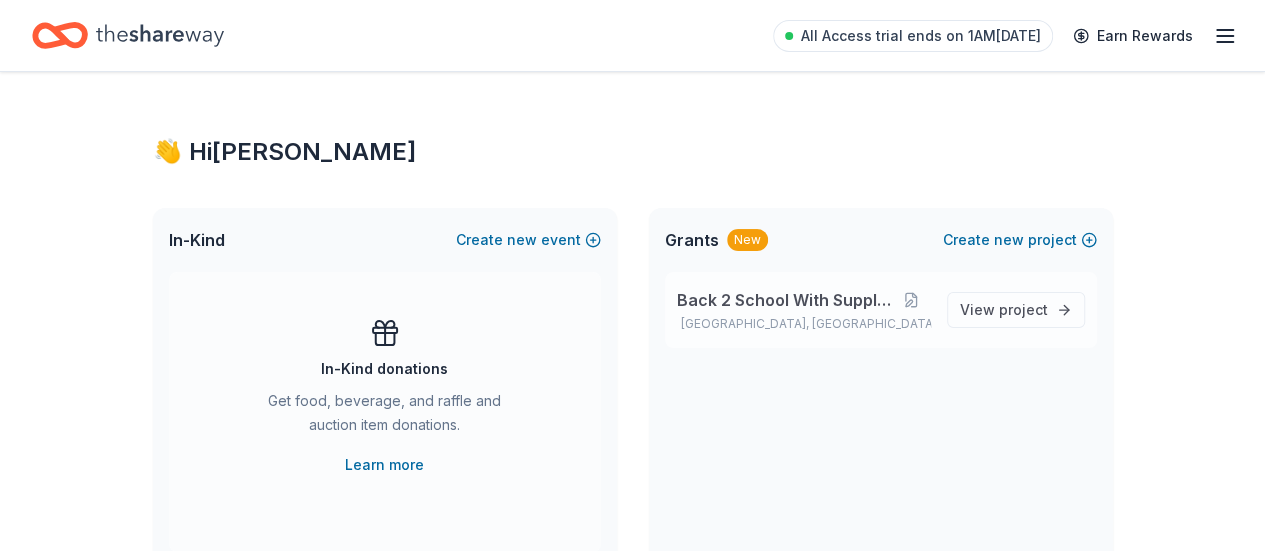 click on "Back 2 School With Supplies" at bounding box center (784, 300) 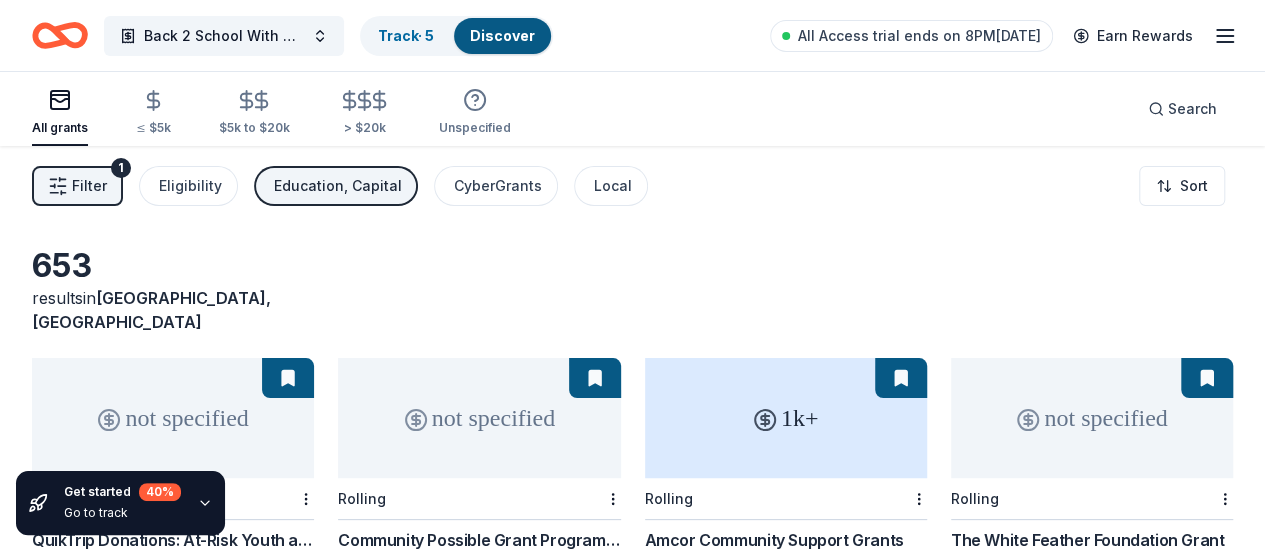 scroll, scrollTop: 300, scrollLeft: 0, axis: vertical 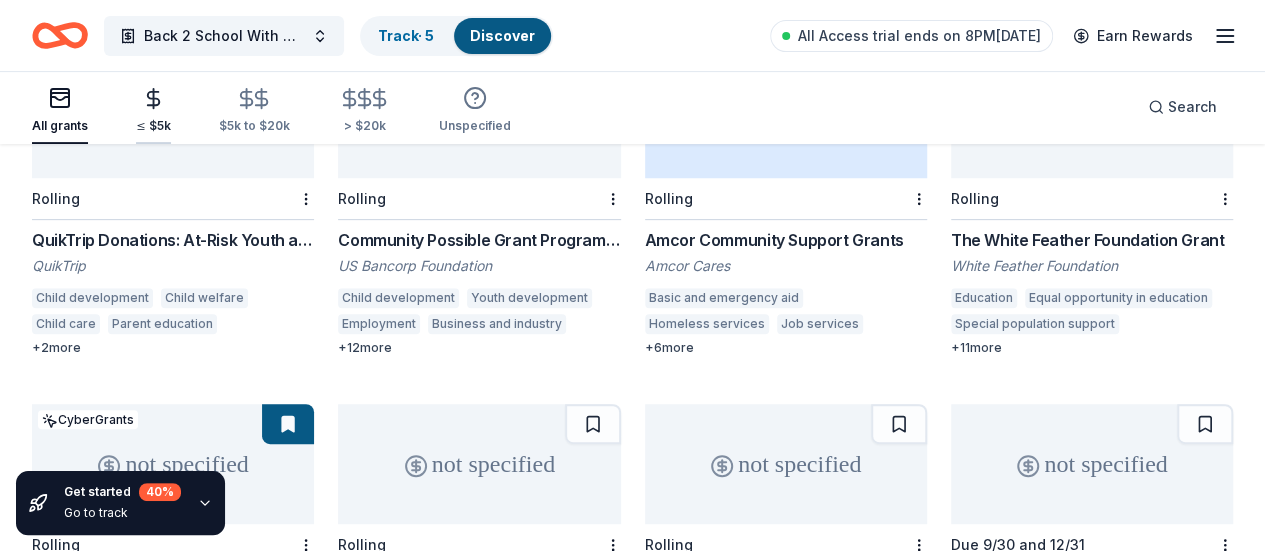 click on "≤ $5k" at bounding box center (153, 110) 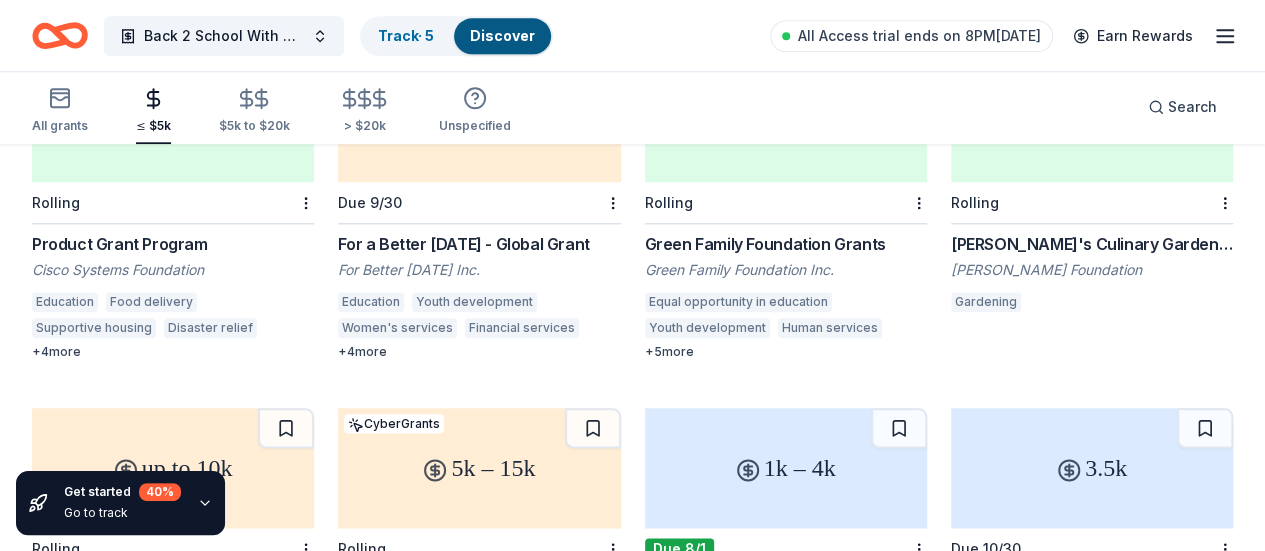 scroll, scrollTop: 488, scrollLeft: 0, axis: vertical 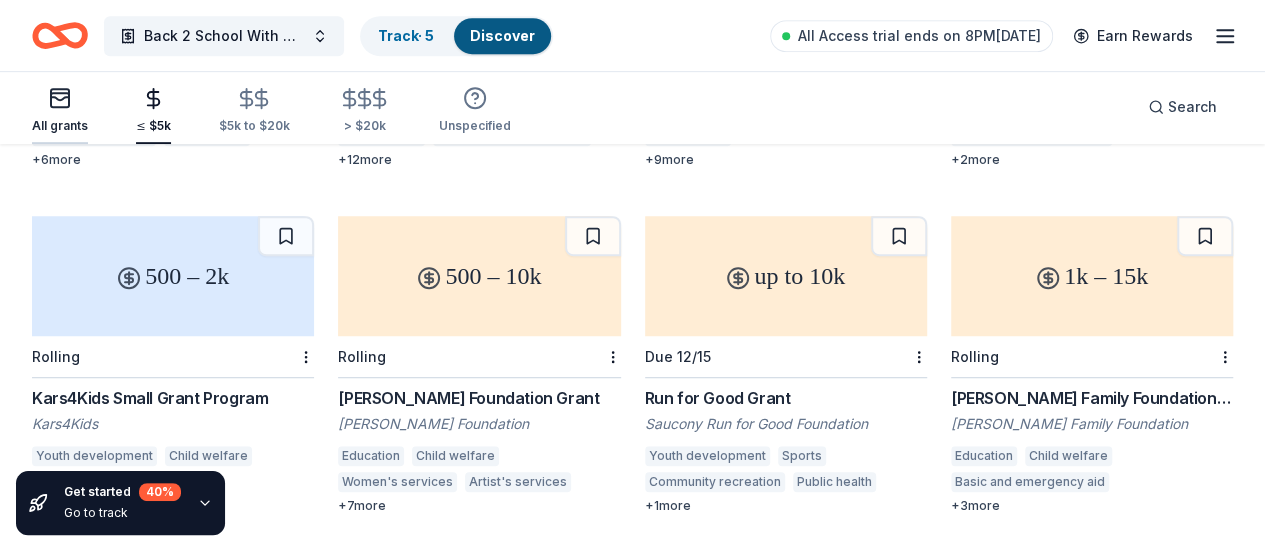click 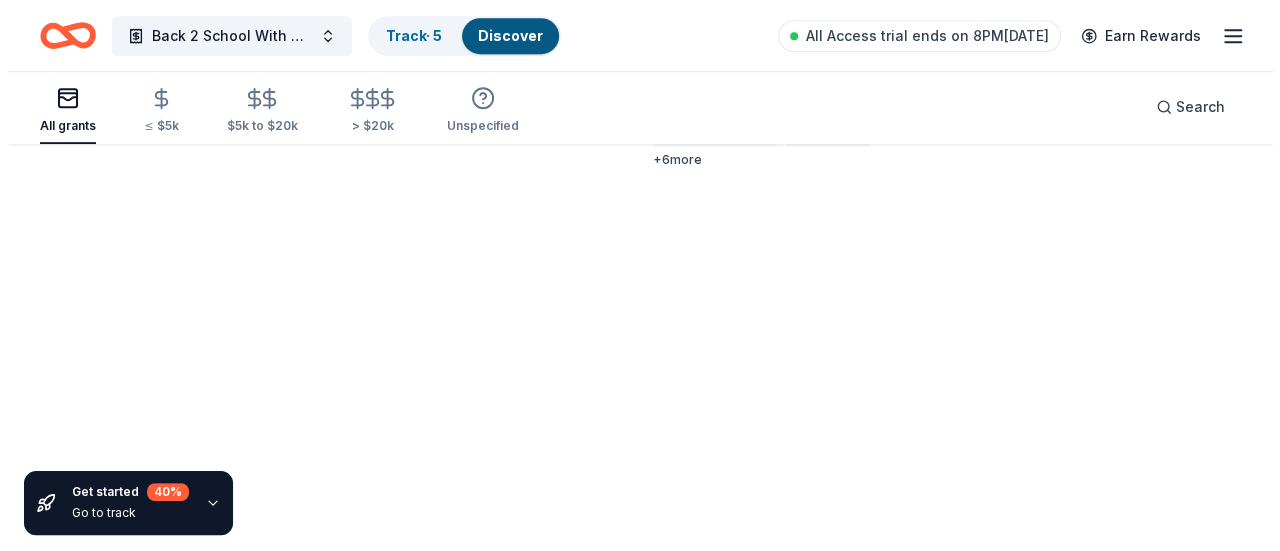 scroll, scrollTop: 0, scrollLeft: 0, axis: both 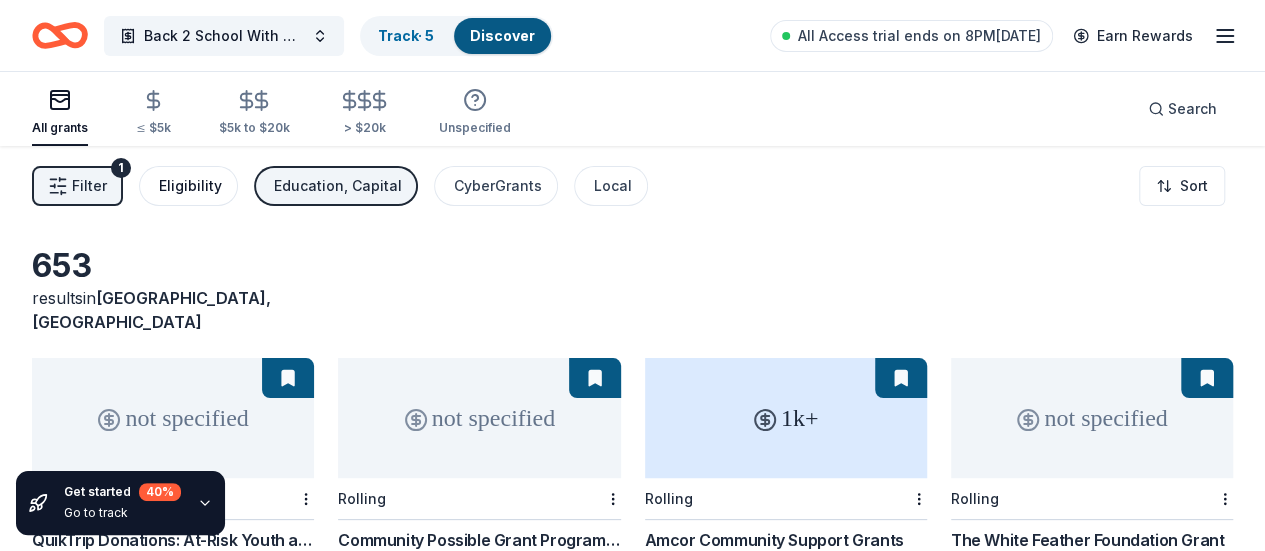 click on "Eligibility" at bounding box center [190, 186] 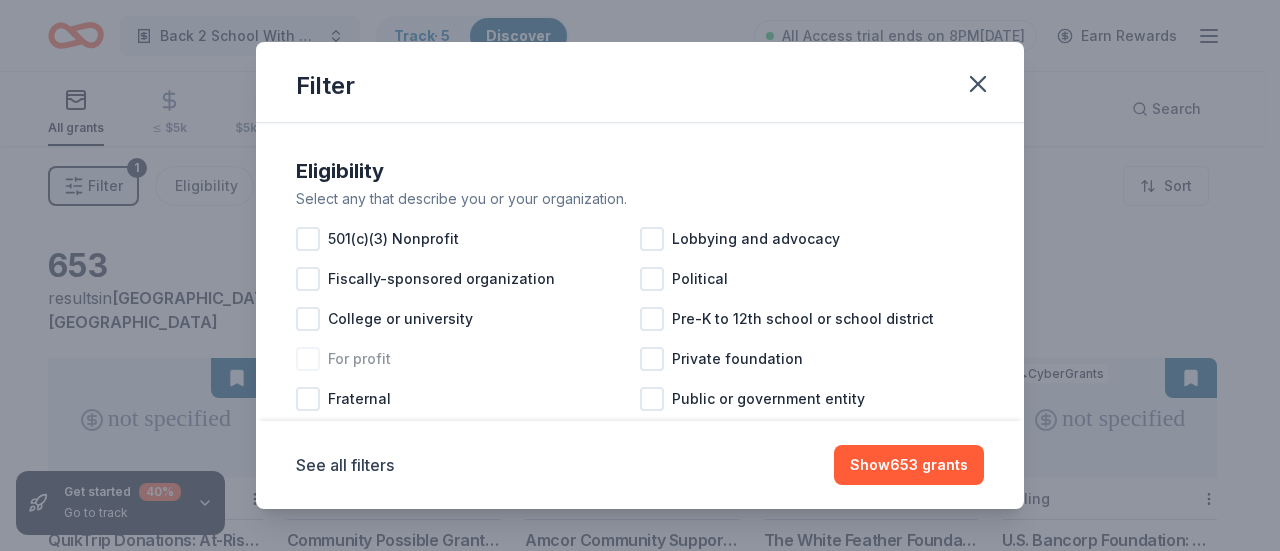 click at bounding box center (308, 359) 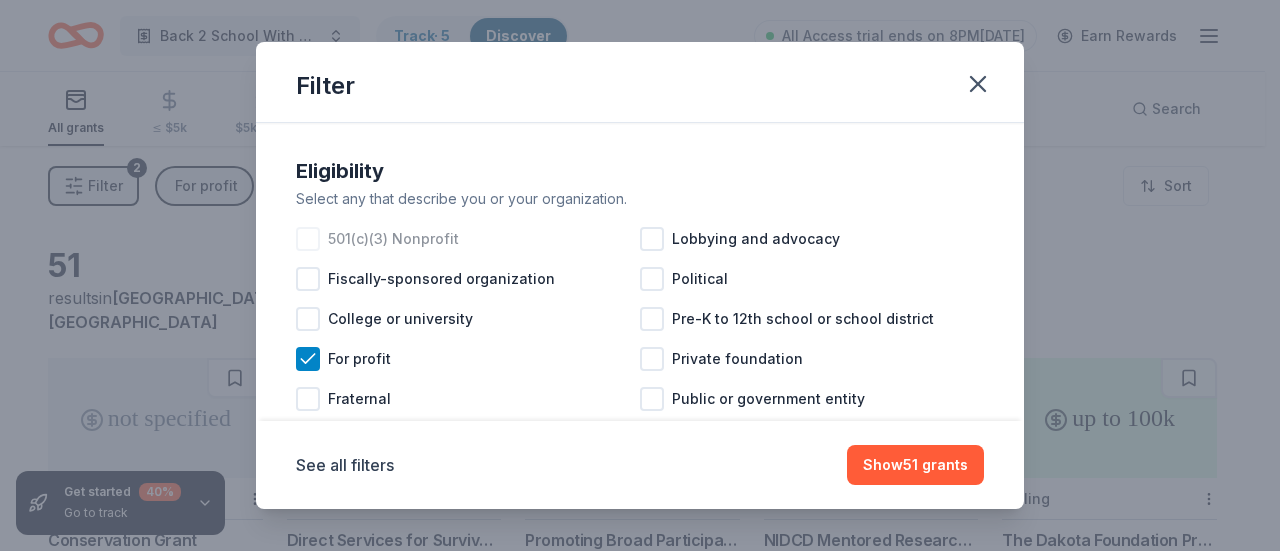 click at bounding box center [308, 239] 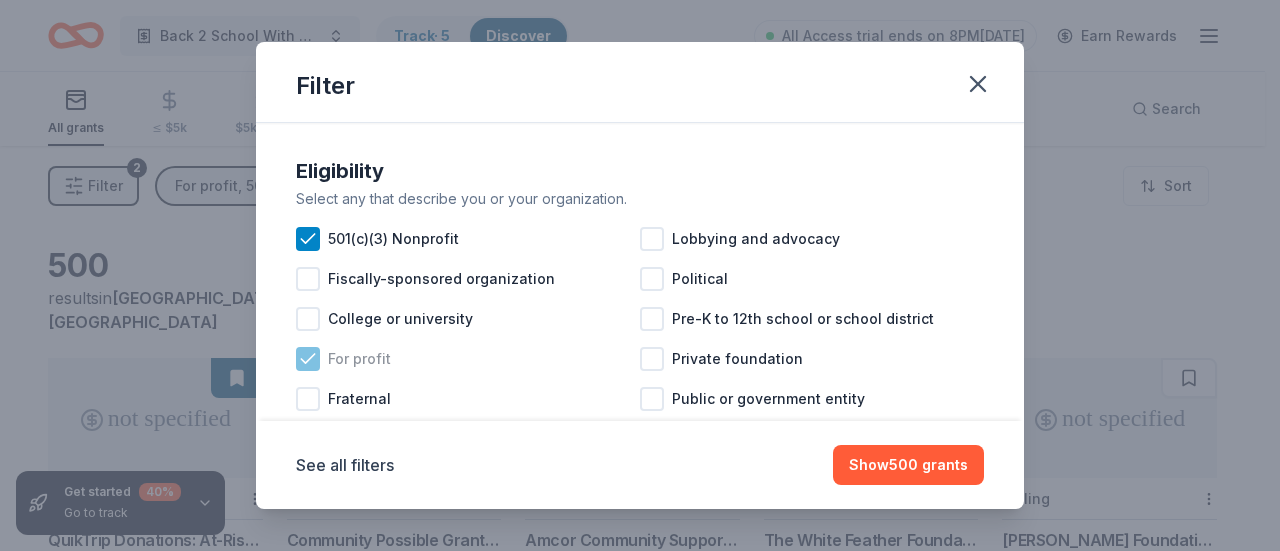 click 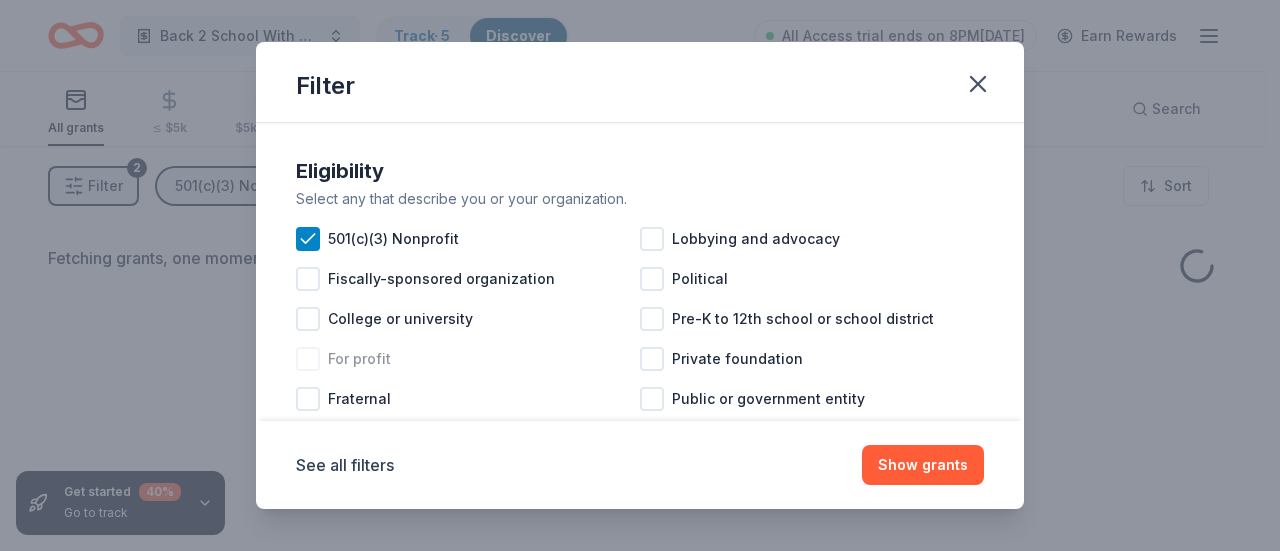 click at bounding box center [308, 359] 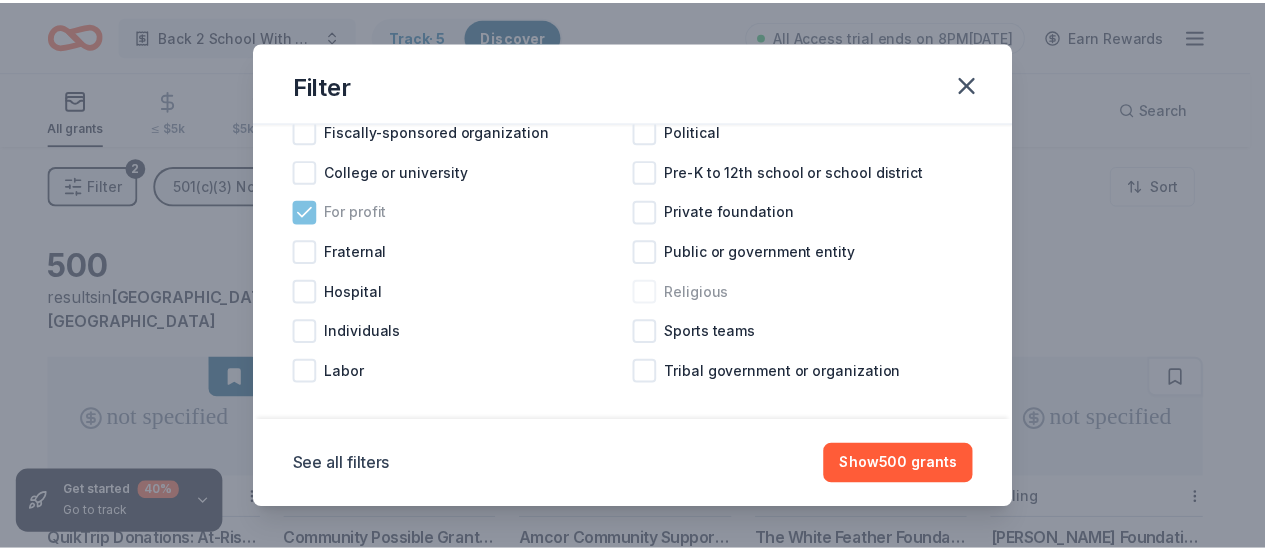scroll, scrollTop: 165, scrollLeft: 0, axis: vertical 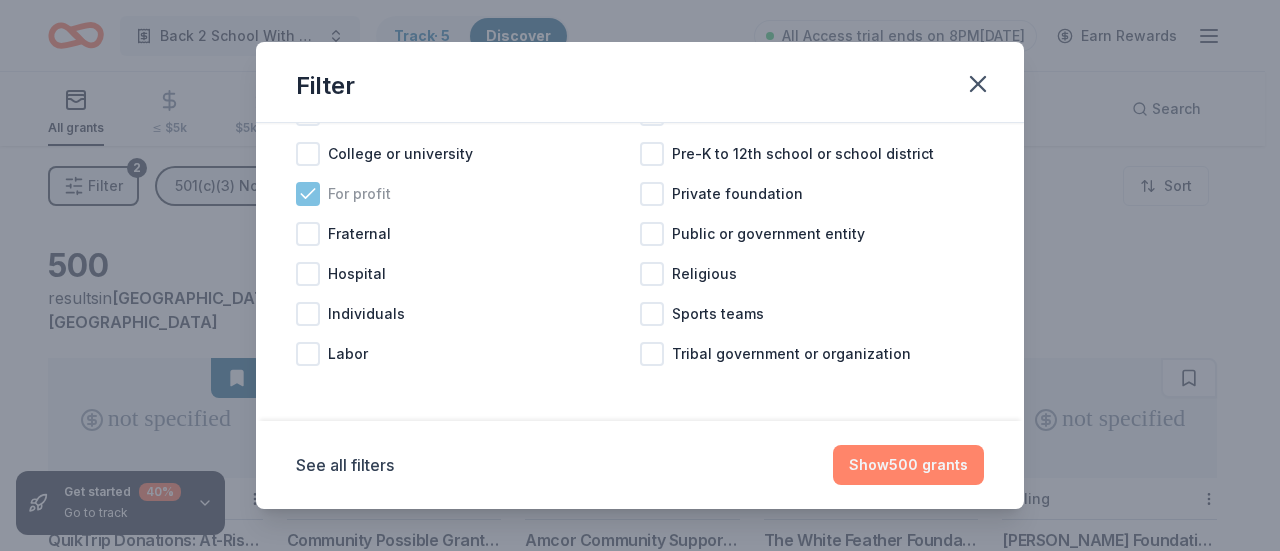 click on "Show  500   grants" at bounding box center [908, 465] 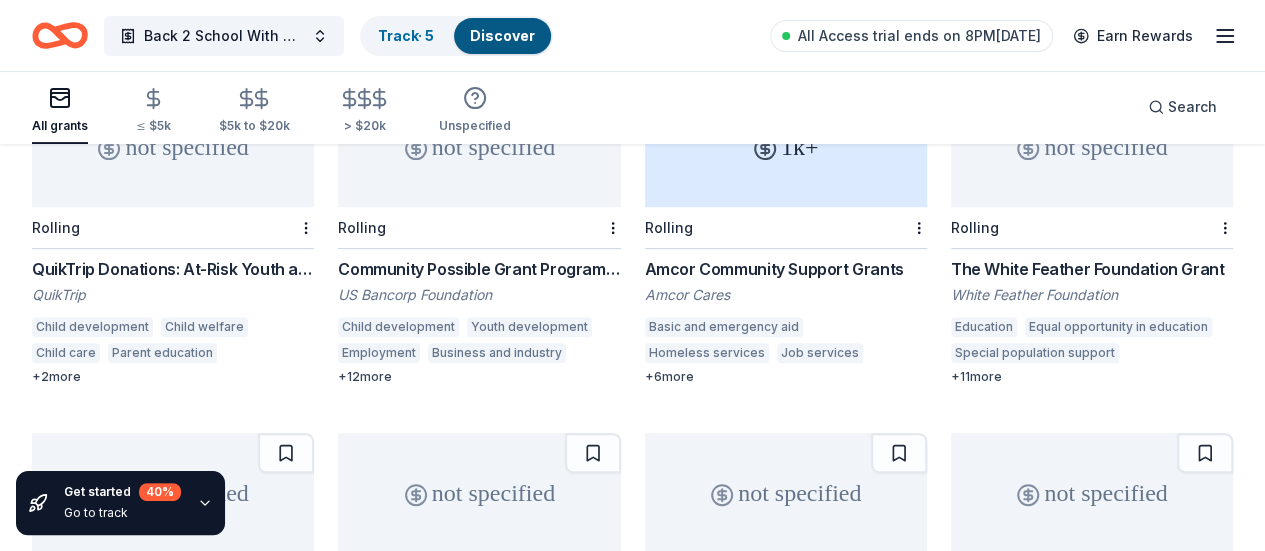 scroll, scrollTop: 300, scrollLeft: 0, axis: vertical 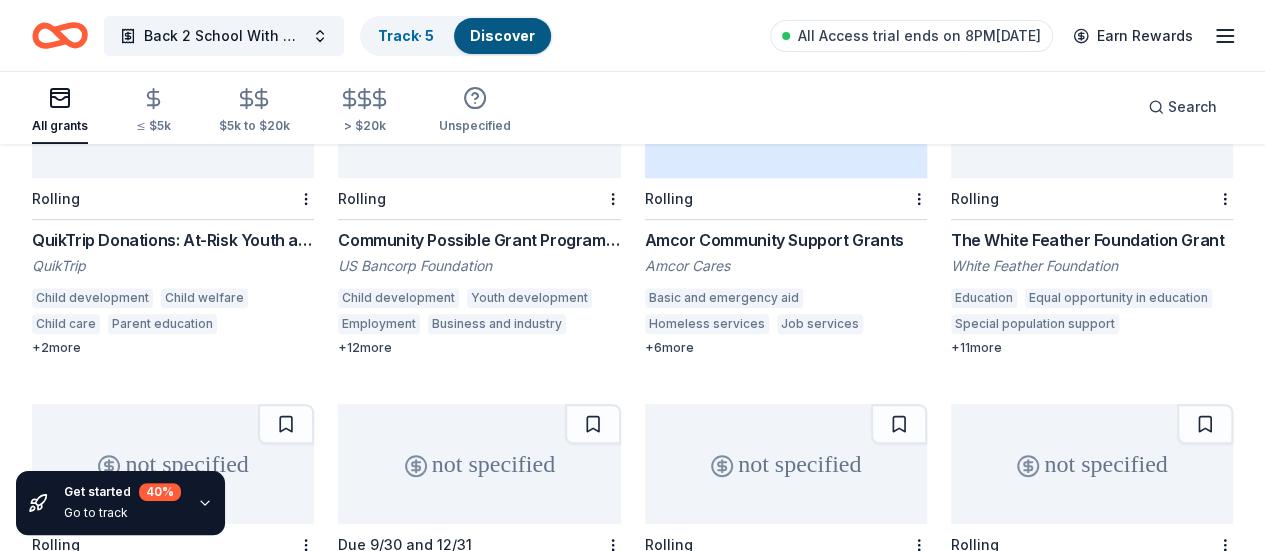 click on "QuikTrip Donations: At-Risk Youth and Early Childhood Education" at bounding box center [173, 240] 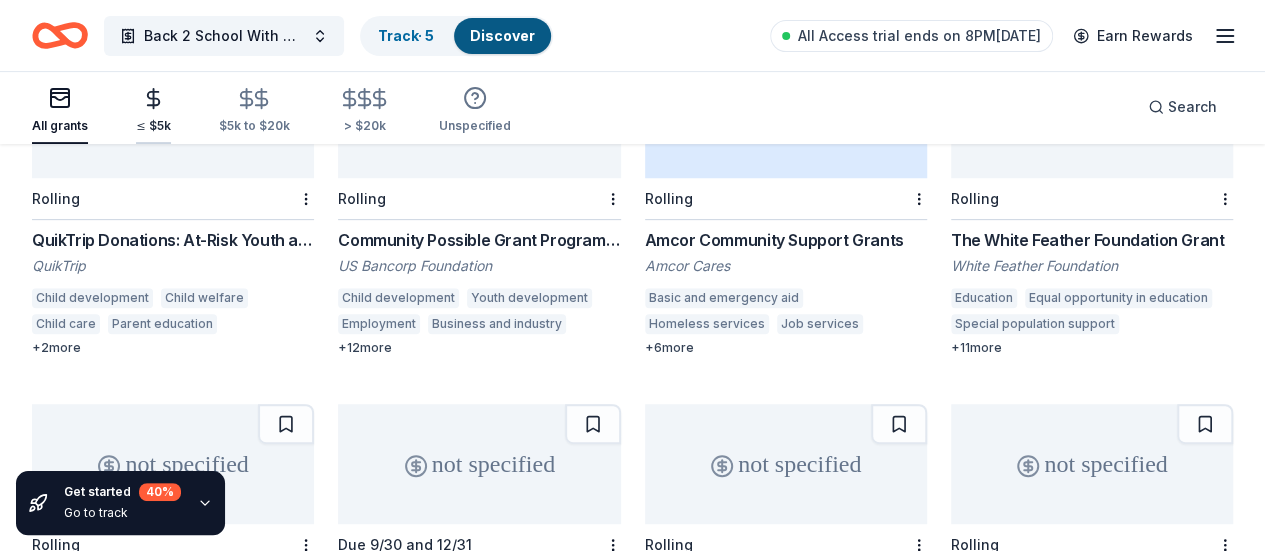 click on "≤ $5k" at bounding box center (153, 110) 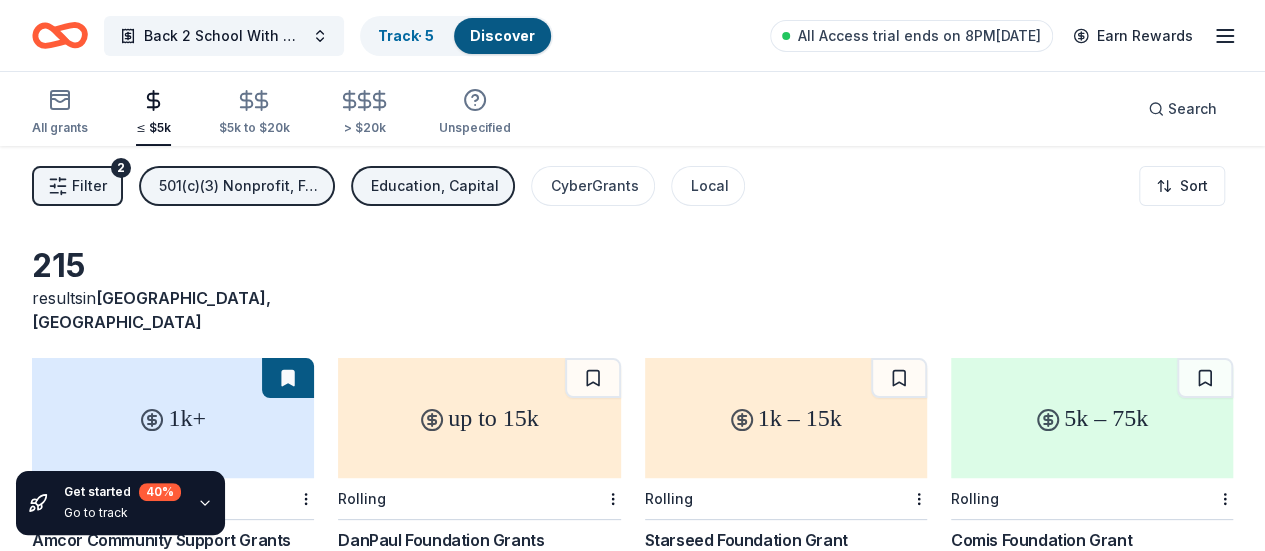 scroll, scrollTop: 588, scrollLeft: 0, axis: vertical 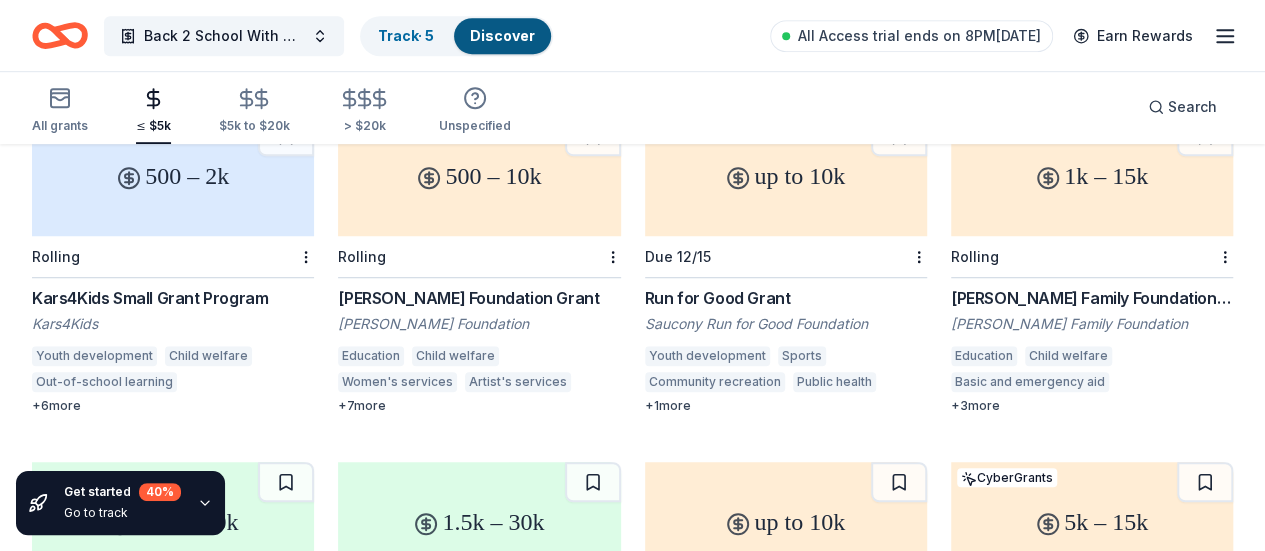 click on "Karen Colina Wilson Foundation Grant" at bounding box center (479, 298) 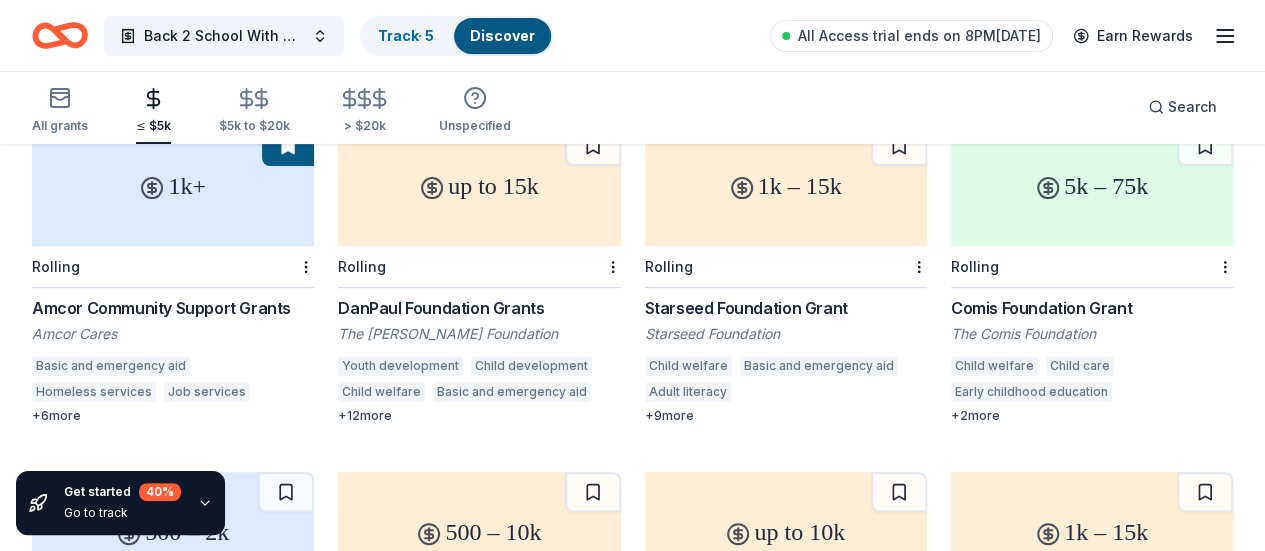 scroll, scrollTop: 0, scrollLeft: 0, axis: both 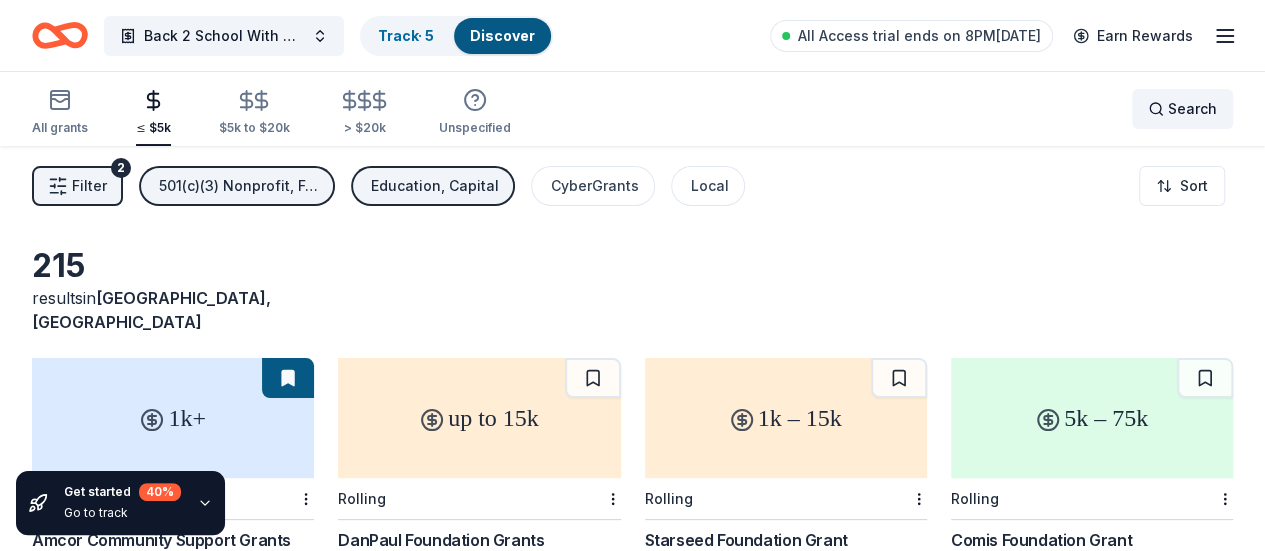 click on "Search" at bounding box center (1182, 109) 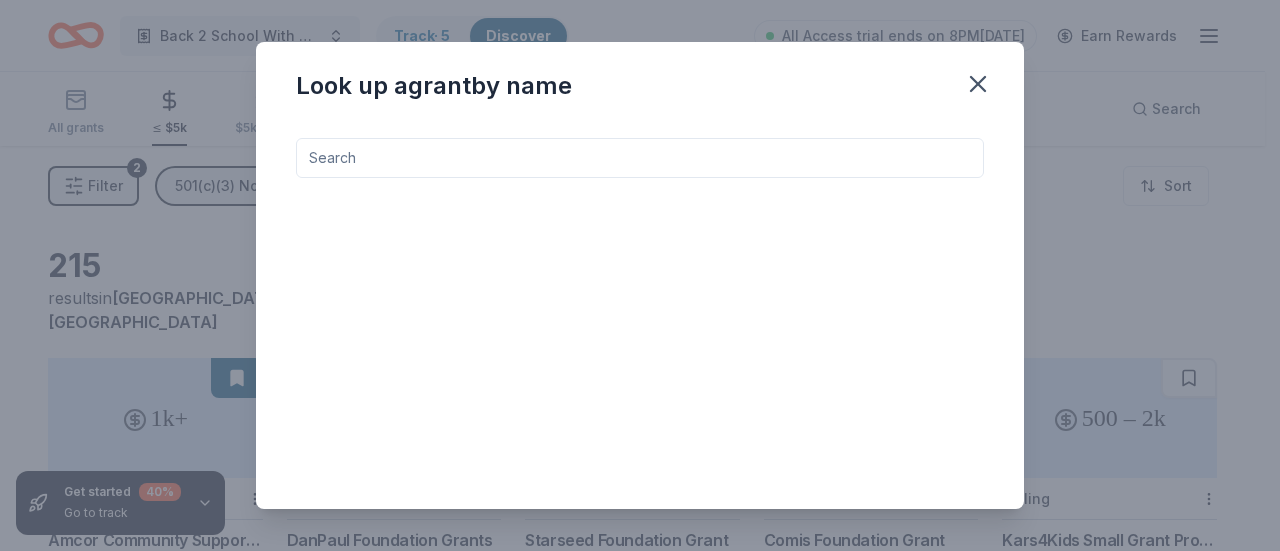 click at bounding box center [640, 158] 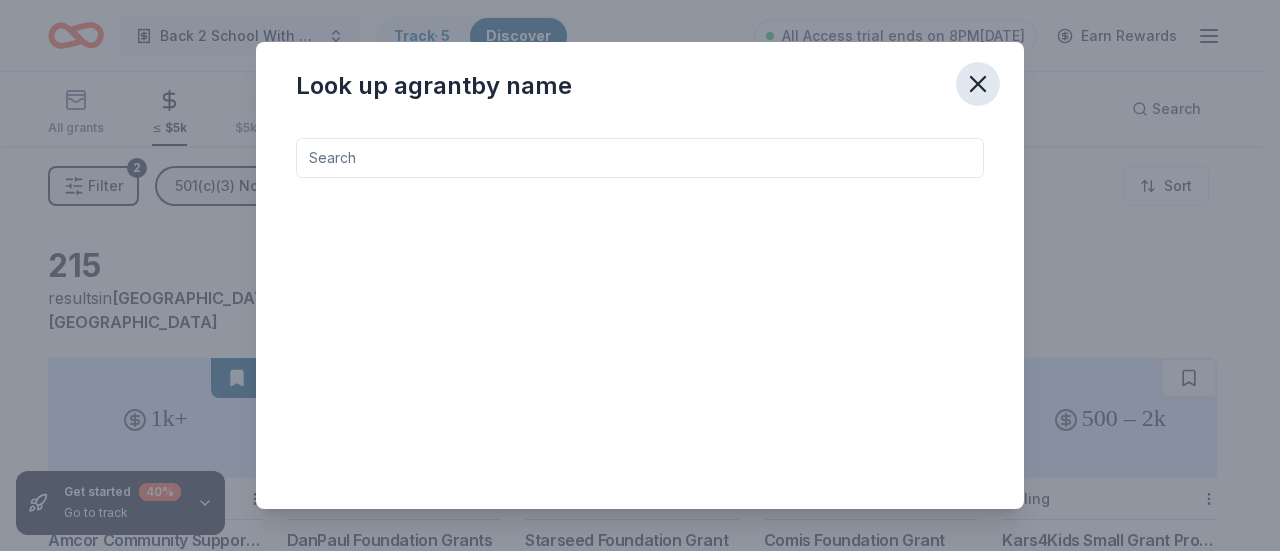 click 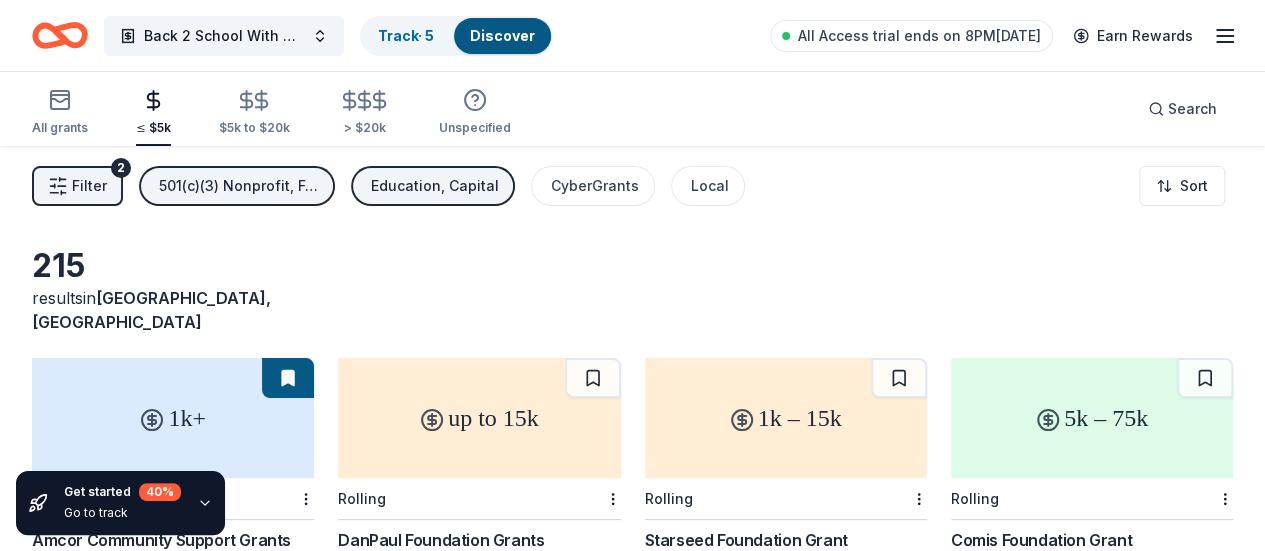 click 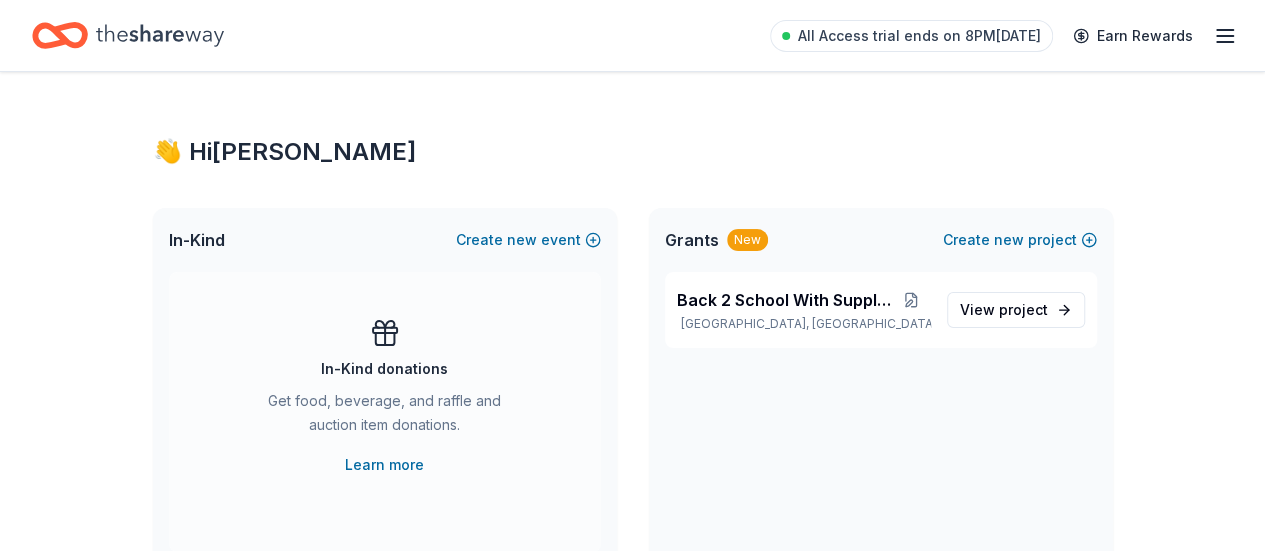 click on "In-Kind" at bounding box center [197, 240] 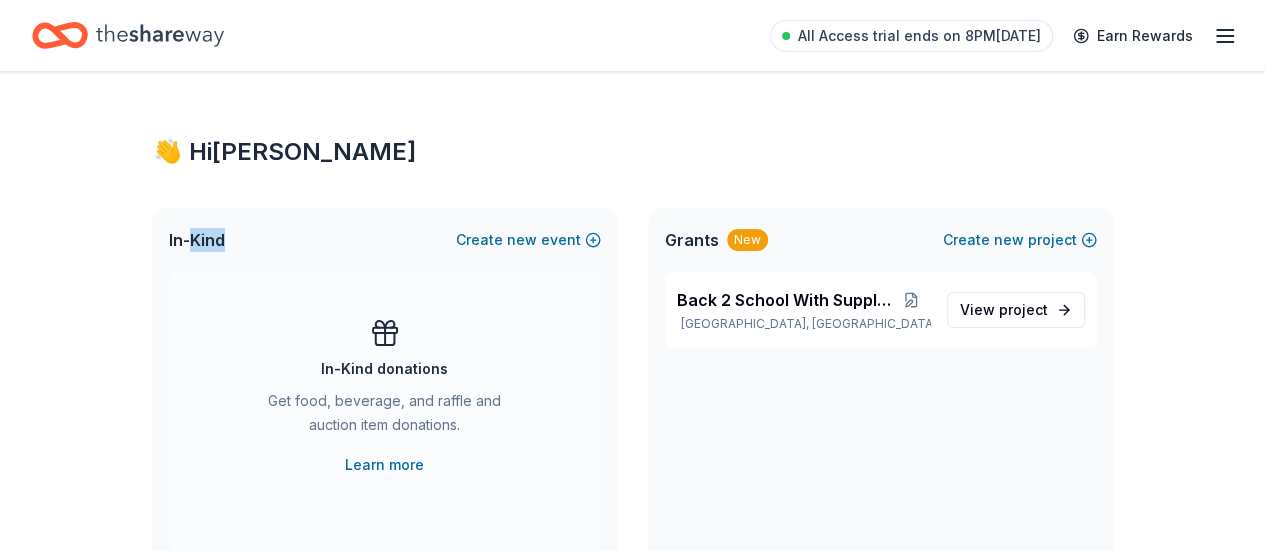 click on "In-Kind" at bounding box center (197, 240) 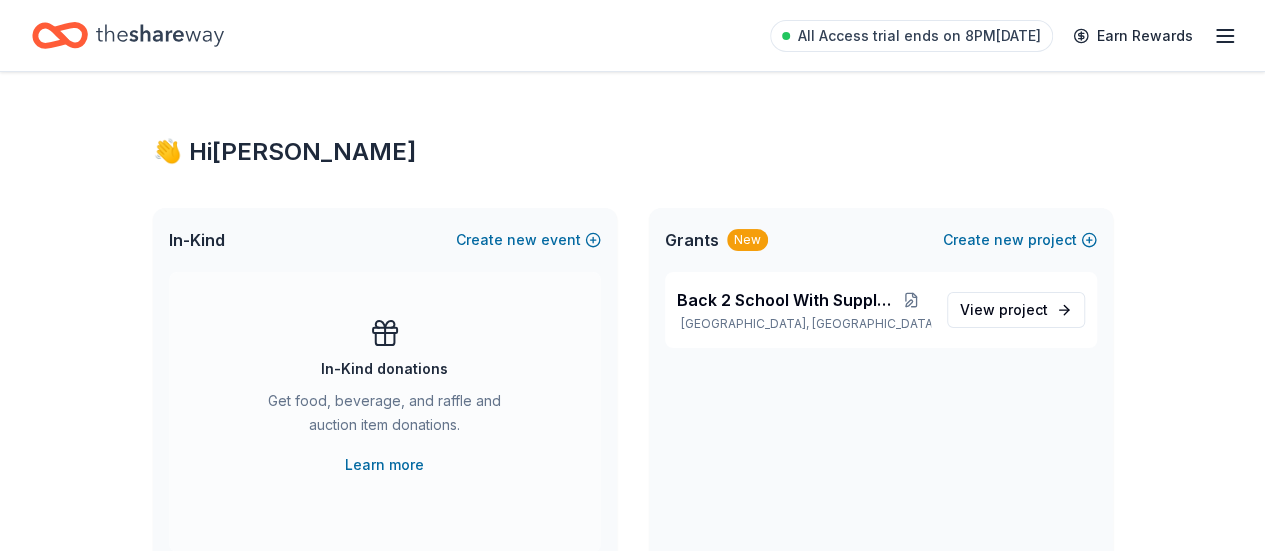 click on "In-Kind Create  new  event" at bounding box center (385, 240) 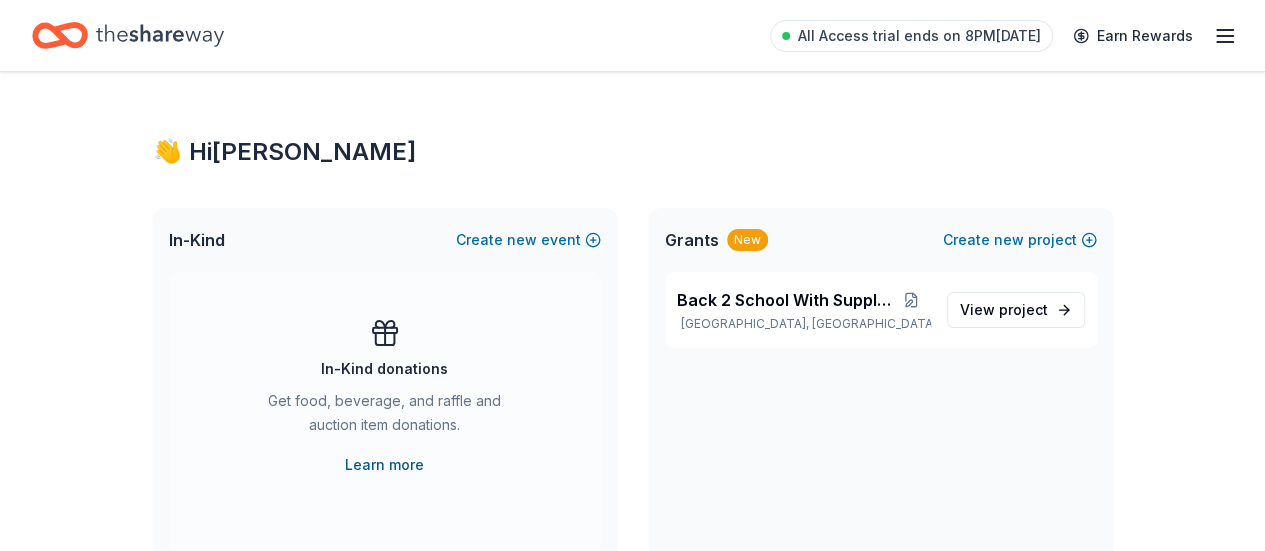 click on "Learn more" at bounding box center [384, 465] 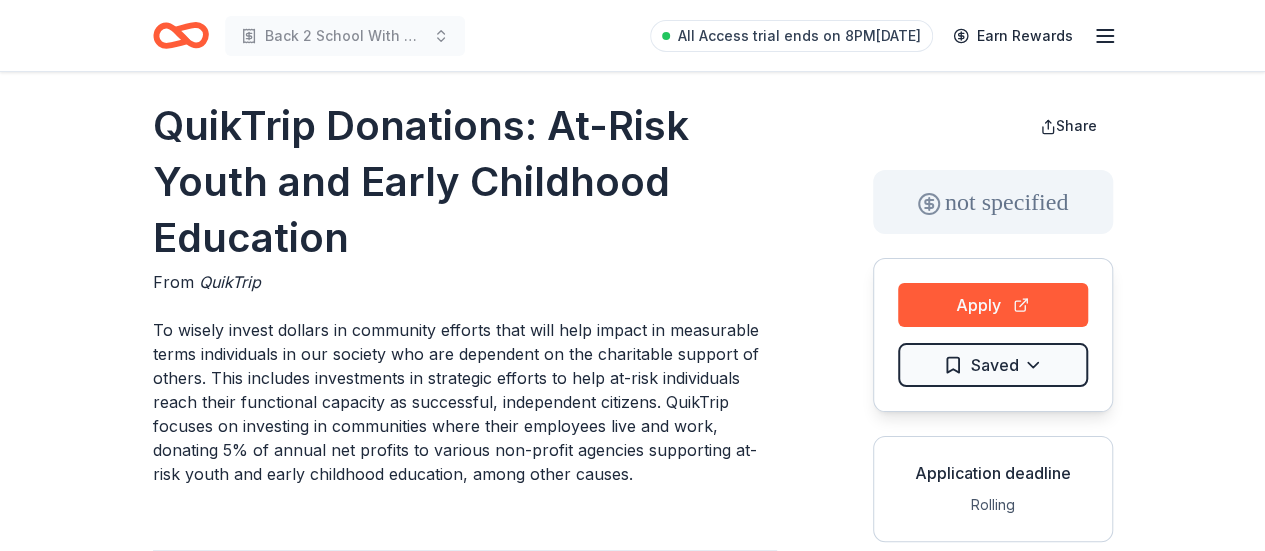 scroll, scrollTop: 0, scrollLeft: 0, axis: both 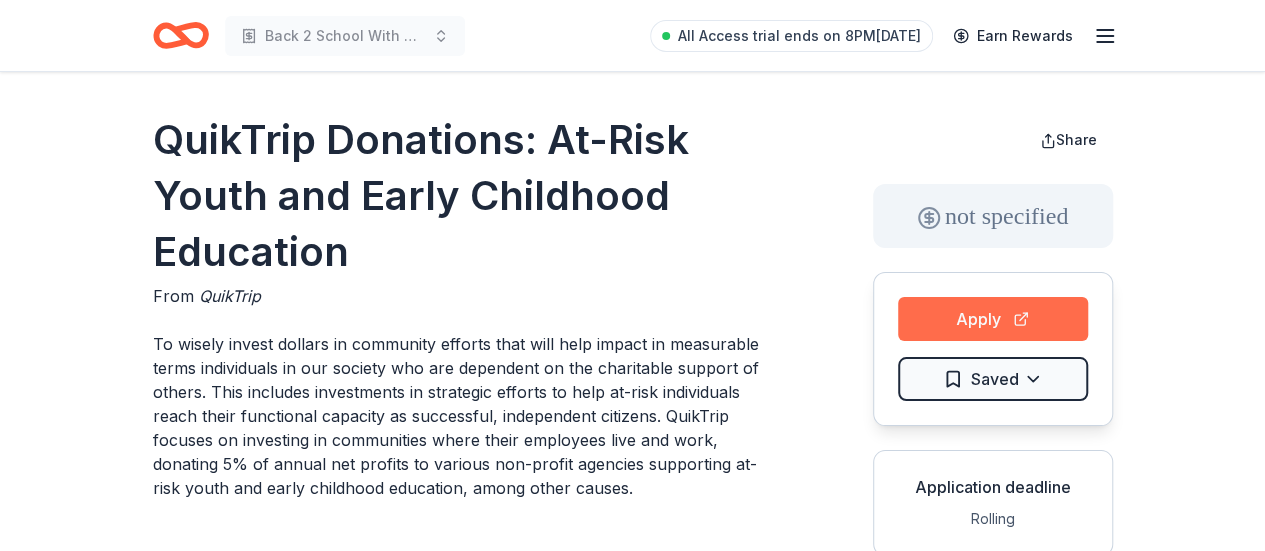 click on "Apply" at bounding box center [993, 319] 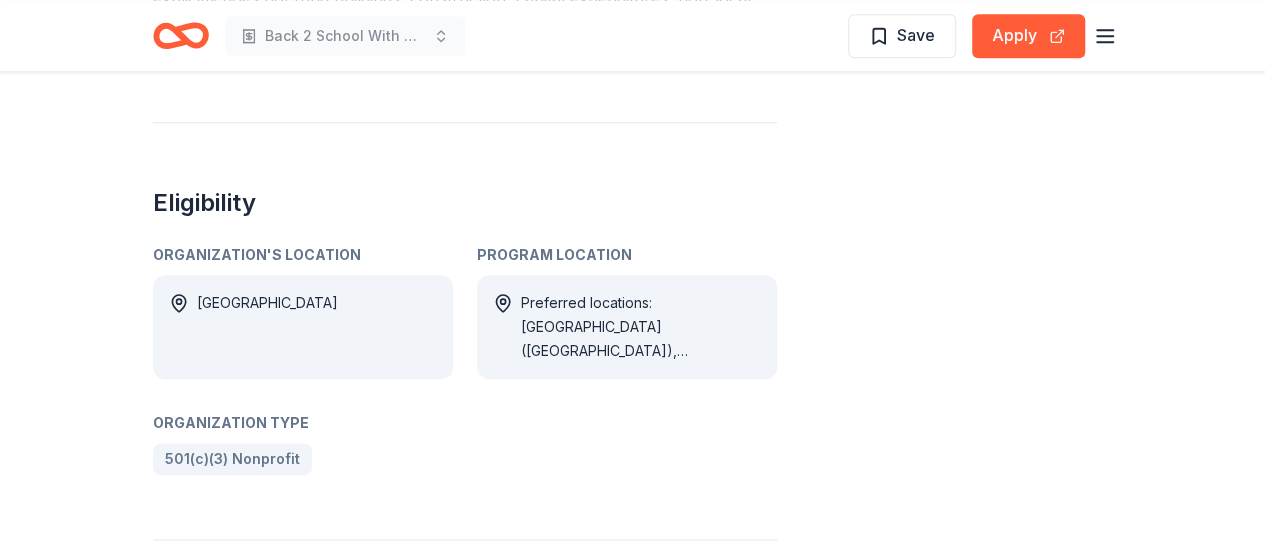 scroll, scrollTop: 0, scrollLeft: 0, axis: both 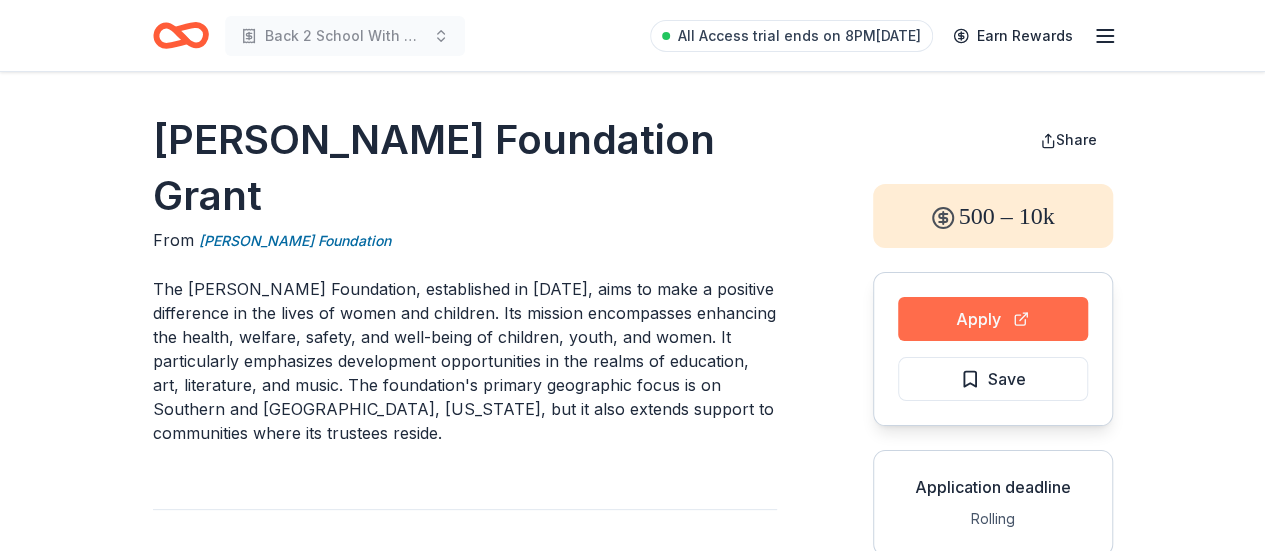 click on "Apply" at bounding box center (993, 319) 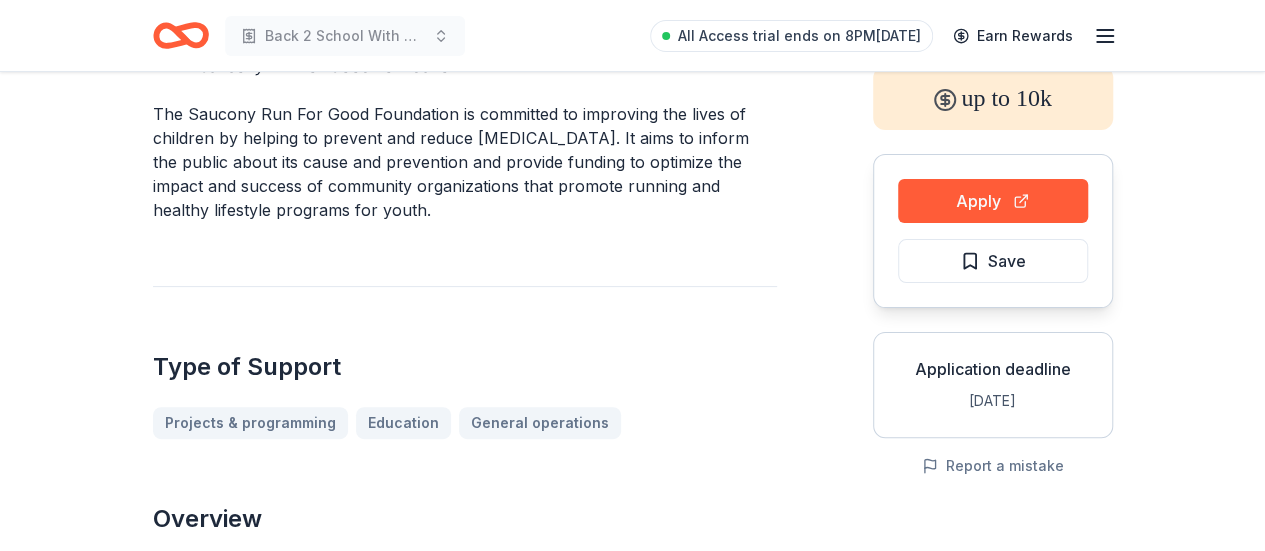 scroll, scrollTop: 0, scrollLeft: 0, axis: both 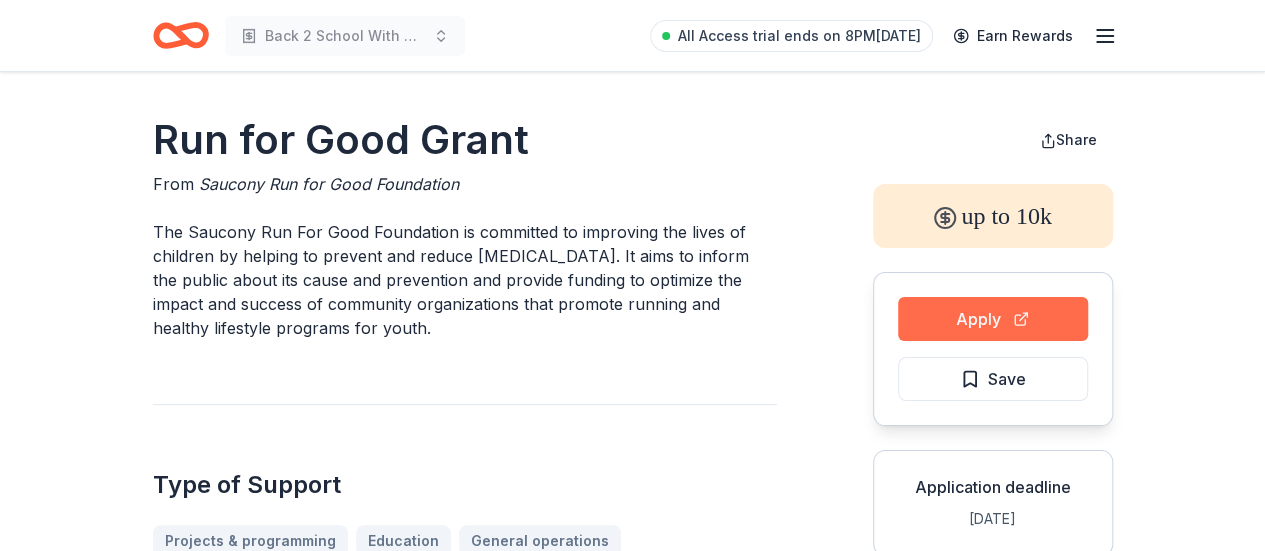 click on "Apply" at bounding box center [993, 319] 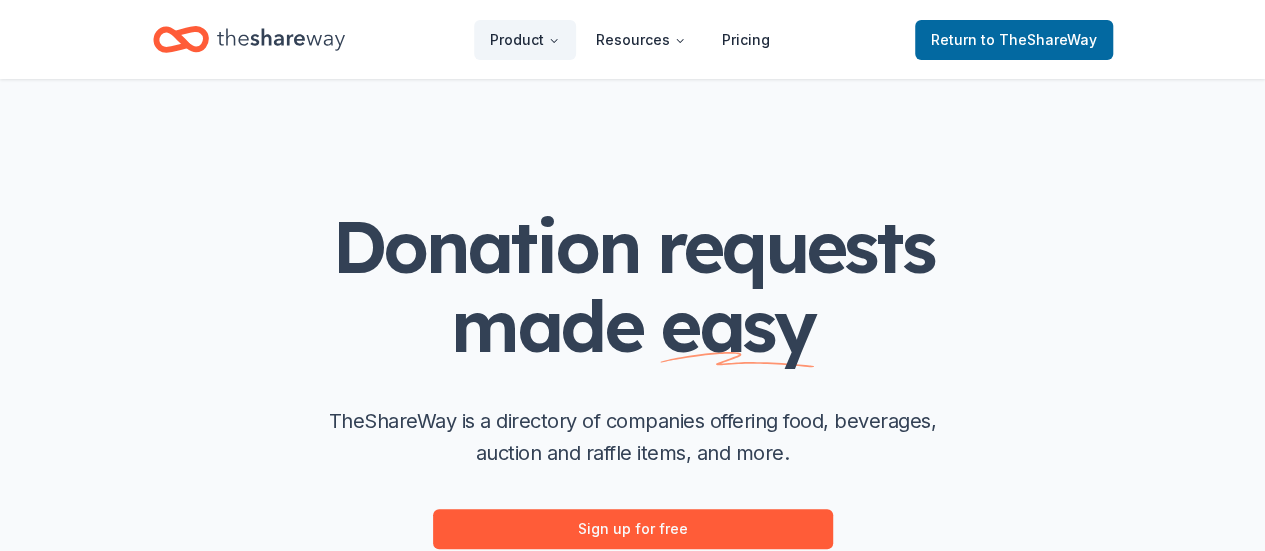 scroll, scrollTop: 100, scrollLeft: 0, axis: vertical 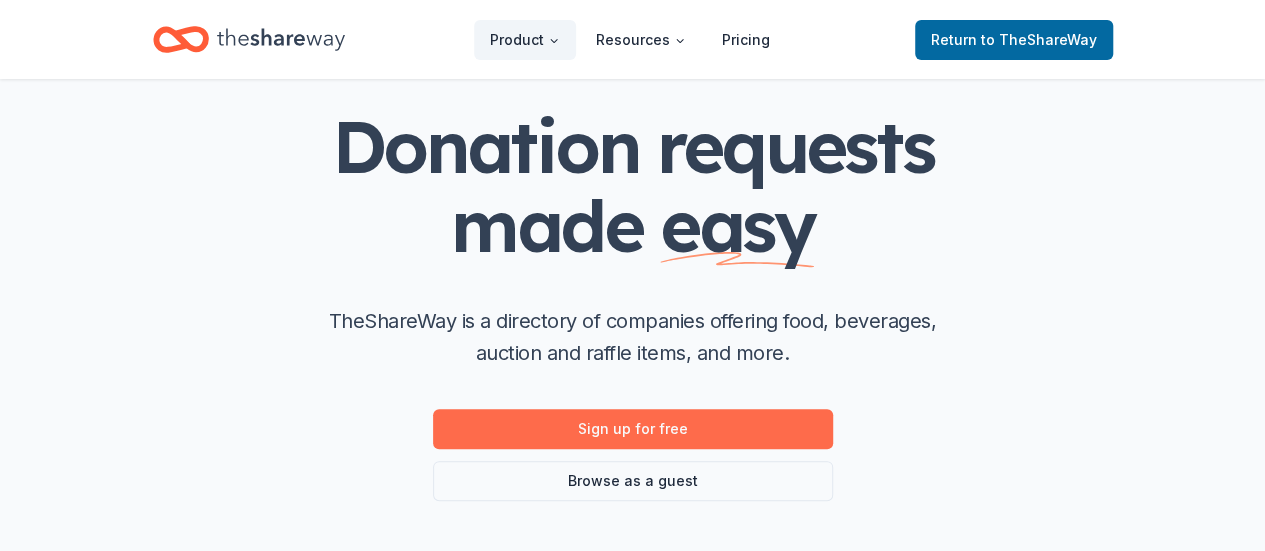click on "Sign up for free" at bounding box center [633, 429] 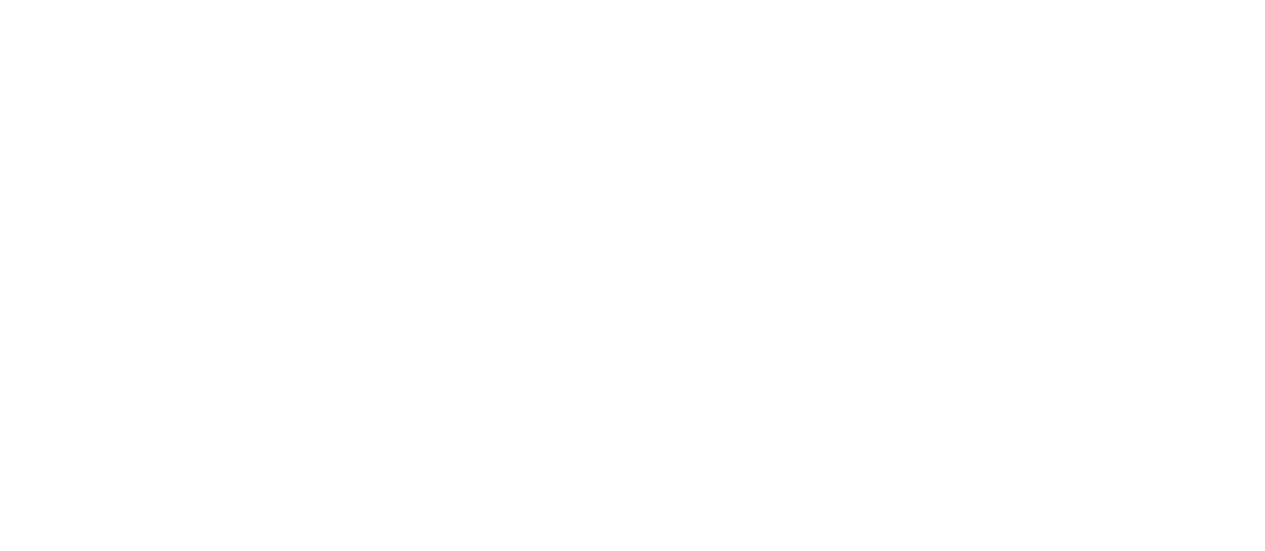 scroll, scrollTop: 0, scrollLeft: 0, axis: both 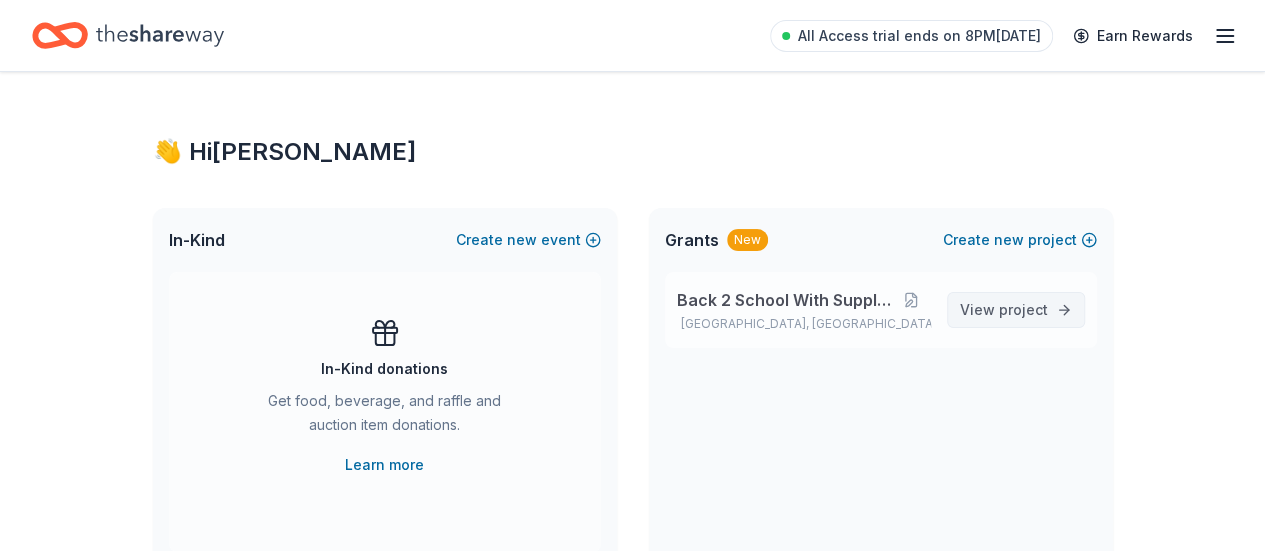 click on "View   project" at bounding box center [1004, 310] 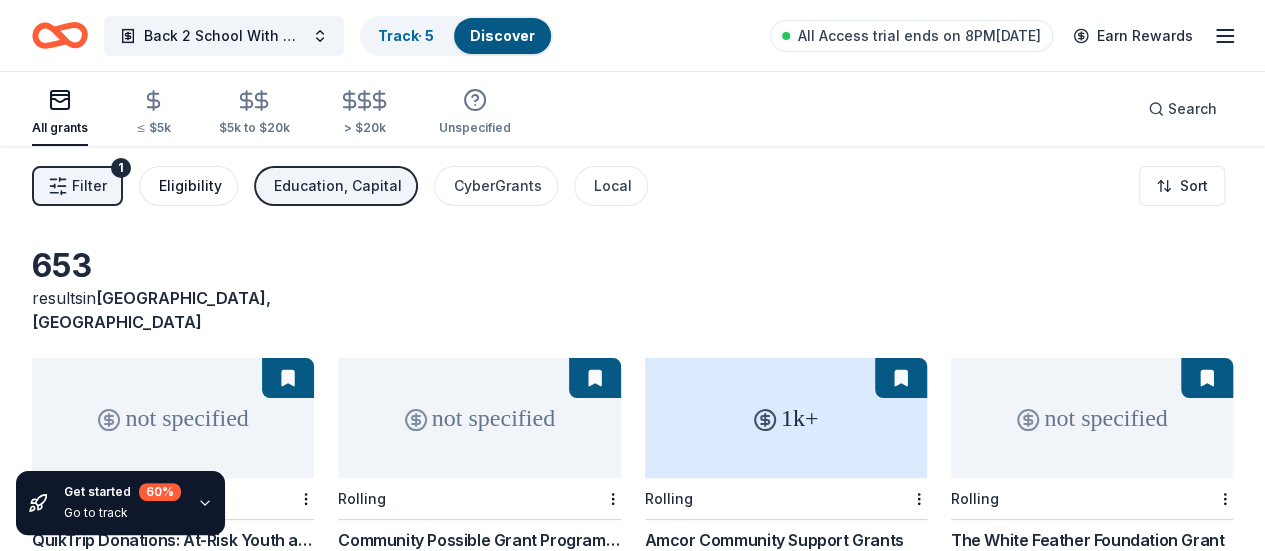 click on "Eligibility" at bounding box center [190, 186] 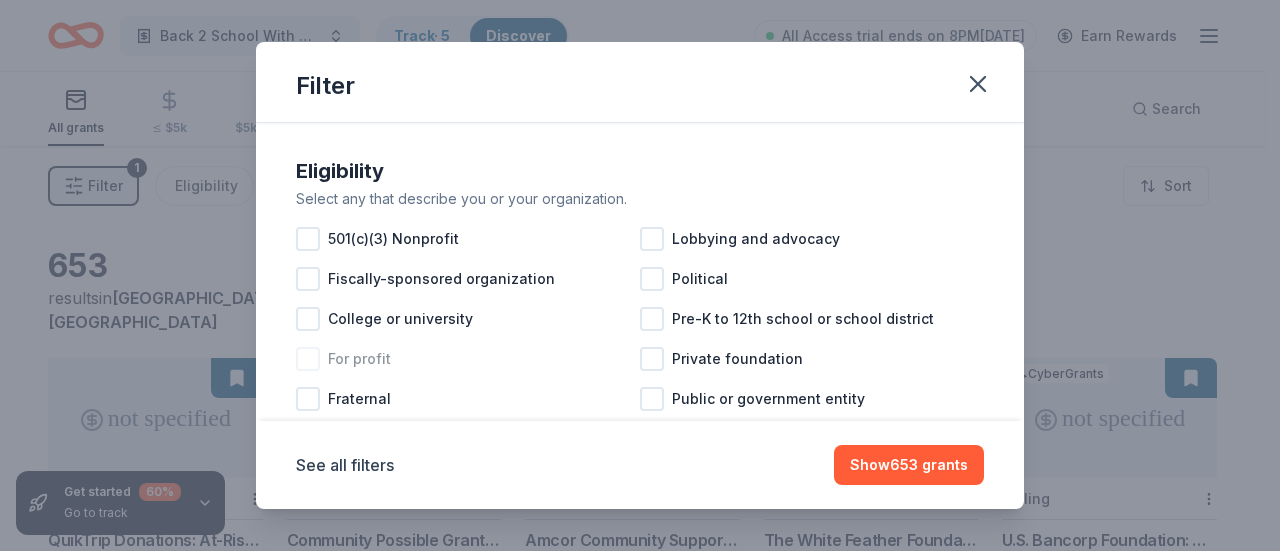 click at bounding box center (308, 359) 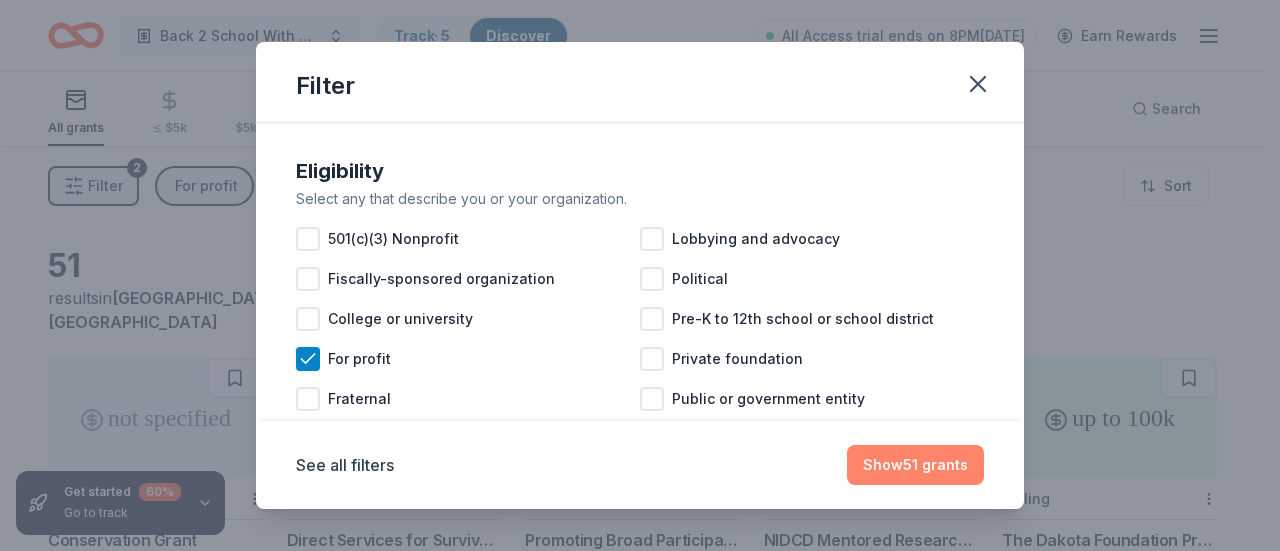click on "Show  51   grants" at bounding box center [915, 465] 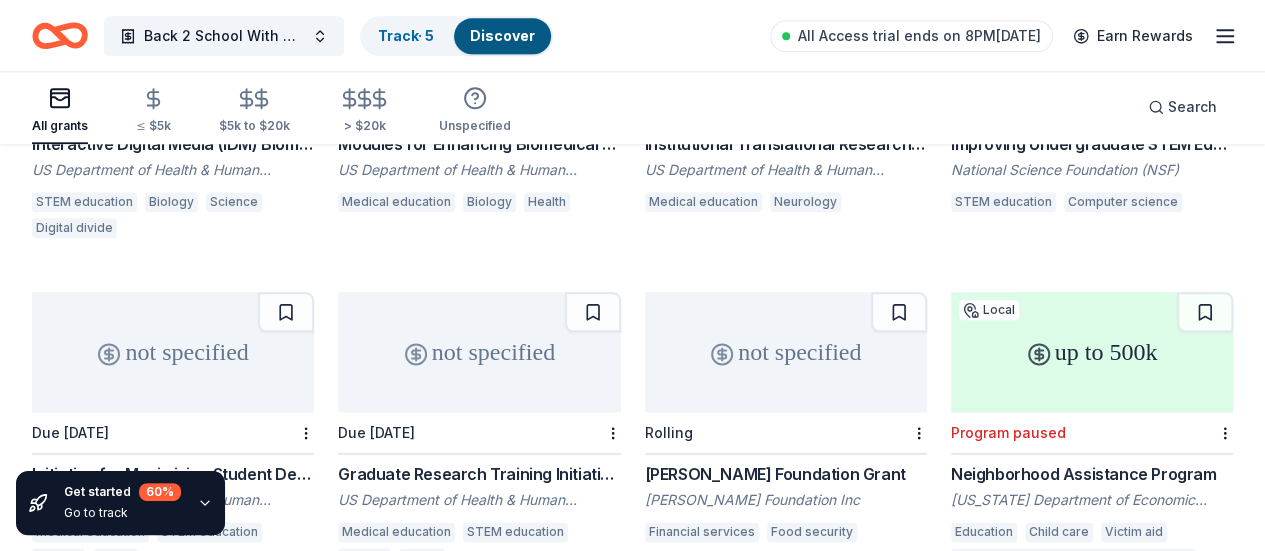 scroll, scrollTop: 1281, scrollLeft: 0, axis: vertical 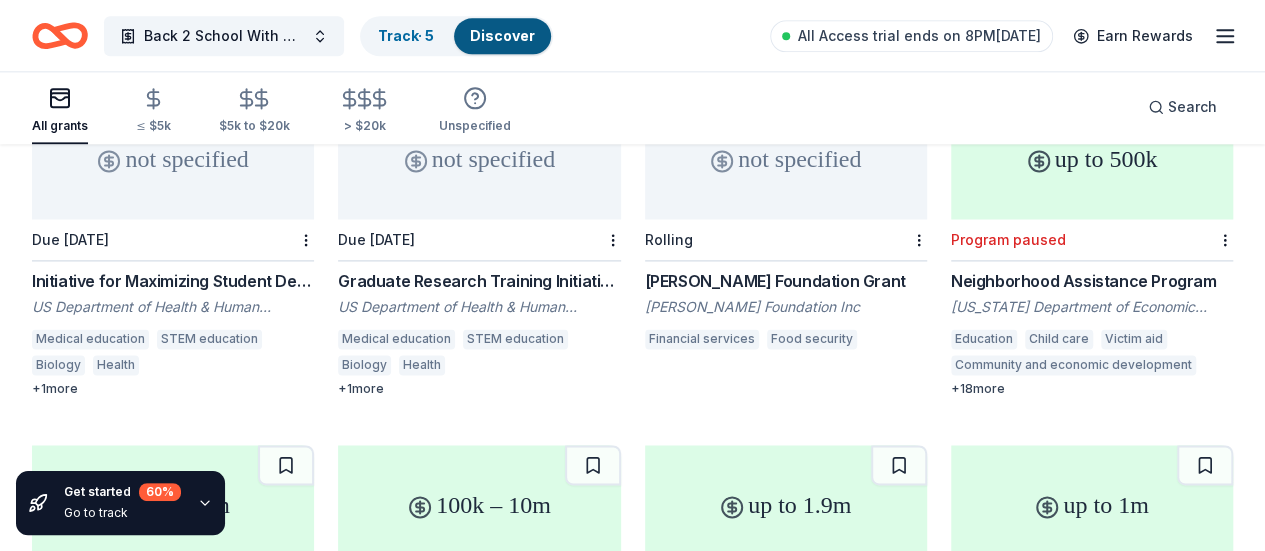 click on "Neighborhood Assistance Program" at bounding box center [1092, 281] 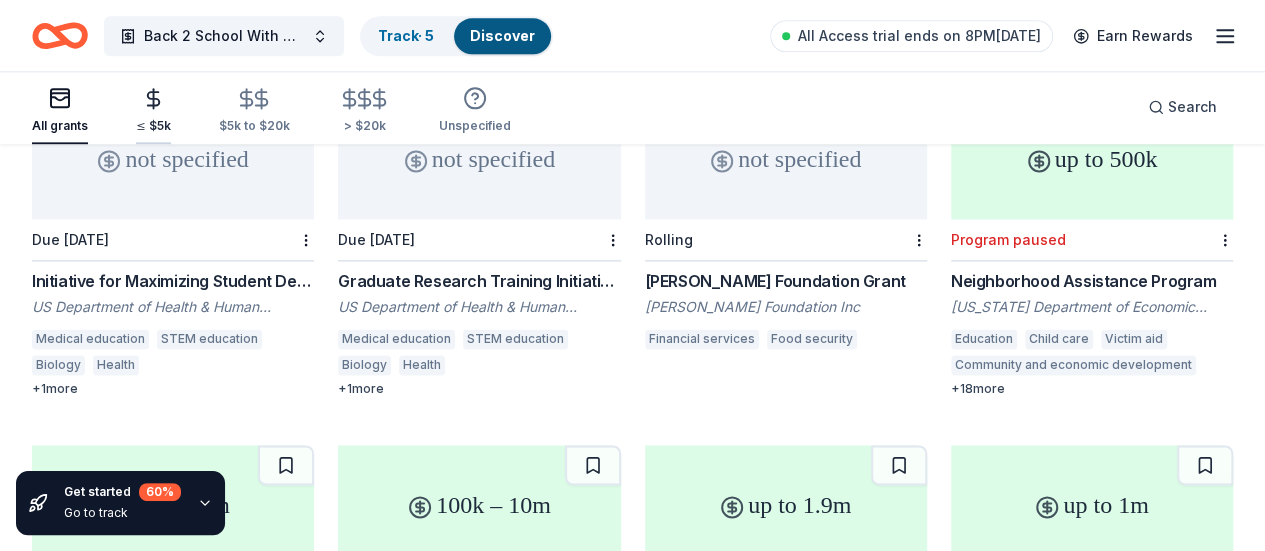 click 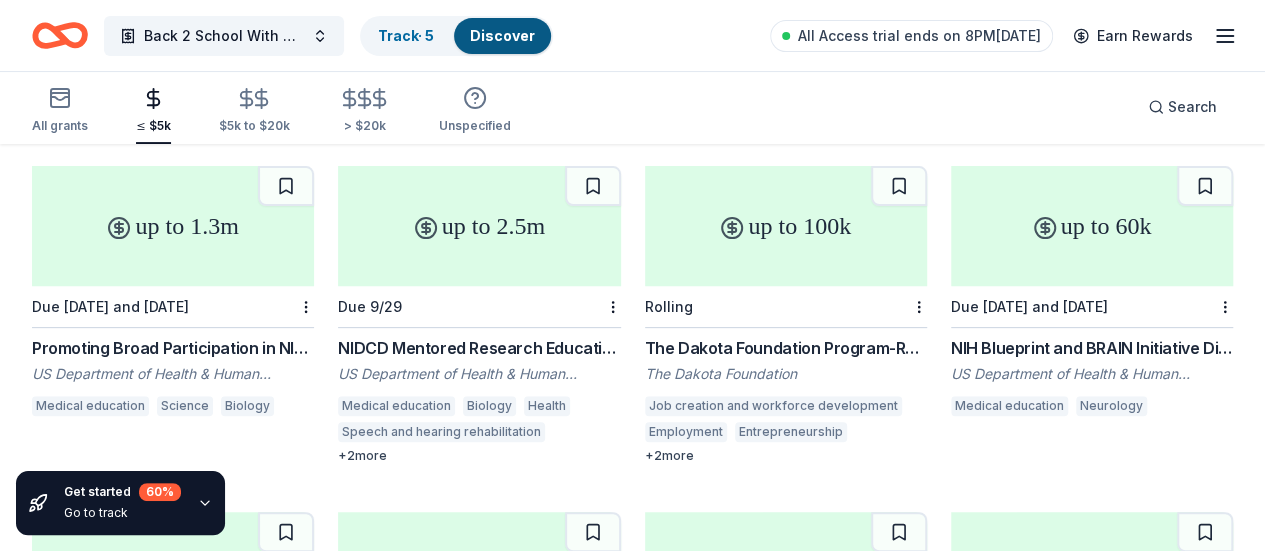 scroll, scrollTop: 0, scrollLeft: 0, axis: both 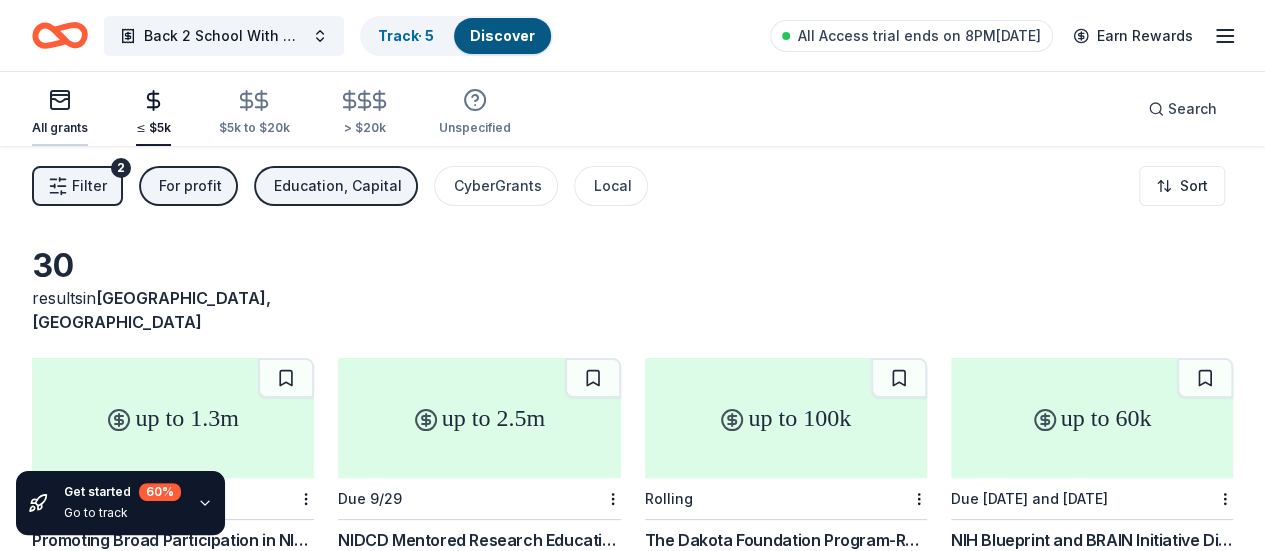 click on "All grants" at bounding box center (60, 112) 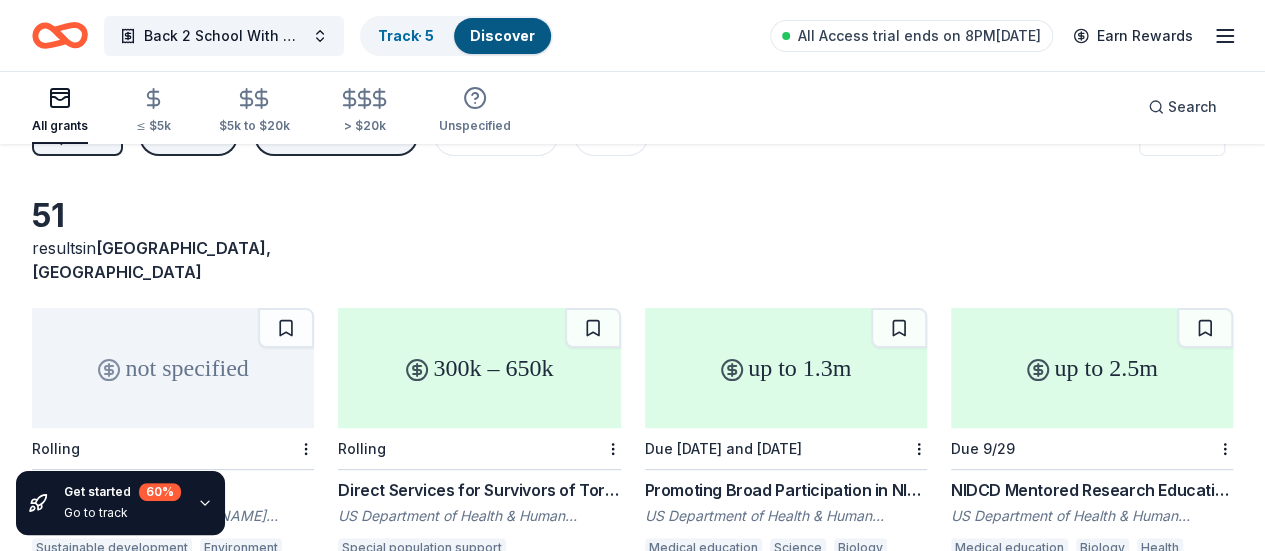scroll, scrollTop: 0, scrollLeft: 0, axis: both 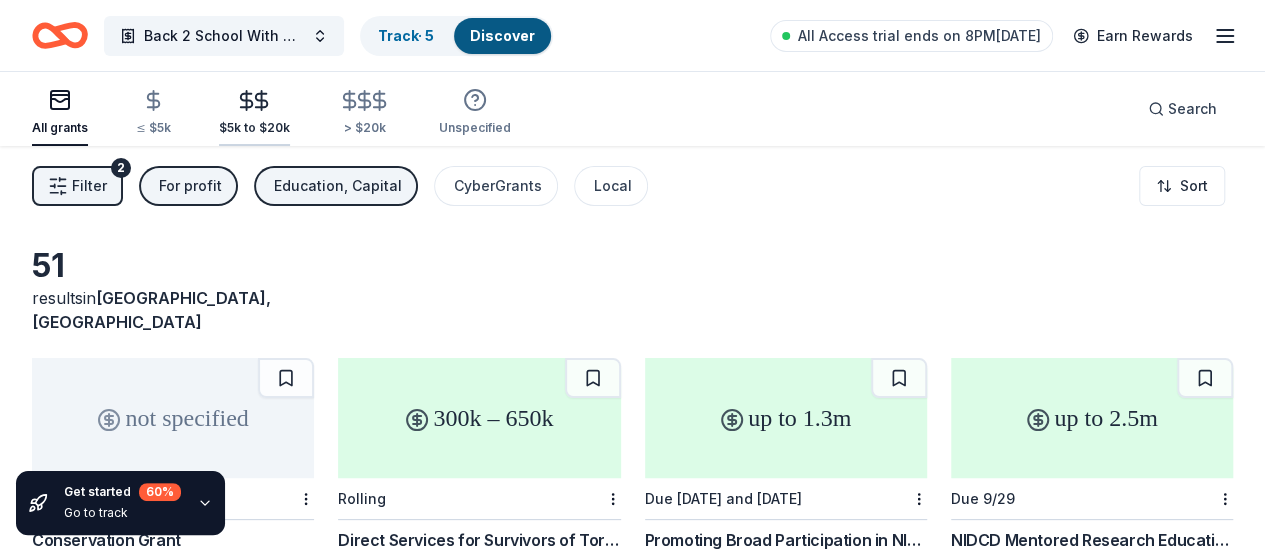 click 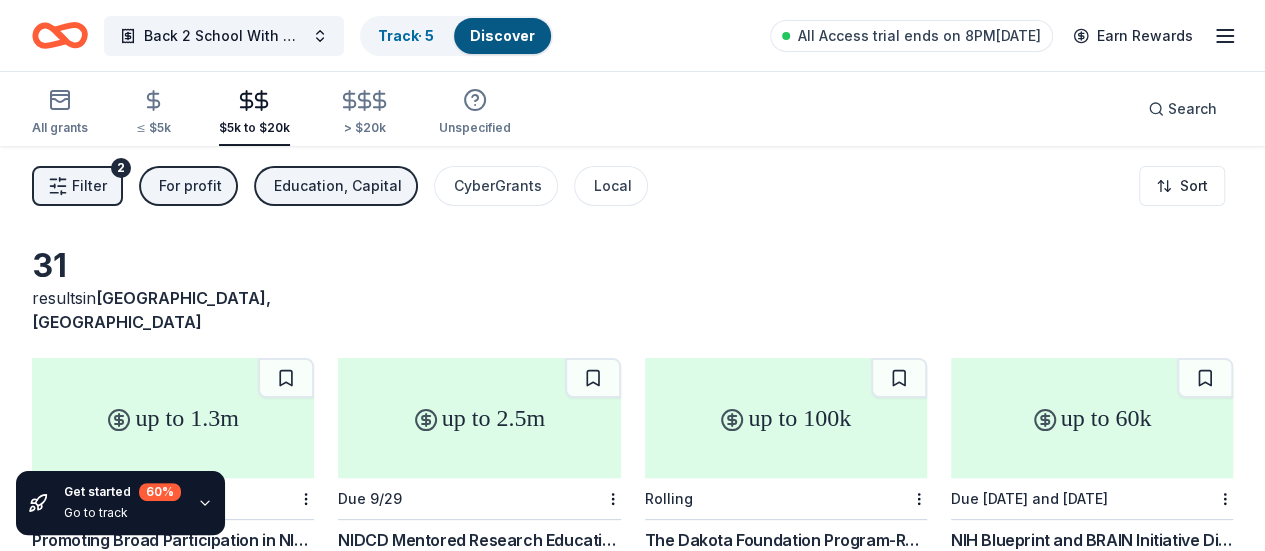 click on "For profit" at bounding box center (190, 186) 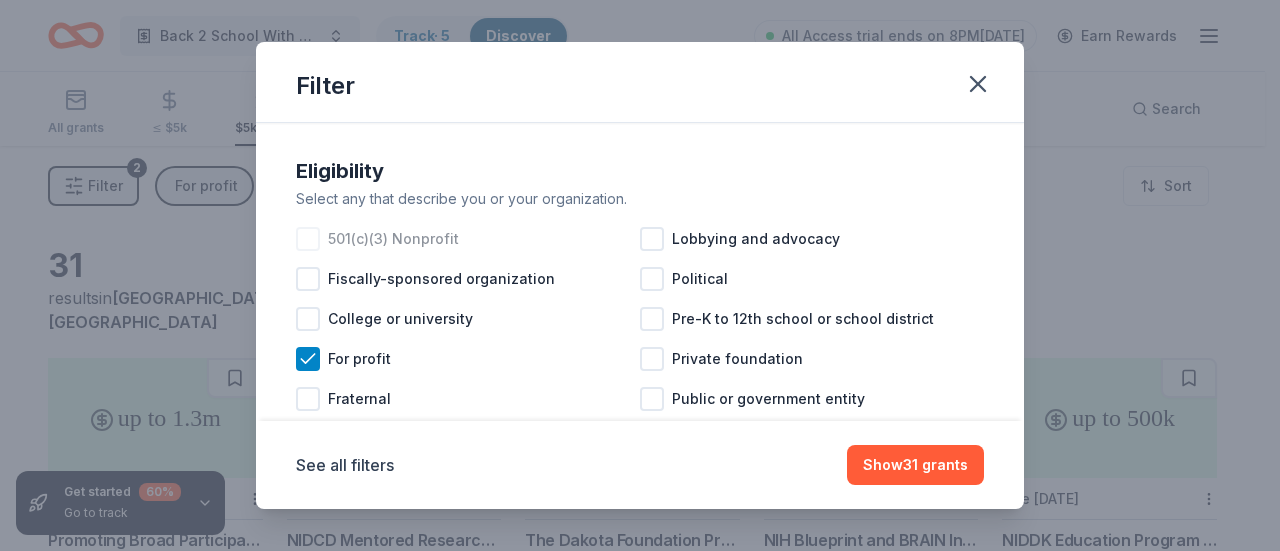 click at bounding box center (308, 239) 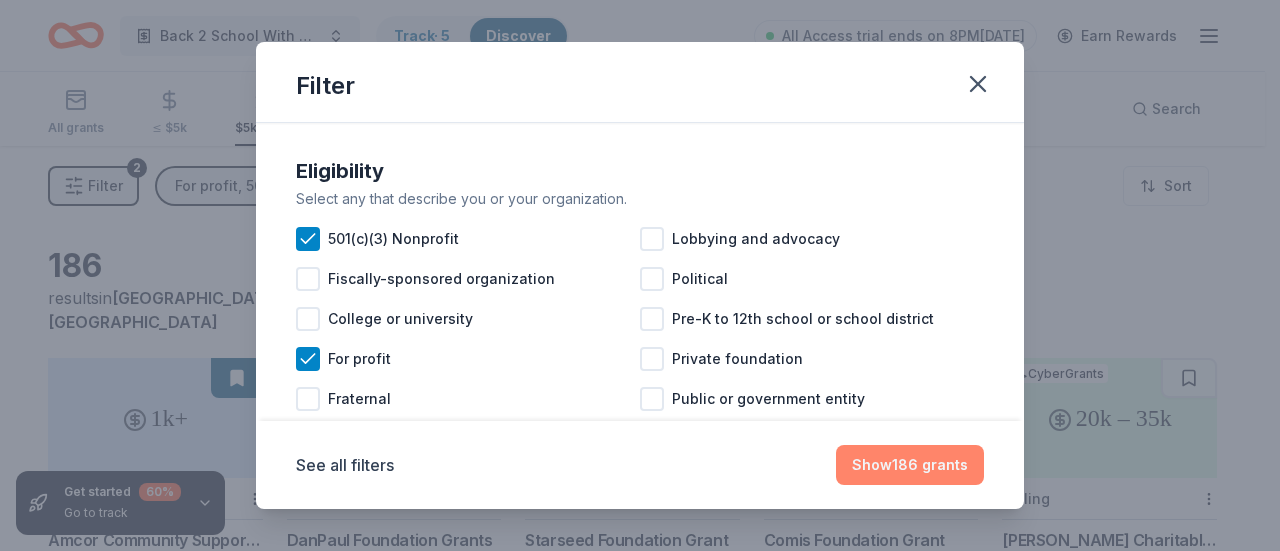 click on "Show  186   grants" at bounding box center (910, 465) 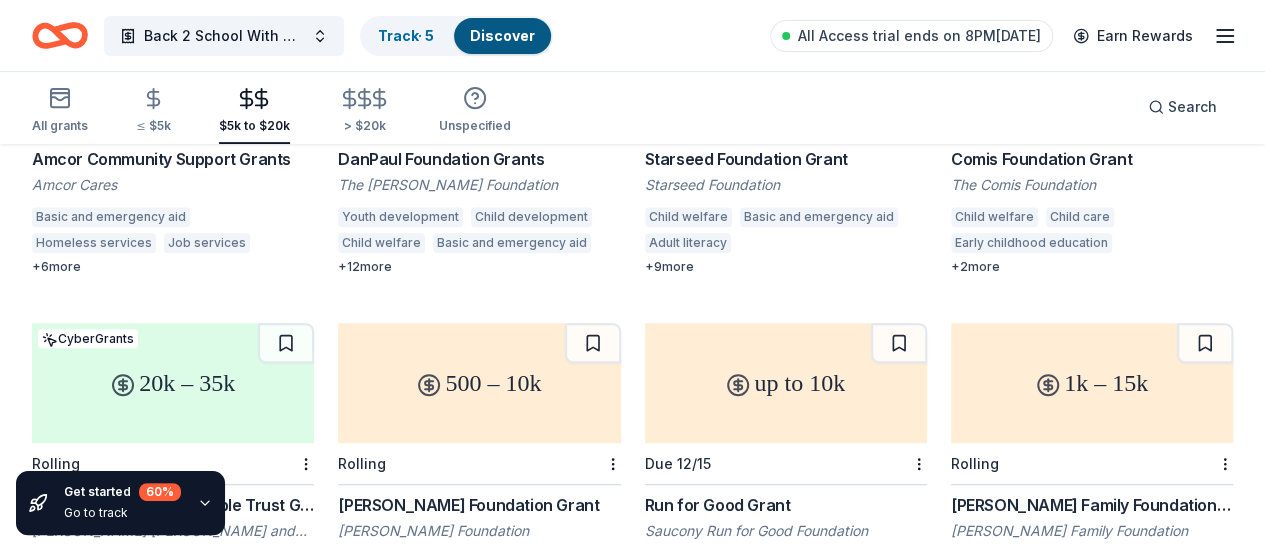 scroll, scrollTop: 0, scrollLeft: 0, axis: both 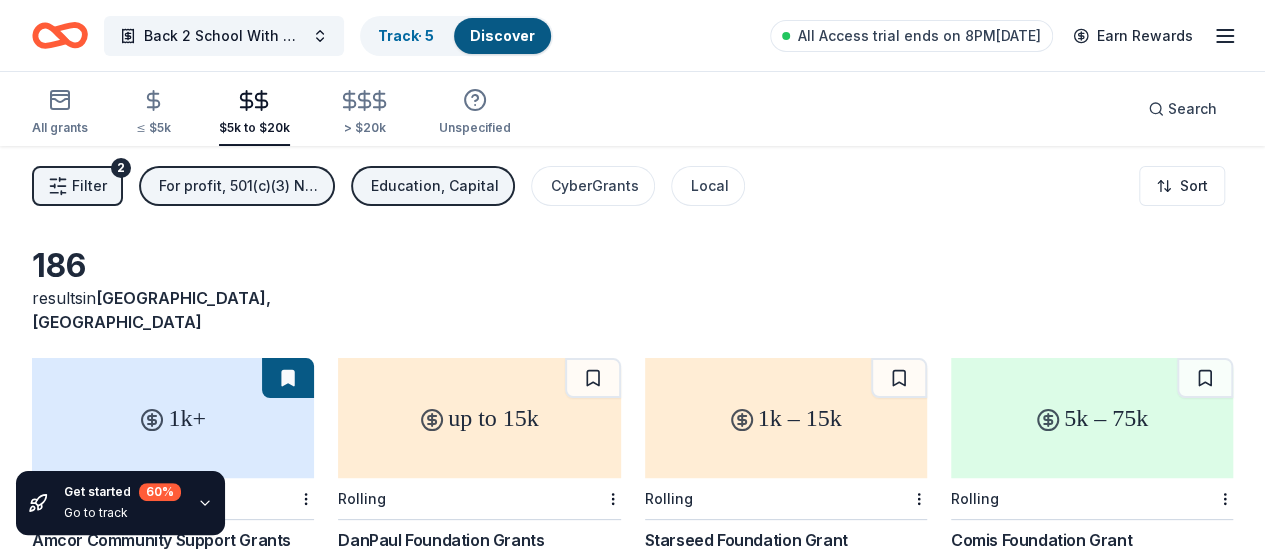 click 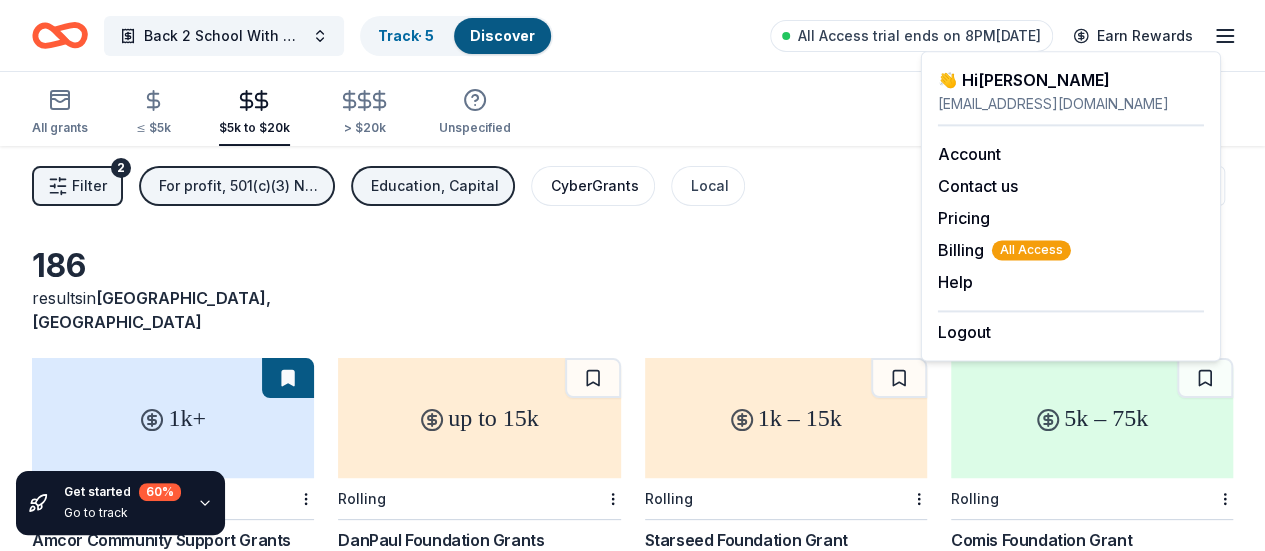 click on "CyberGrants" at bounding box center [595, 186] 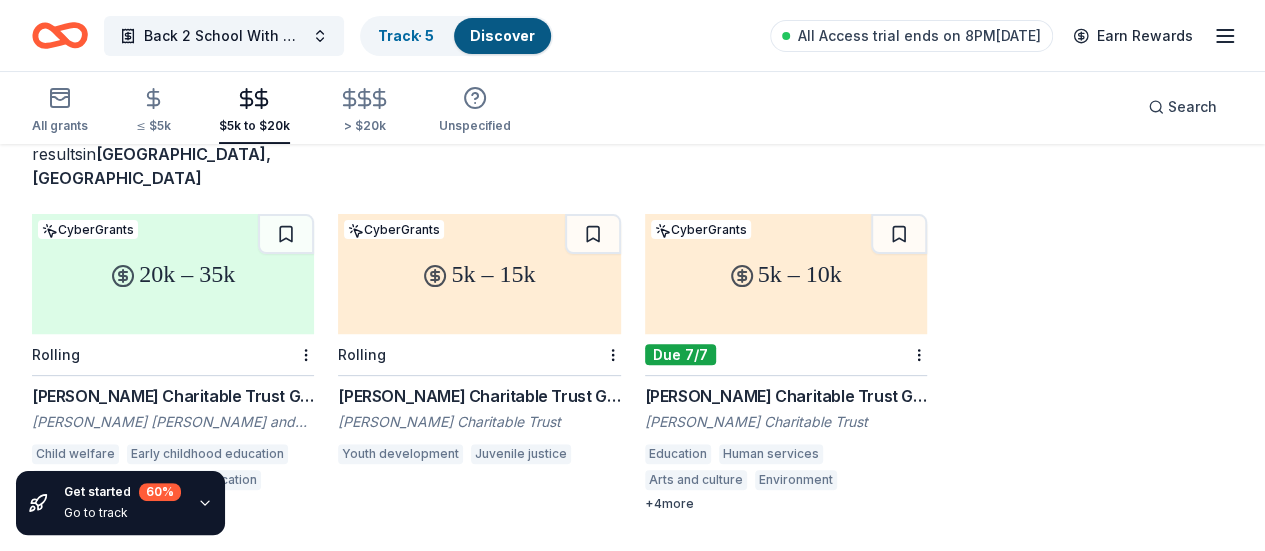 scroll, scrollTop: 146, scrollLeft: 0, axis: vertical 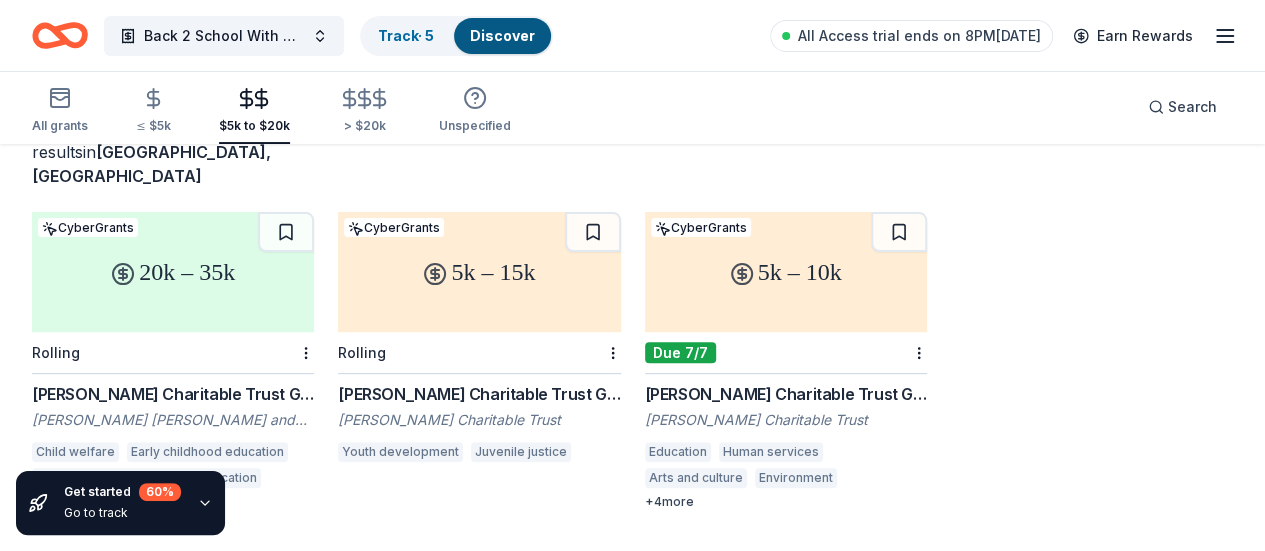 click 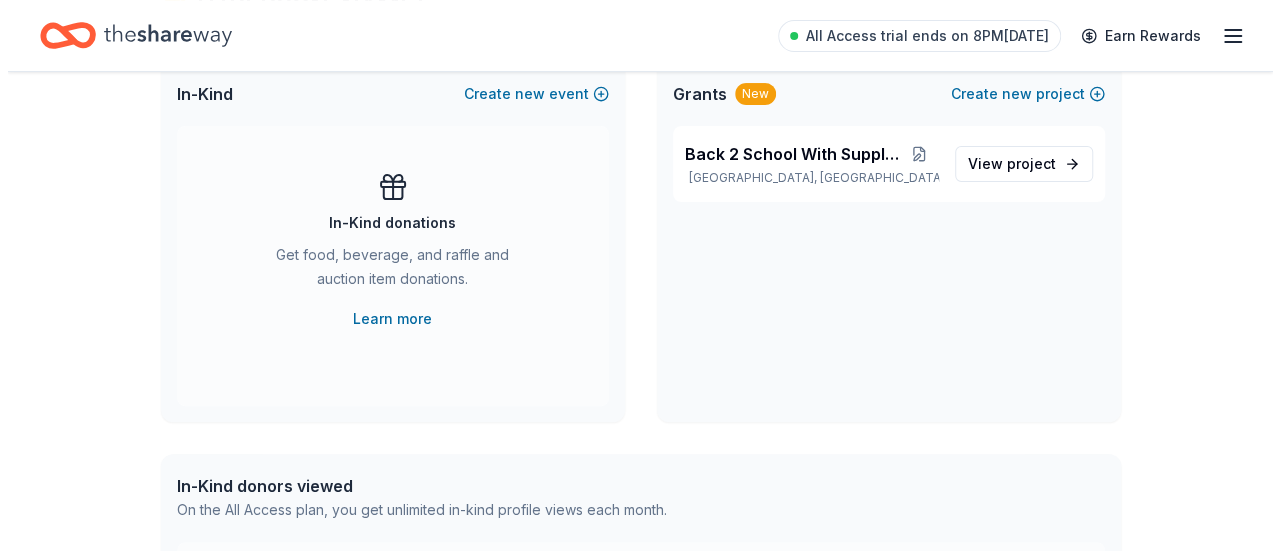 scroll, scrollTop: 0, scrollLeft: 0, axis: both 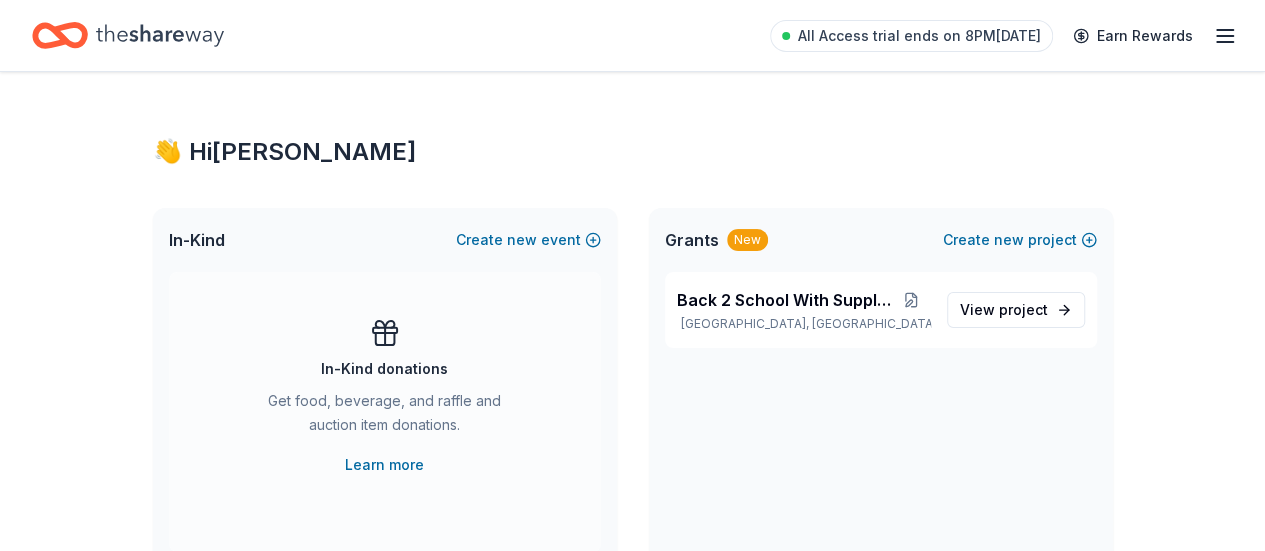 click on "In-Kind" at bounding box center [197, 240] 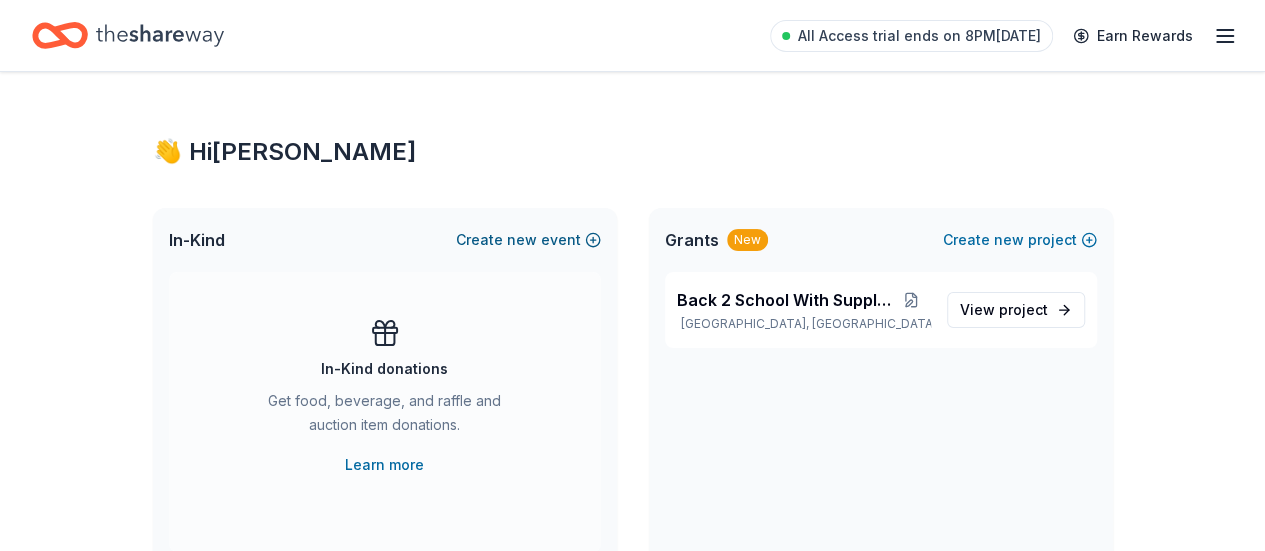 click on "Create  new  event" at bounding box center [528, 240] 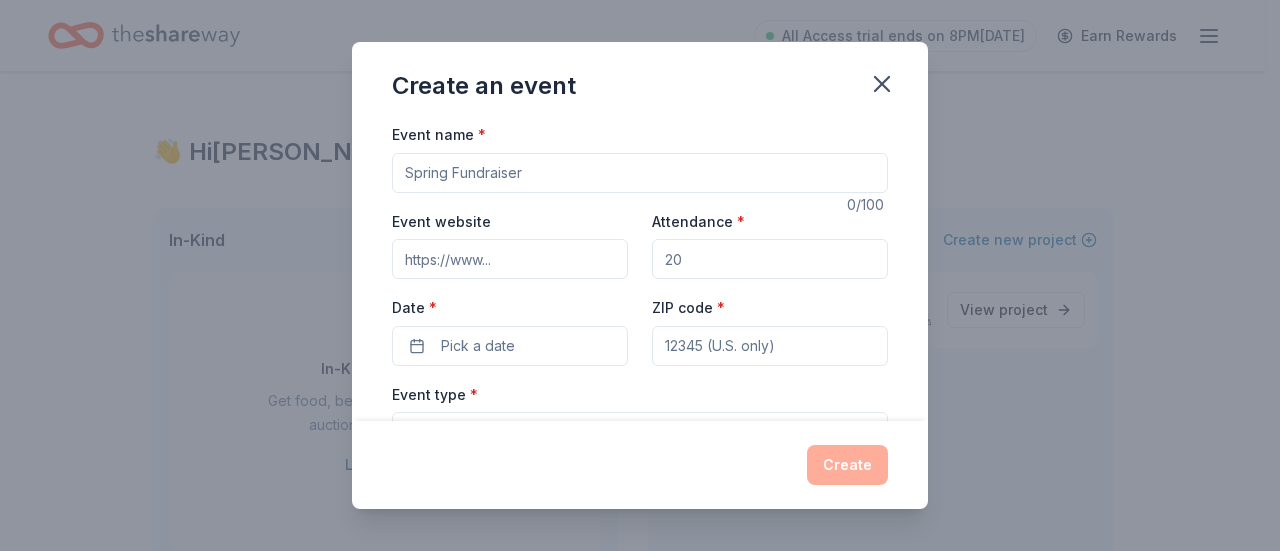 click on "Event name *" at bounding box center [640, 173] 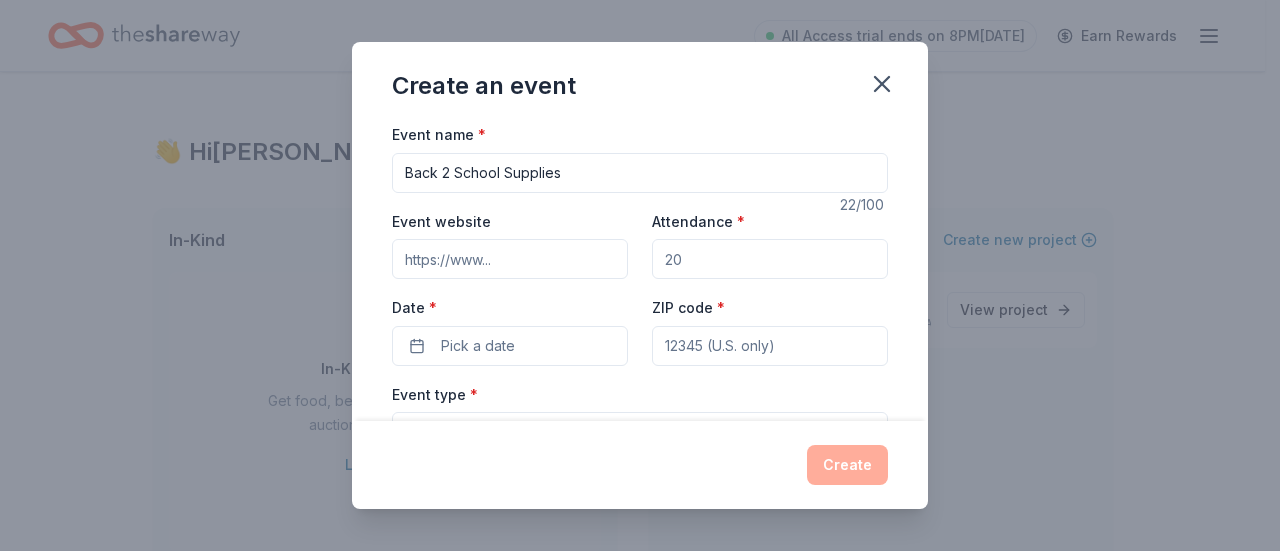 type on "Back 2 School Supplies" 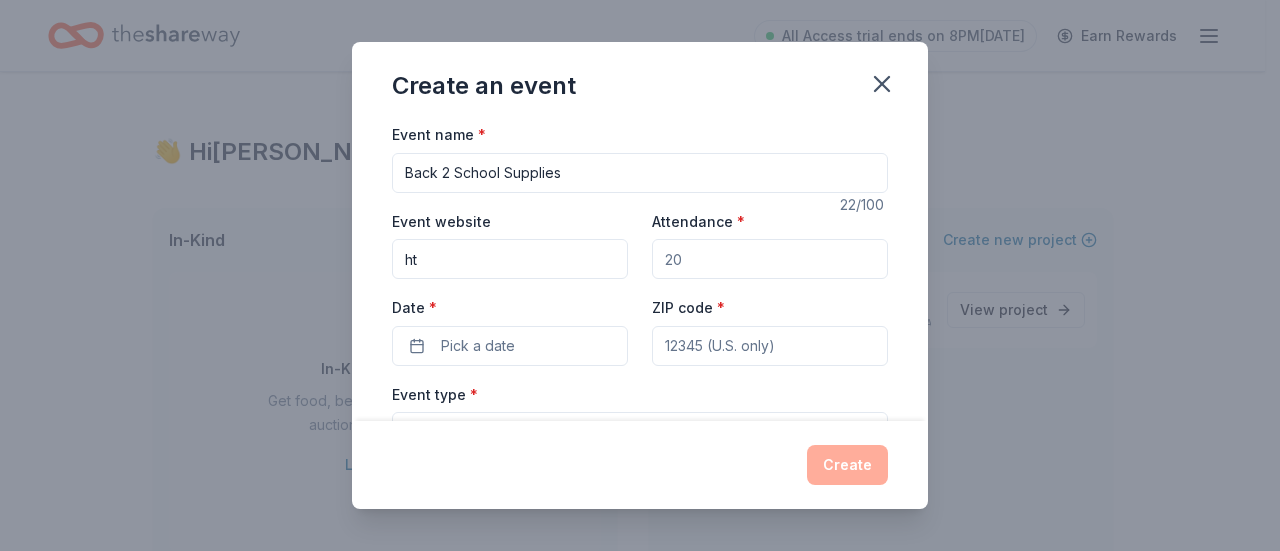 type on "[URL][DOMAIN_NAME]" 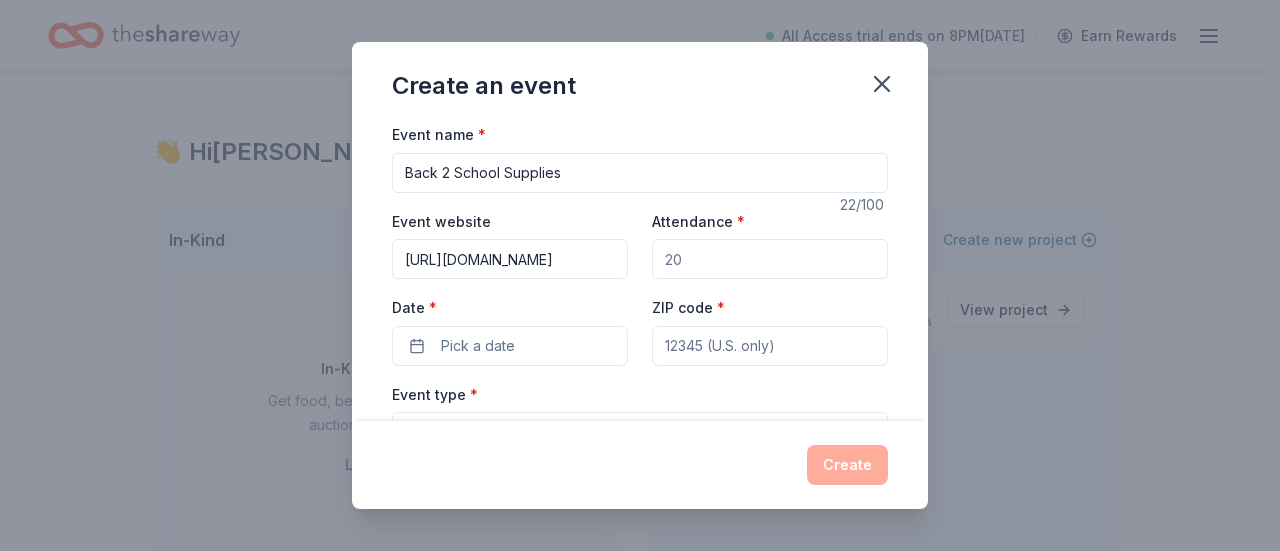 click on "Attendance *" at bounding box center [770, 259] 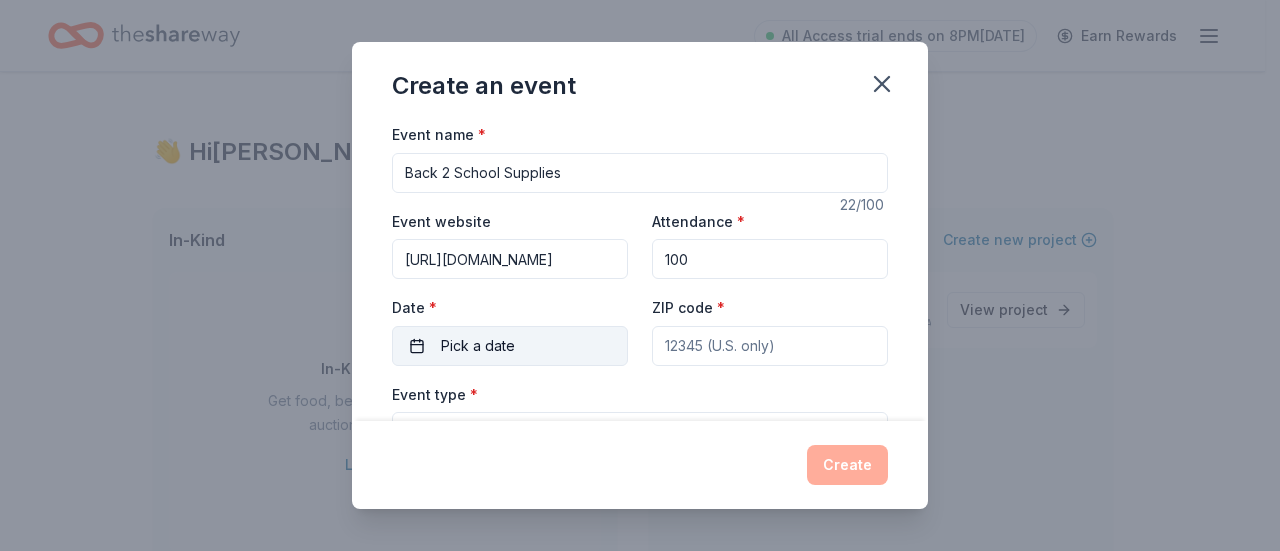 type on "100" 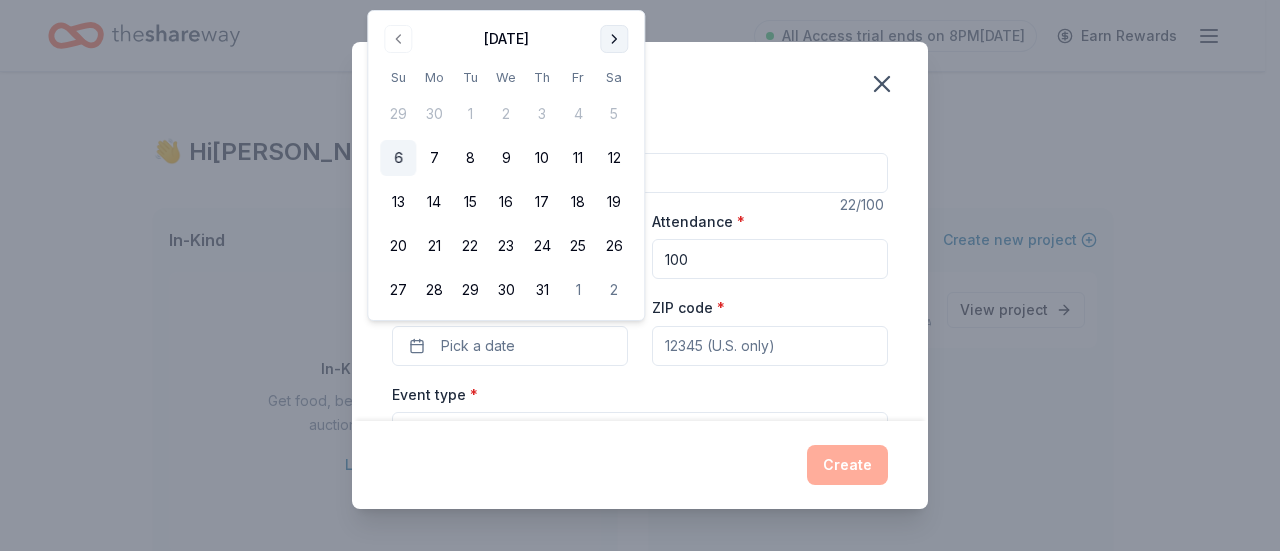 click at bounding box center (614, 39) 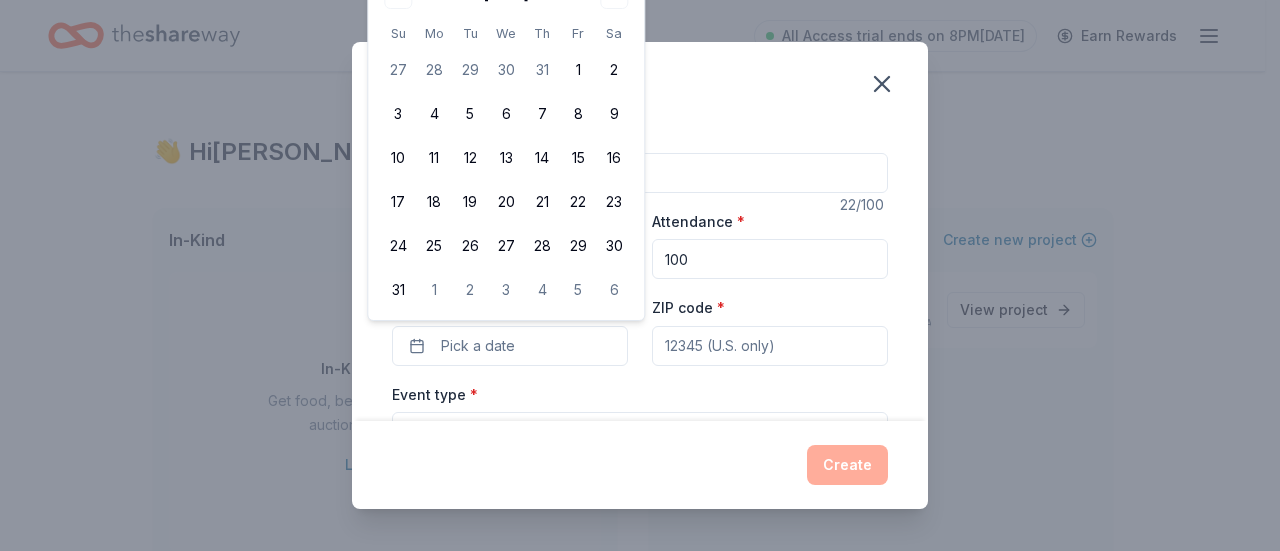 click on "Create" at bounding box center [640, 465] 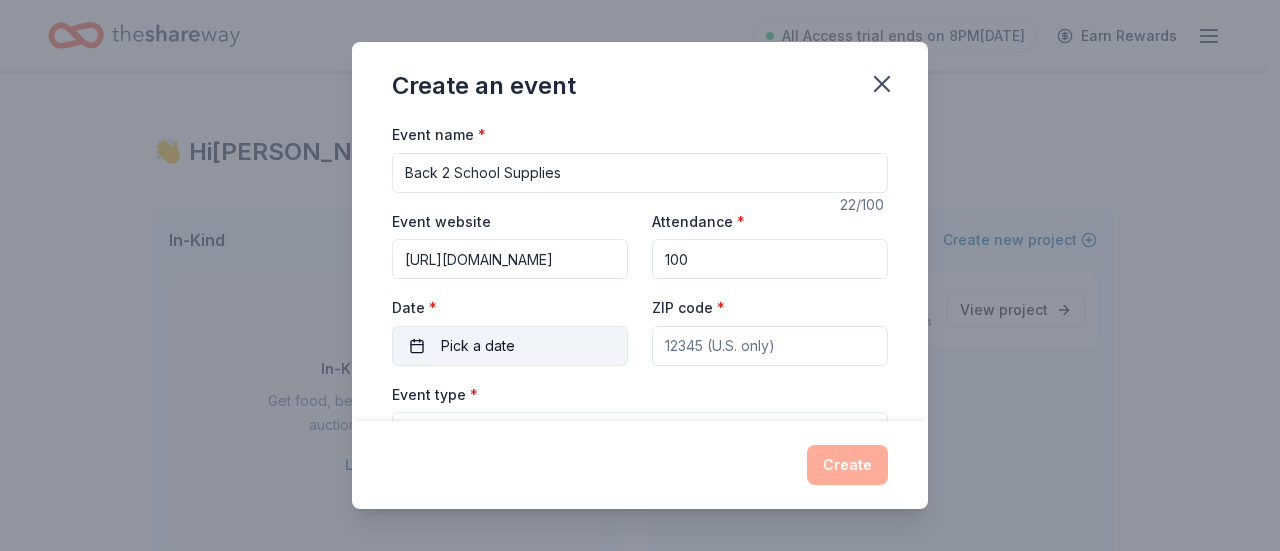 click on "Pick a date" at bounding box center [510, 346] 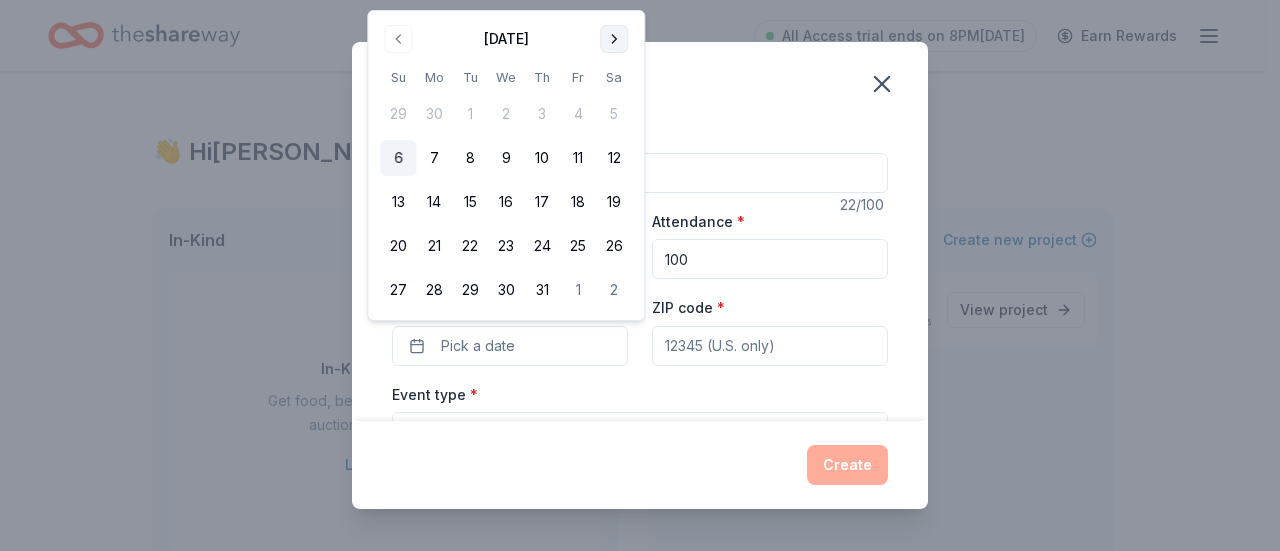 click at bounding box center (614, 39) 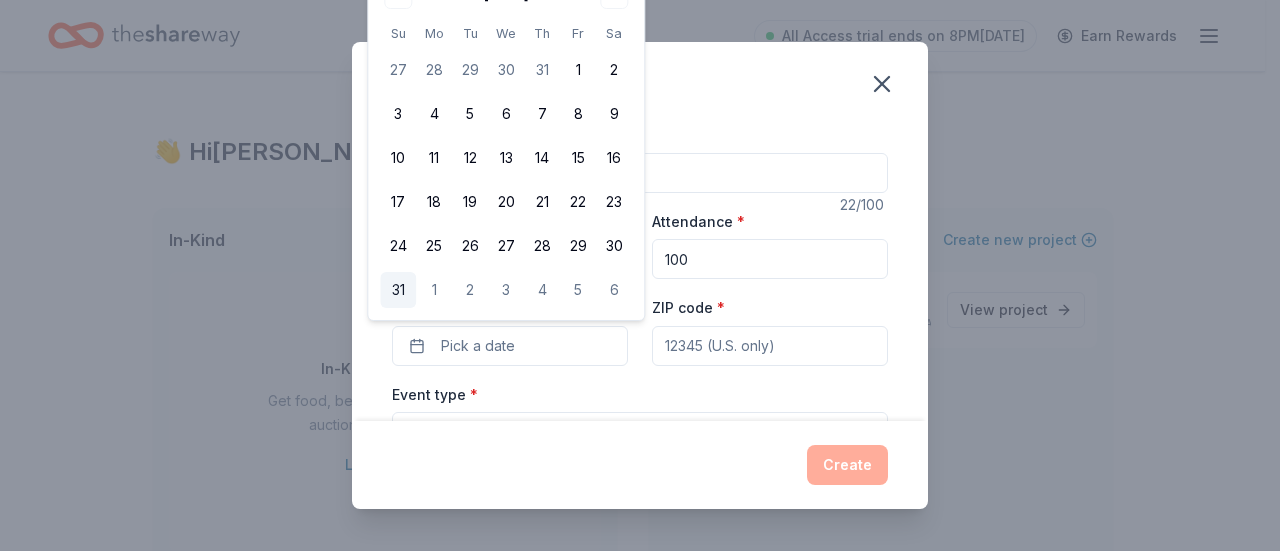 click on "31" at bounding box center (398, 290) 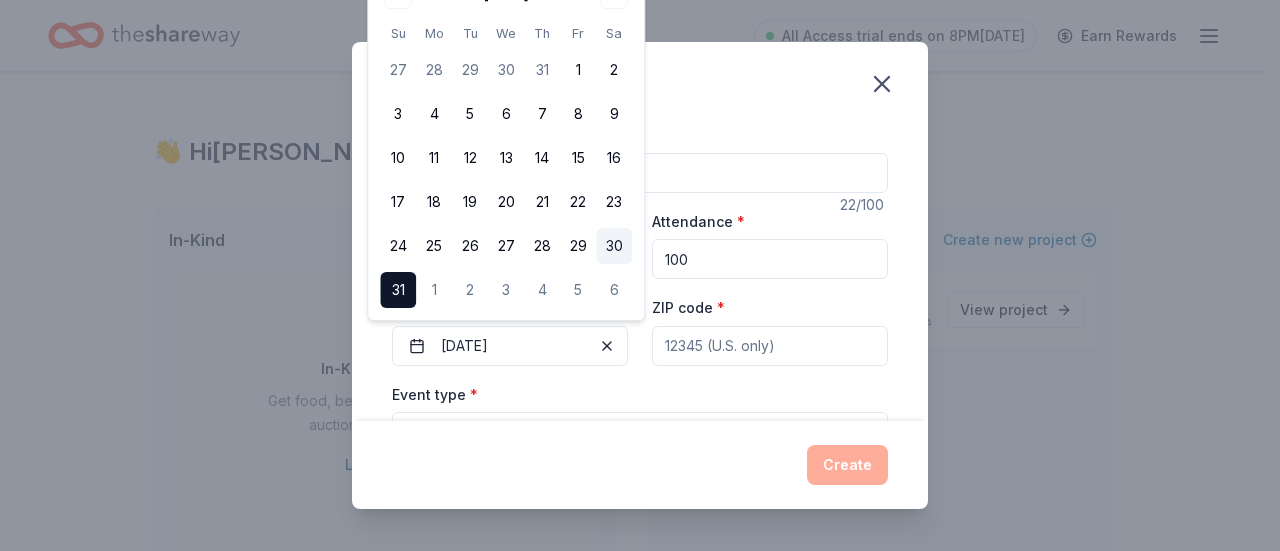 click on "30" at bounding box center [614, 246] 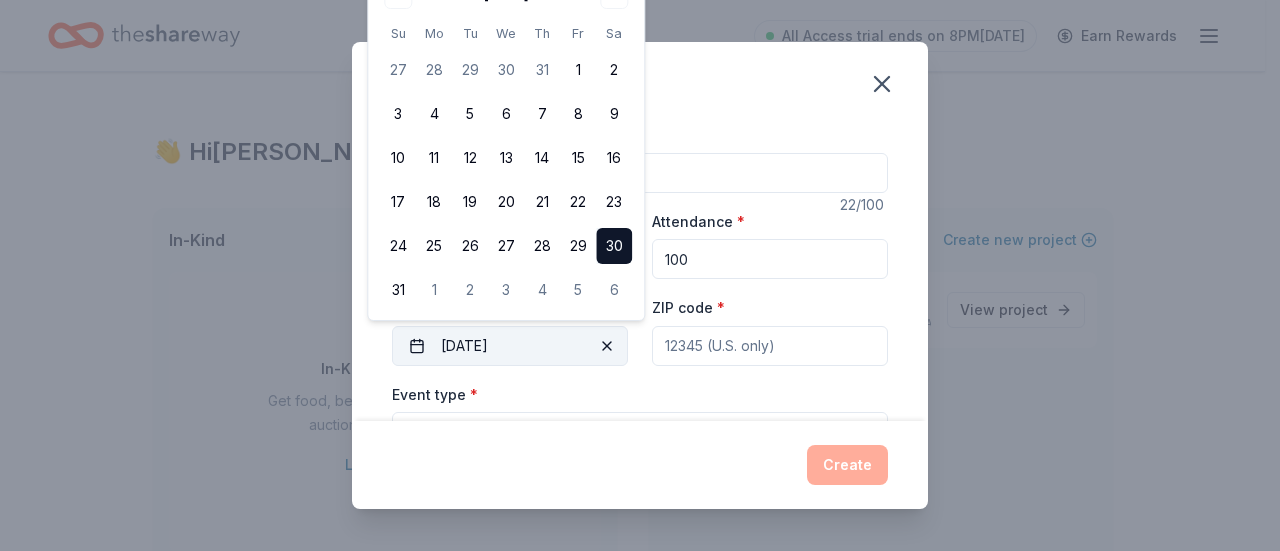 click on "08/30/2025" at bounding box center [510, 346] 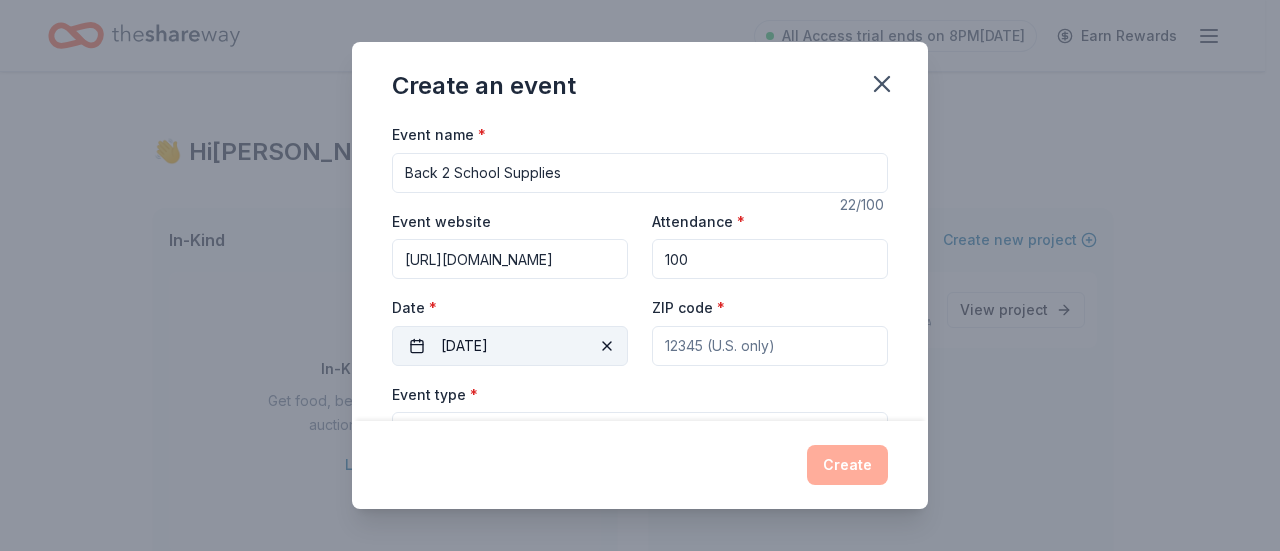 drag, startPoint x: 486, startPoint y: 351, endPoint x: 499, endPoint y: 343, distance: 15.264338 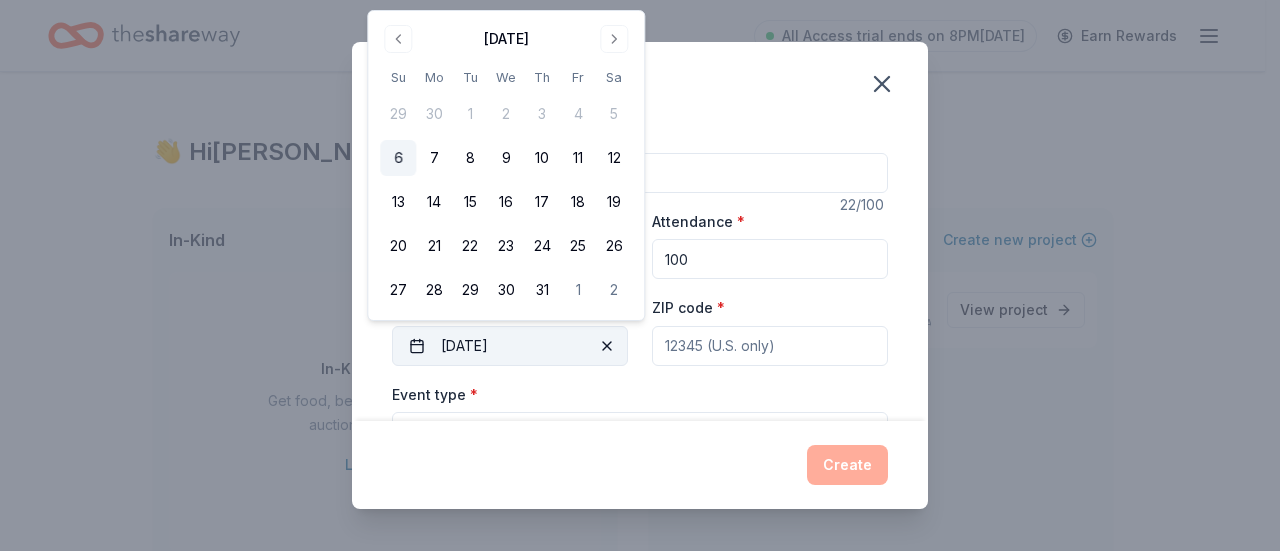 click on "08/30/2025" at bounding box center (510, 346) 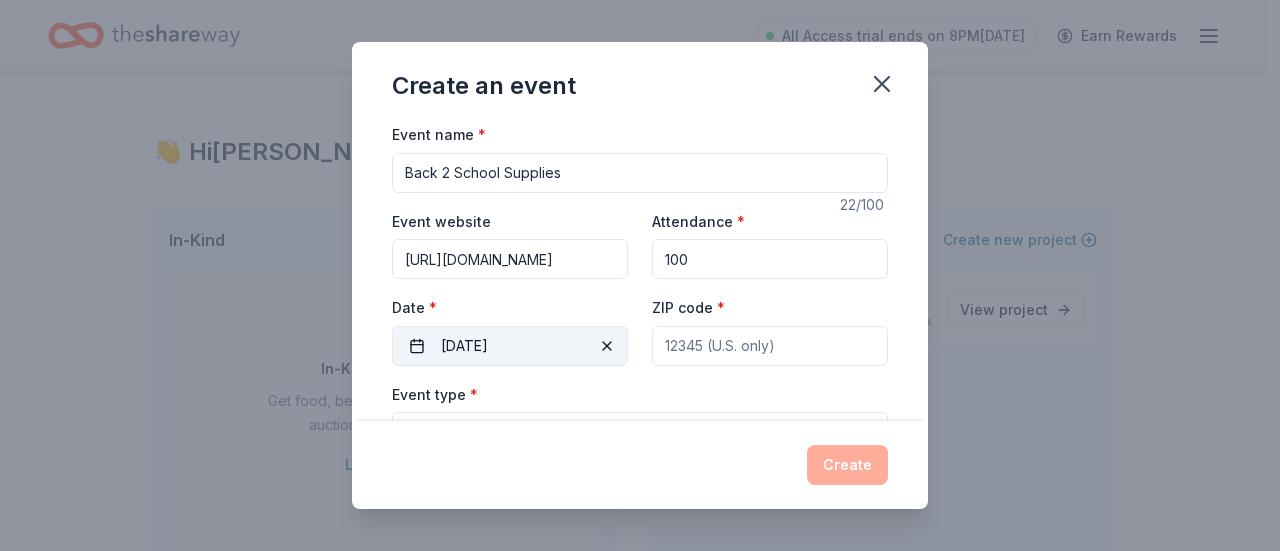 drag, startPoint x: 509, startPoint y: 328, endPoint x: 507, endPoint y: 342, distance: 14.142136 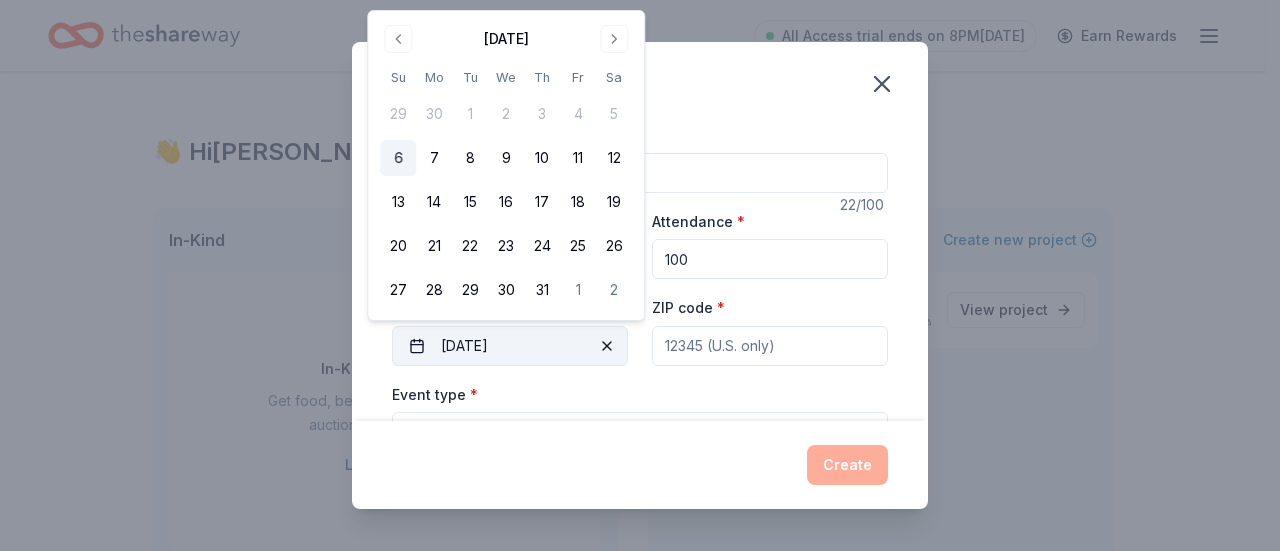 click on "08/30/2025" at bounding box center (510, 346) 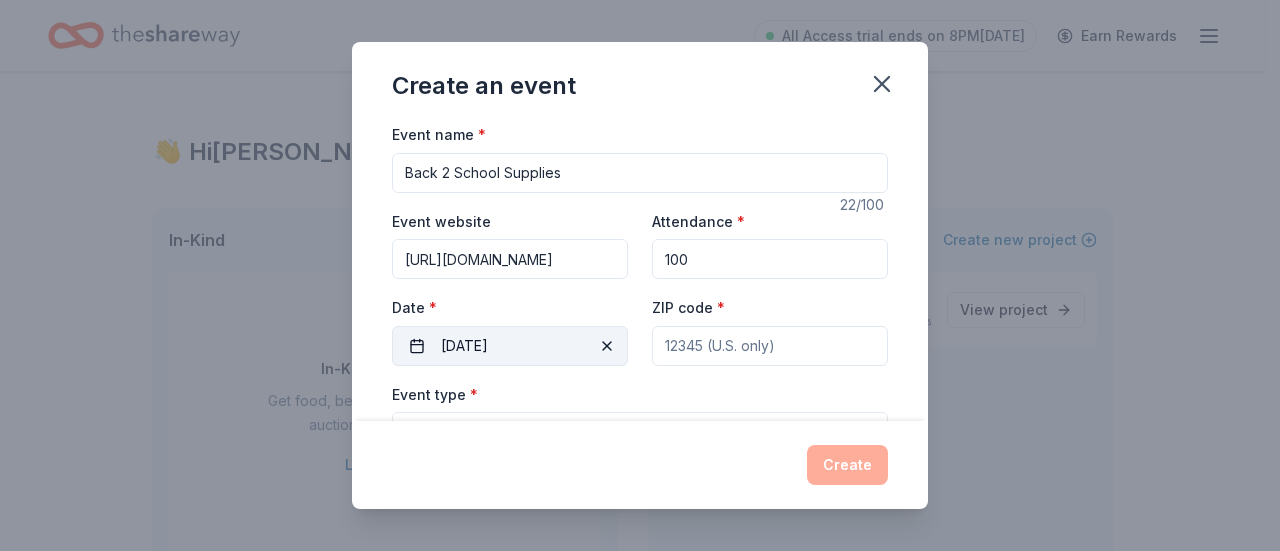 click on "08/30/2025" at bounding box center [510, 346] 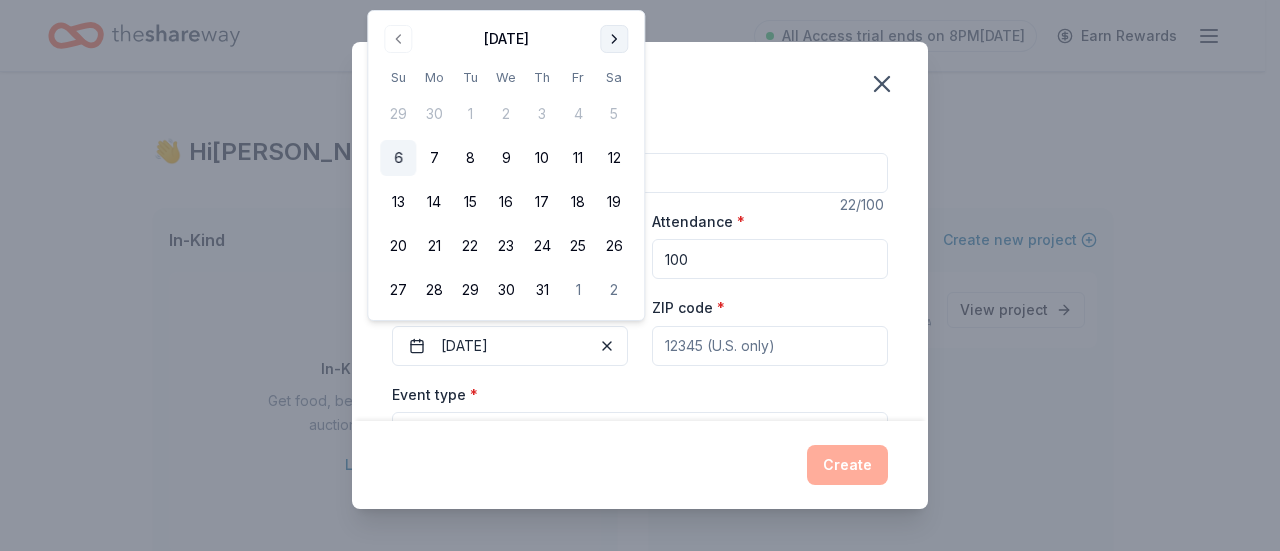 click at bounding box center [614, 39] 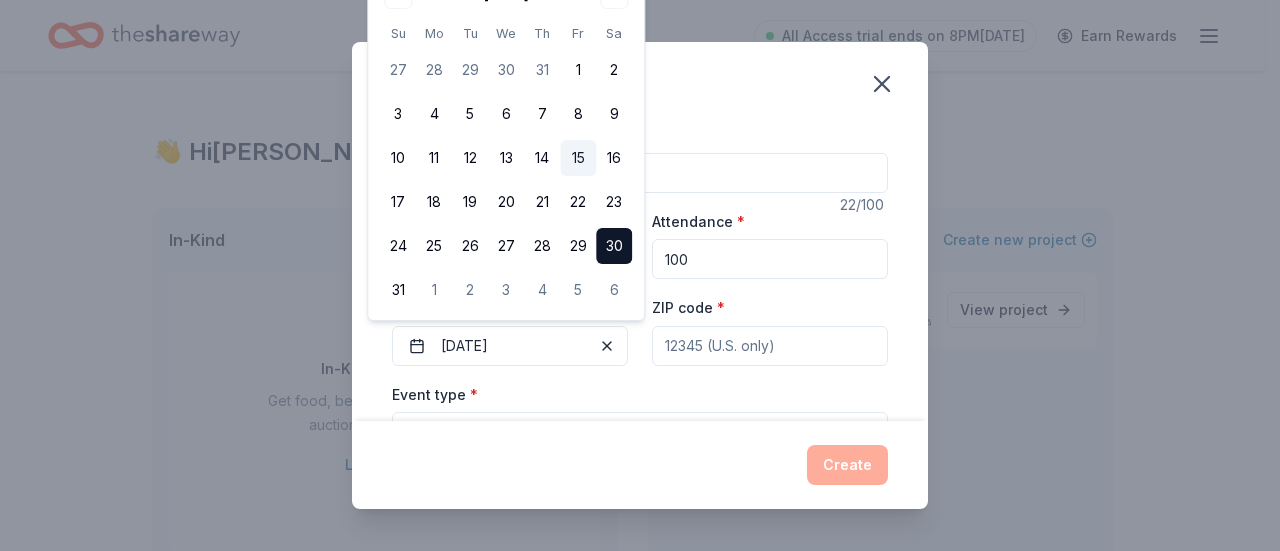 click on "15" at bounding box center (578, 158) 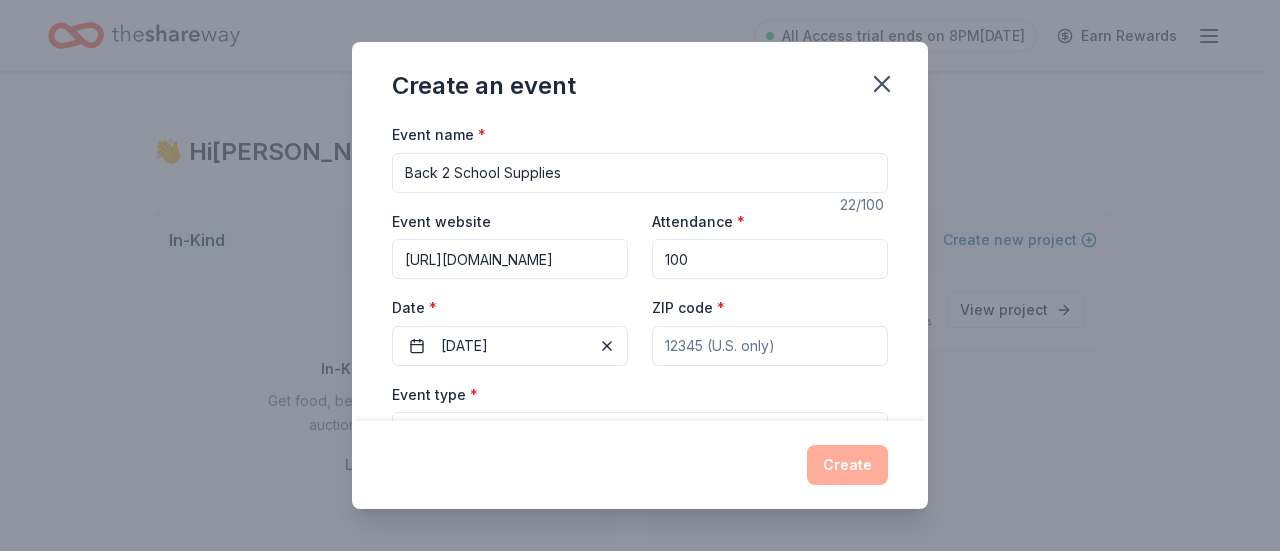 click on "ZIP code *" at bounding box center (770, 330) 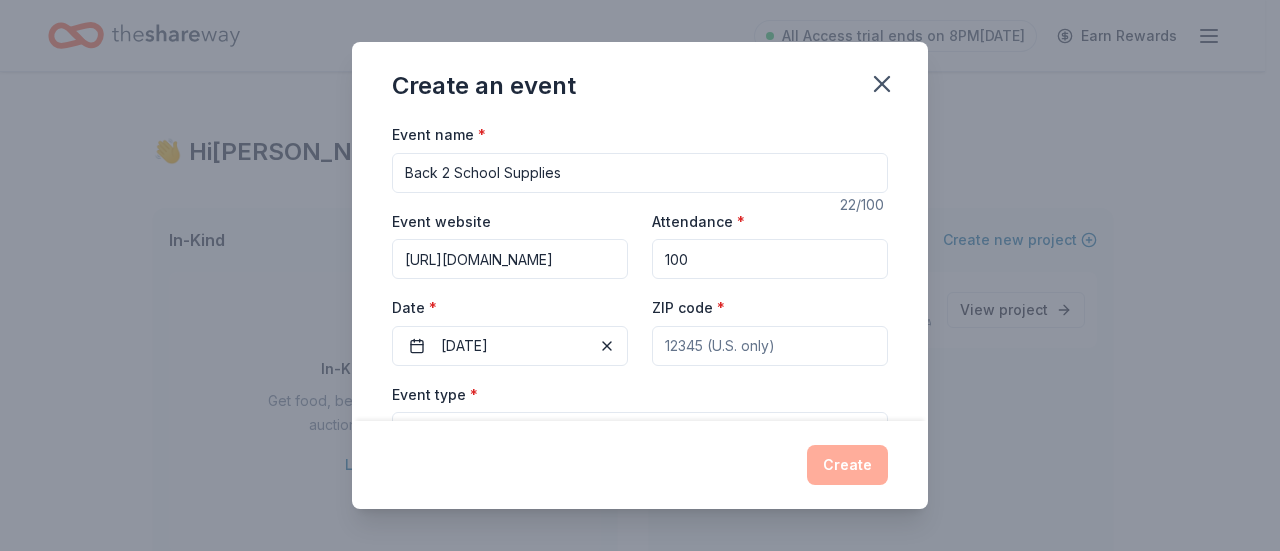 click on "ZIP code *" at bounding box center (770, 346) 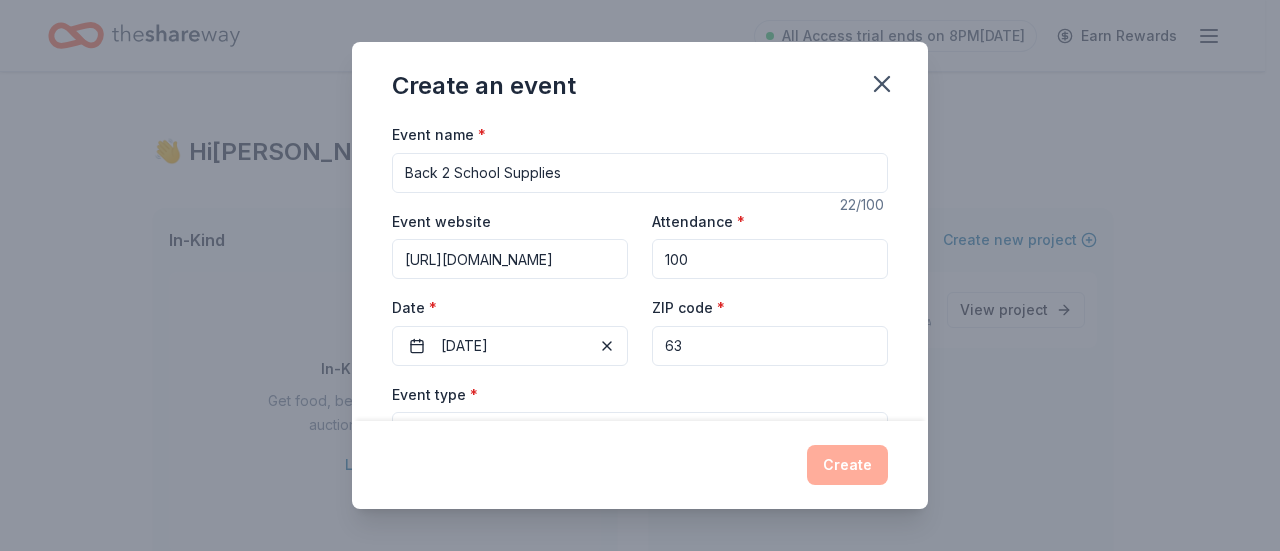 type on "63109" 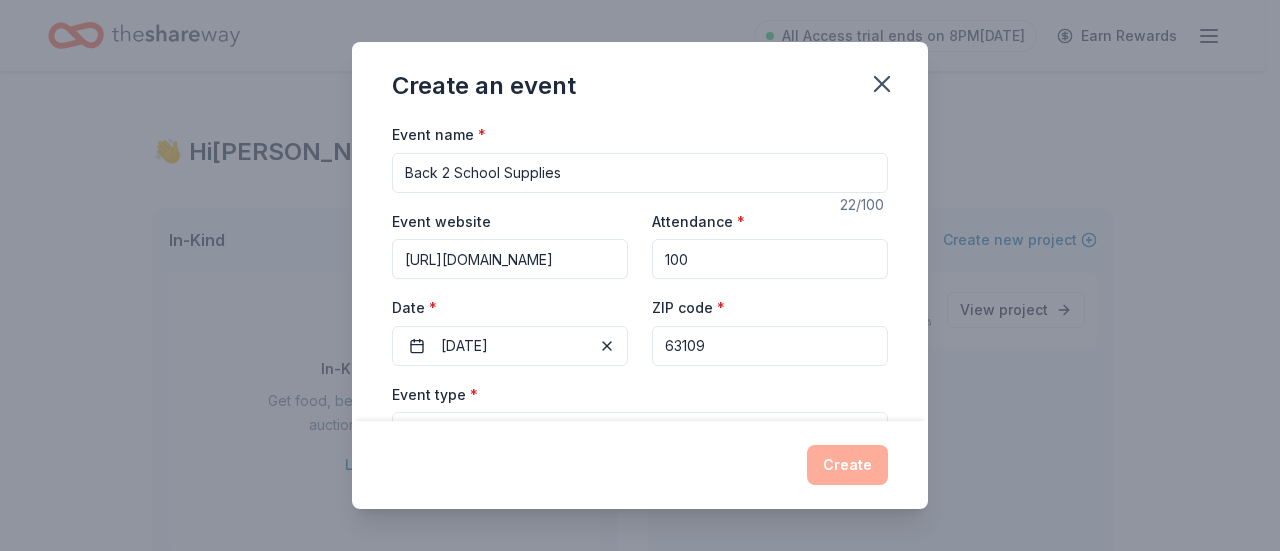 type on "5850 Macklind Ave" 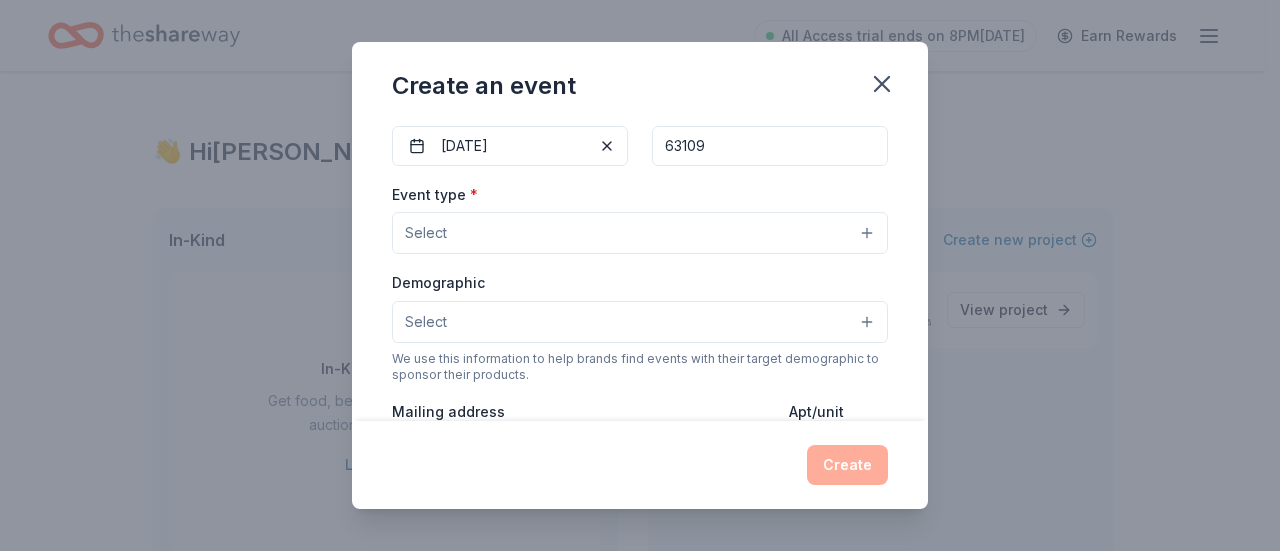 click on "Select" at bounding box center [640, 233] 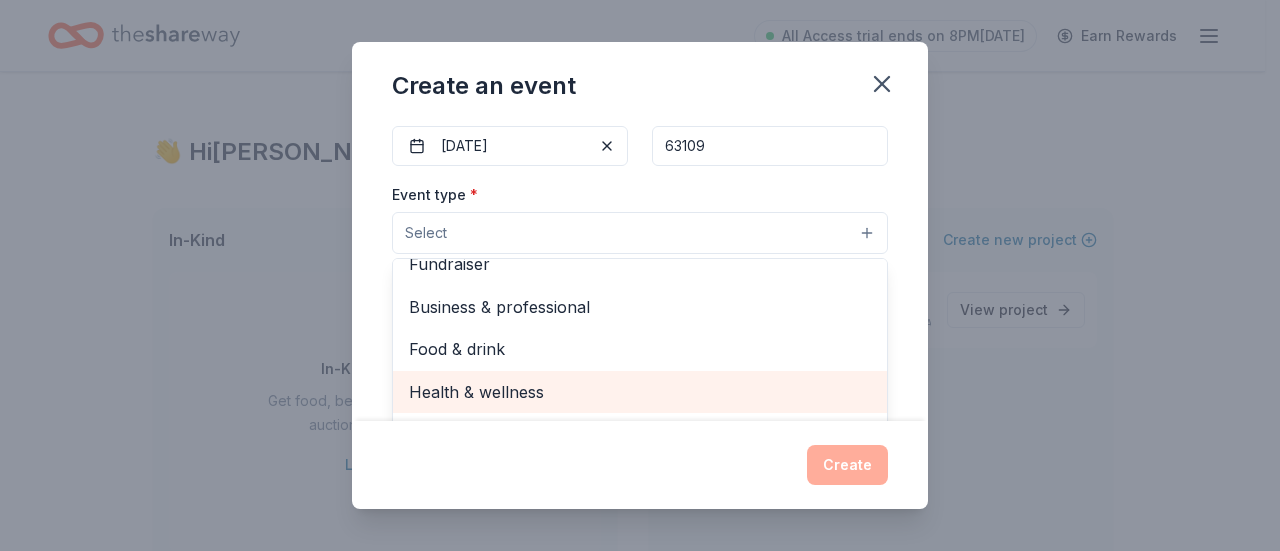scroll, scrollTop: 0, scrollLeft: 0, axis: both 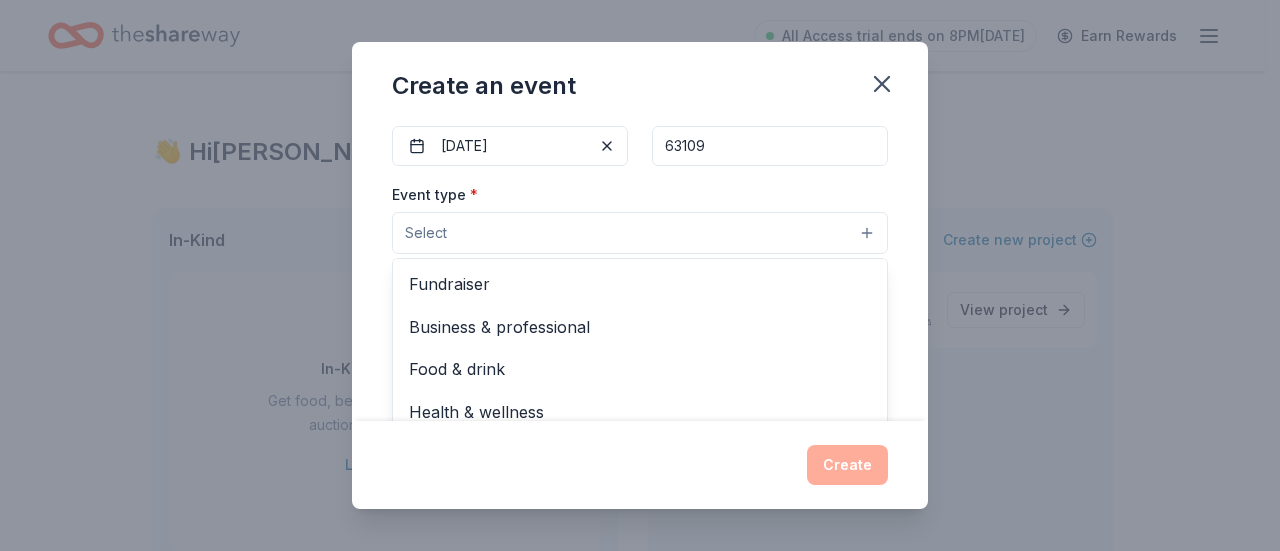 click on "Event name * Back 2 School Supplies 22 /100 Event website http://ybs5850.org Attendance * 100 Date * 08/15/2025 ZIP code * 63109 Event type * Select Fundraiser Business & professional Food & drink Health & wellness Hobbies Music Performing & visual arts Demographic Select We use this information to help brands find events with their target demographic to sponsor their products. Mailing address 5850 Macklind Ave Apt/unit 239 Description What are you looking for? * Auction & raffle Meals Snacks Desserts Alcohol Beverages Send me reminders Email me reminders of donor application deadlines Recurring event" at bounding box center [640, 271] 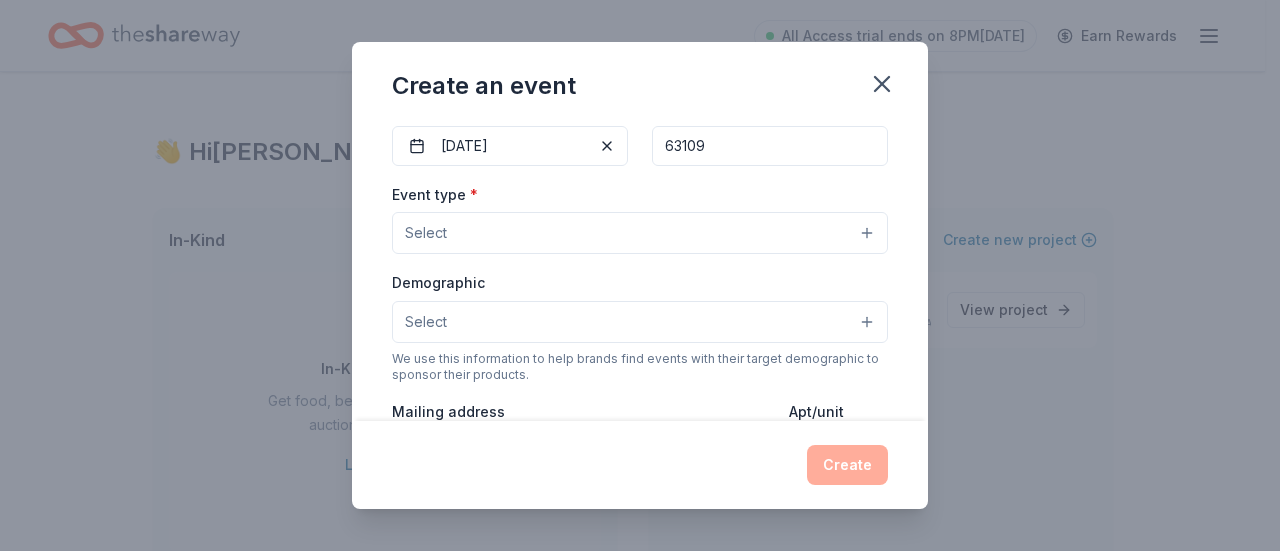 click on "Select" at bounding box center [640, 233] 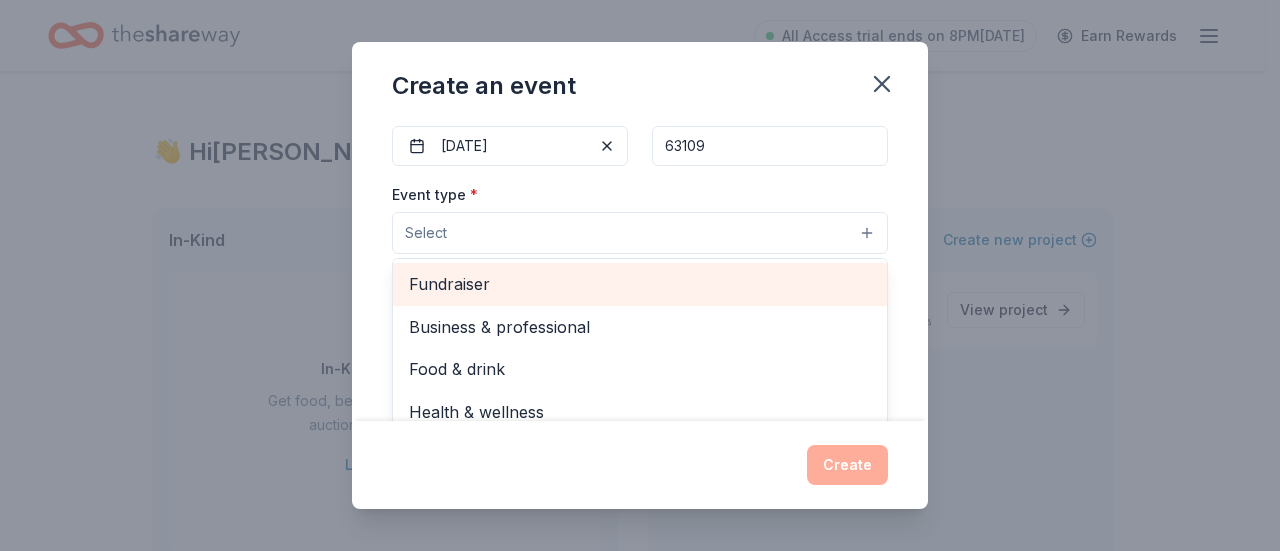 click on "Fundraiser" at bounding box center (640, 284) 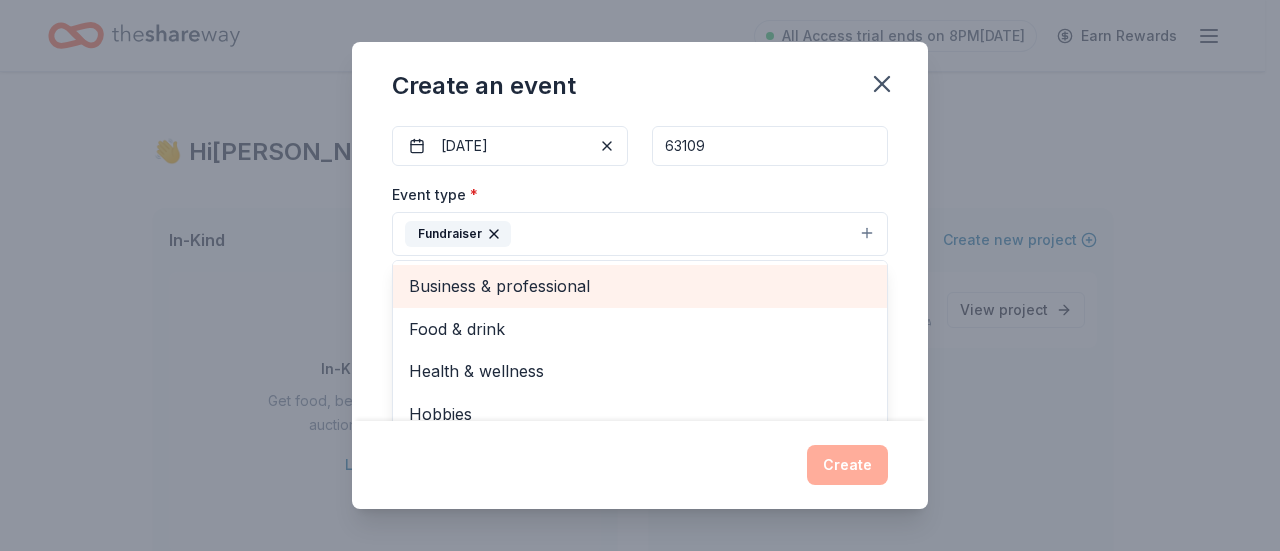 click on "Business & professional" at bounding box center [640, 286] 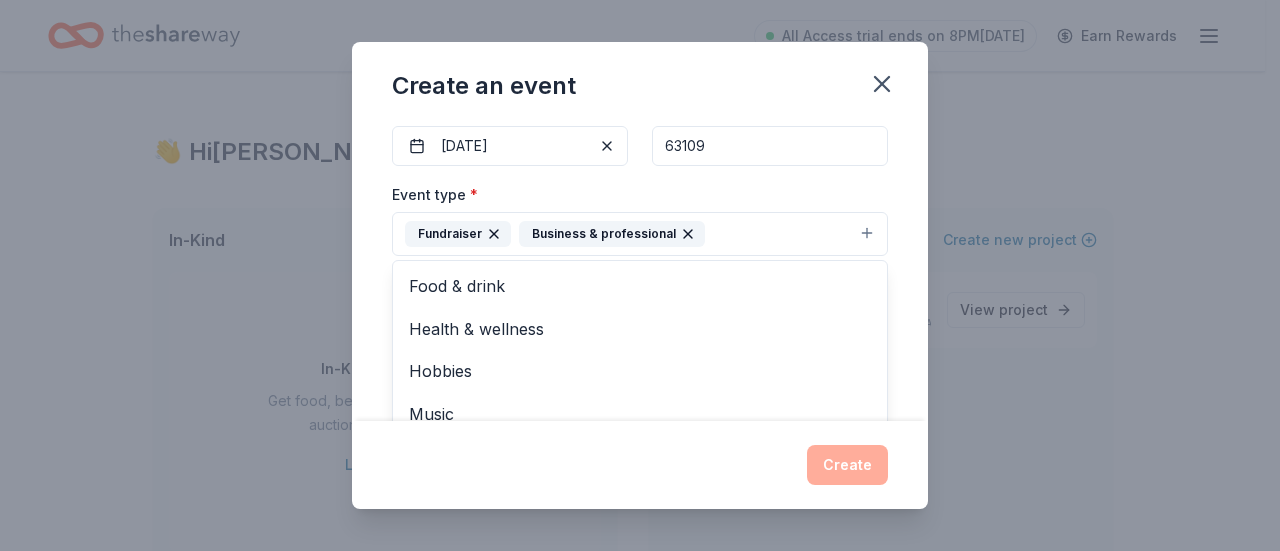 click 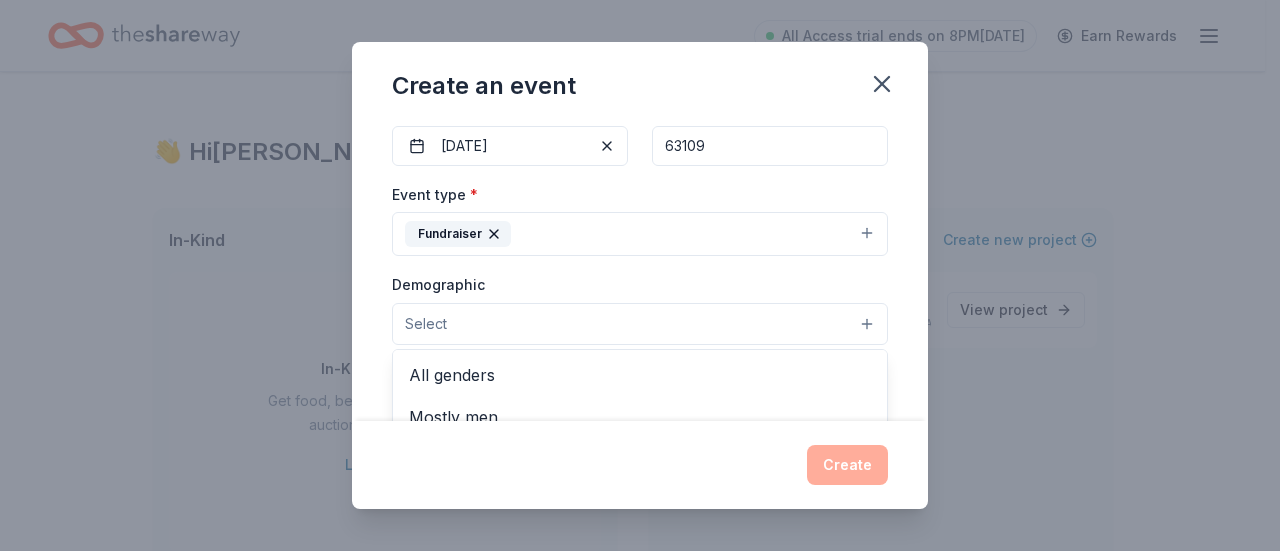 click on "Select" at bounding box center (640, 324) 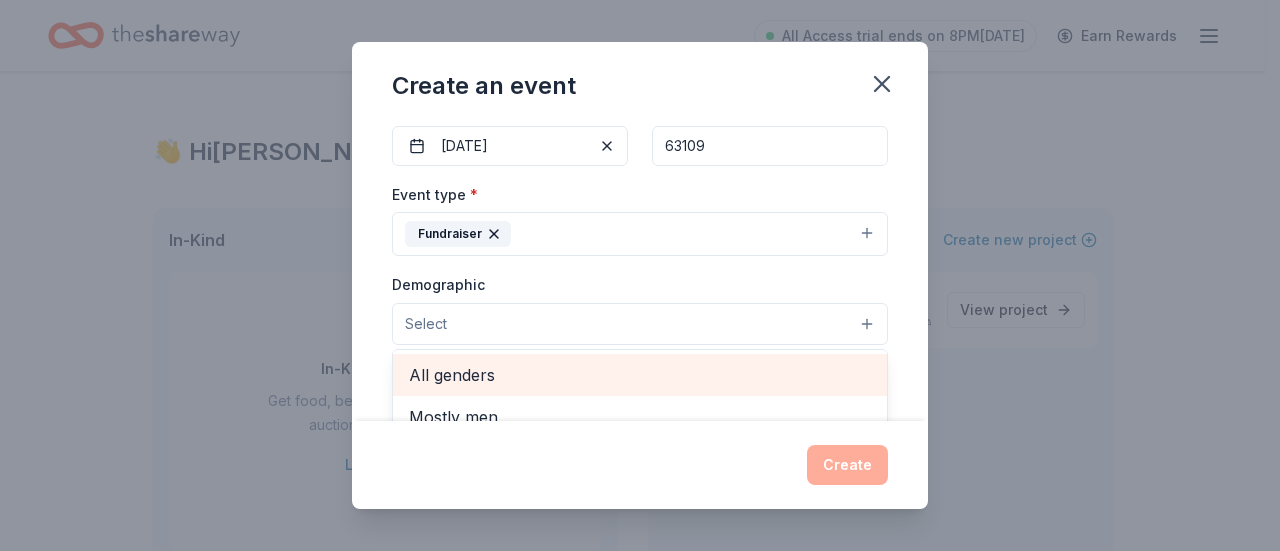 click on "All genders" at bounding box center (640, 375) 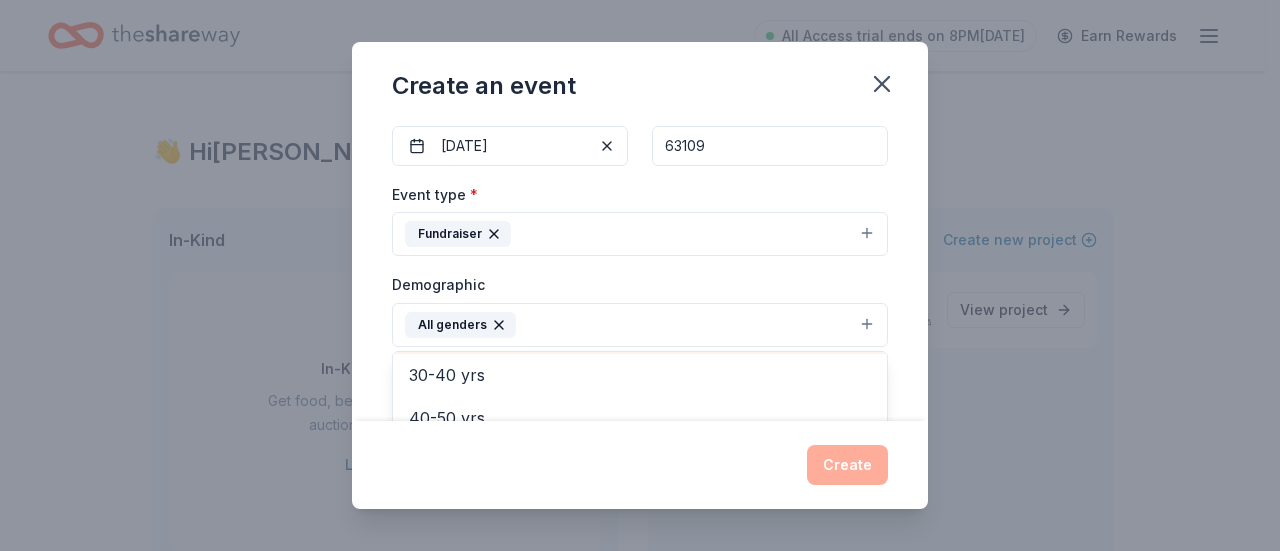scroll, scrollTop: 278, scrollLeft: 0, axis: vertical 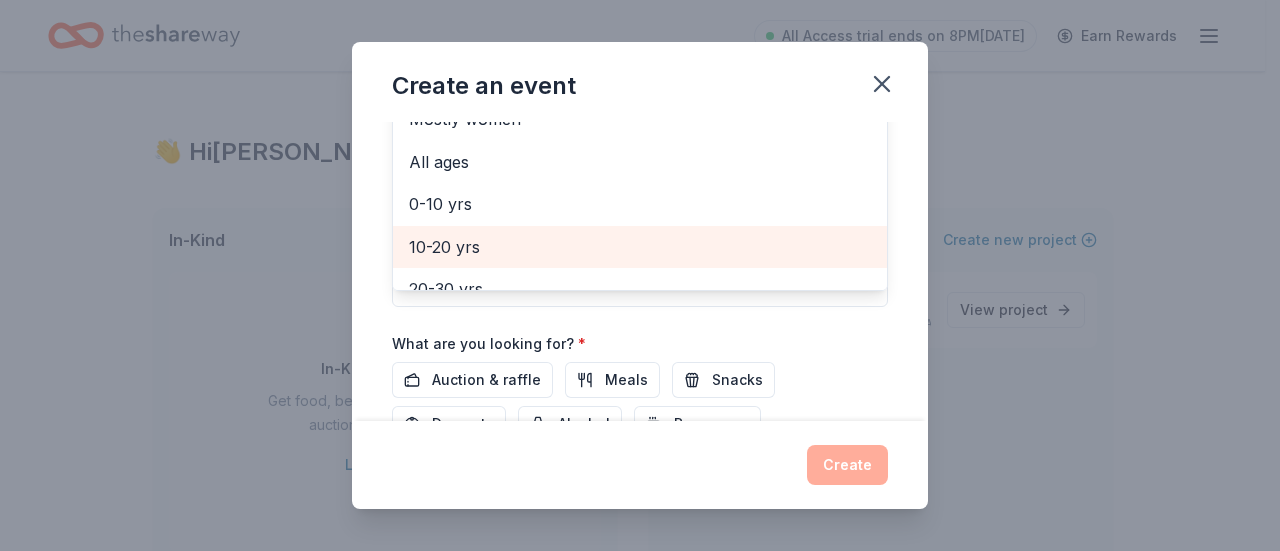 click on "10-20 yrs" at bounding box center (640, 247) 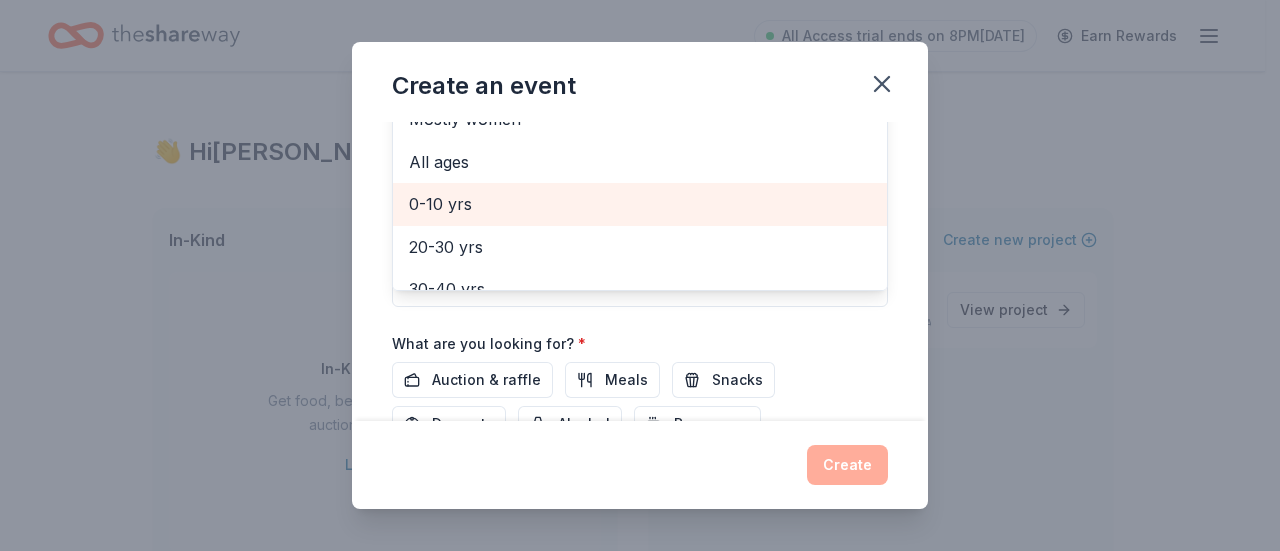 click on "0-10 yrs" at bounding box center (640, 204) 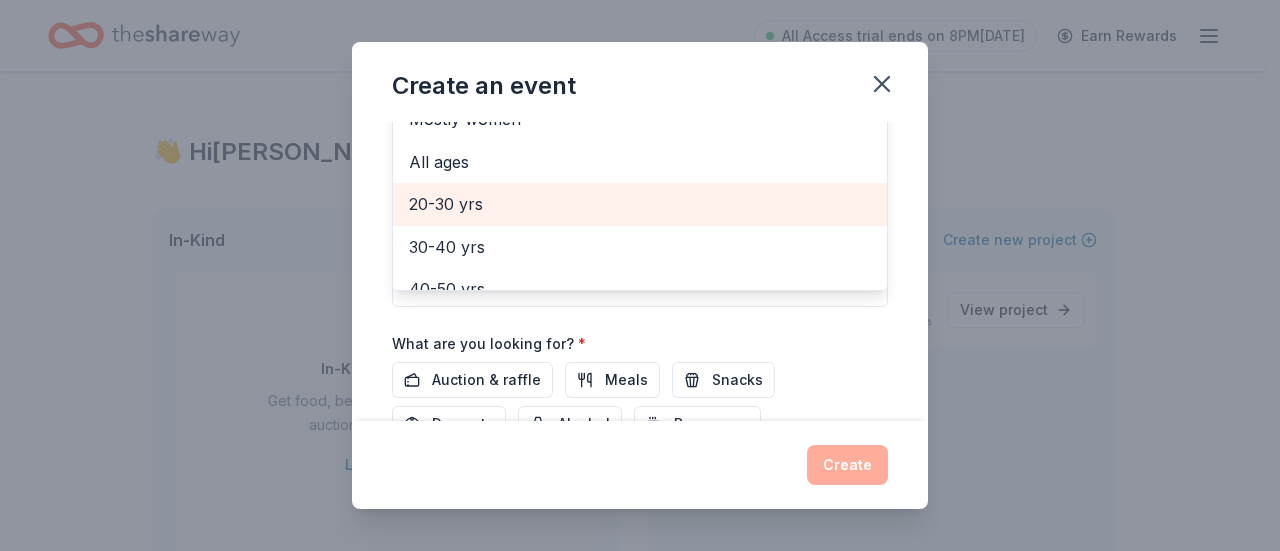 scroll, scrollTop: 200, scrollLeft: 0, axis: vertical 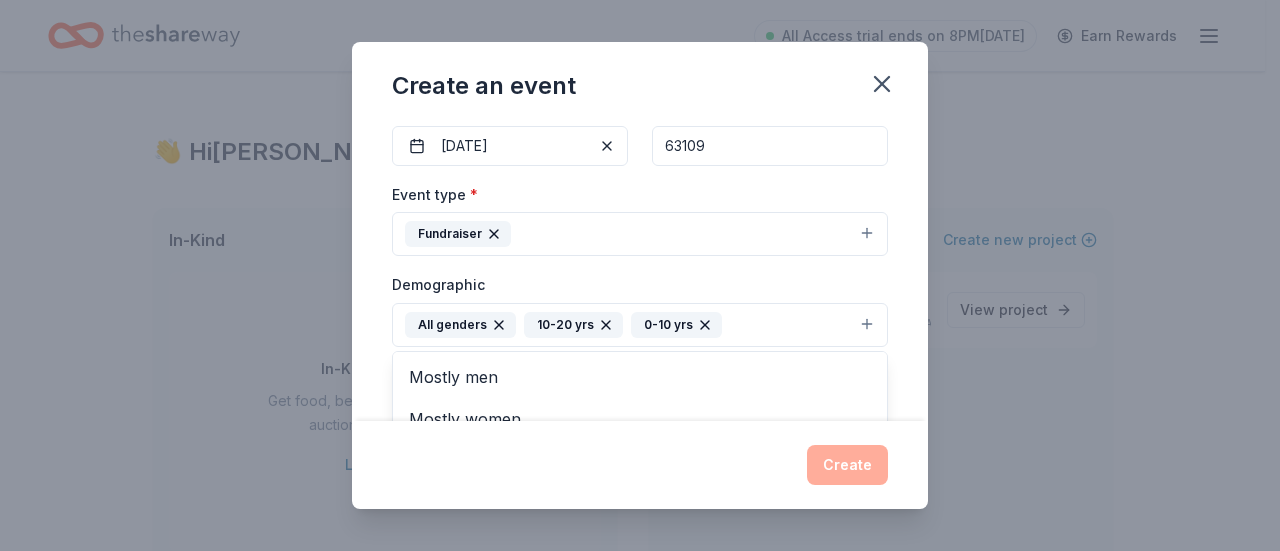 click 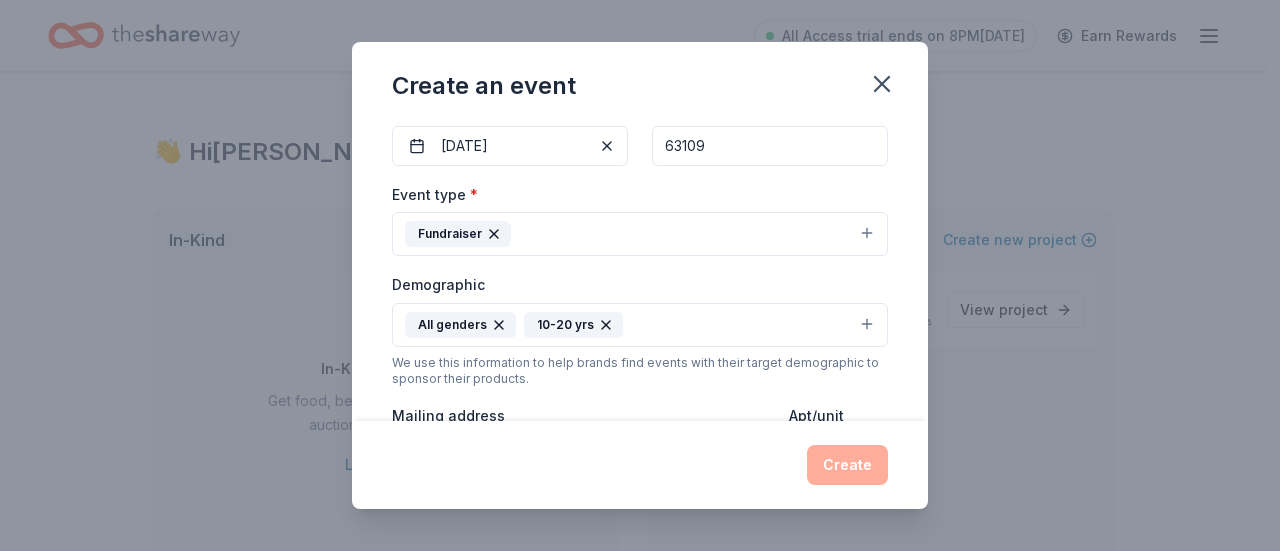 scroll, scrollTop: 400, scrollLeft: 0, axis: vertical 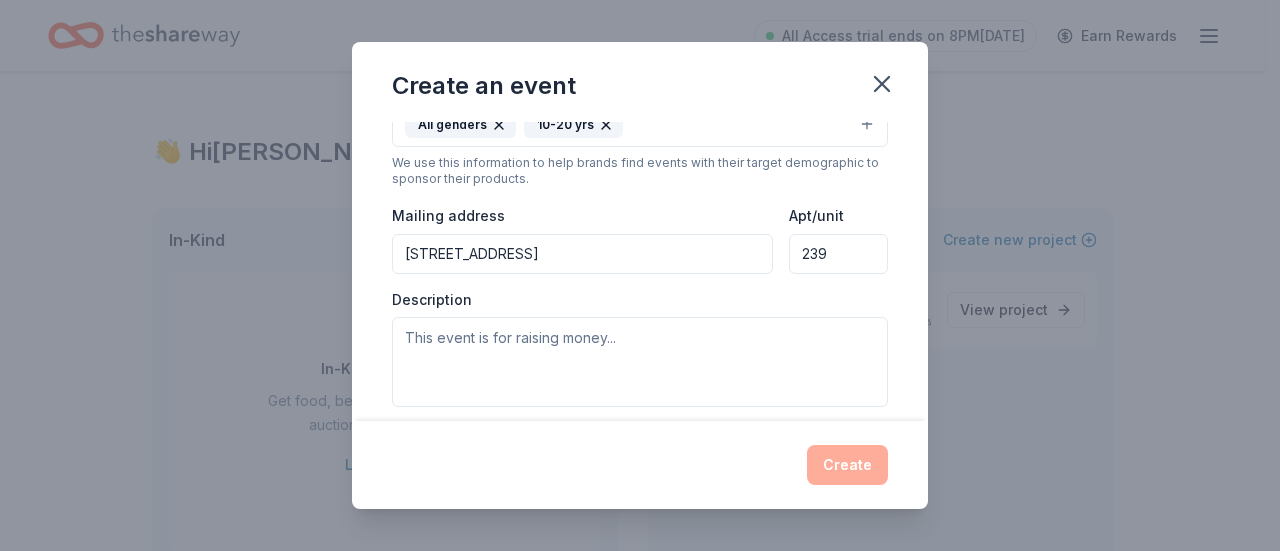 click on "239" at bounding box center (838, 254) 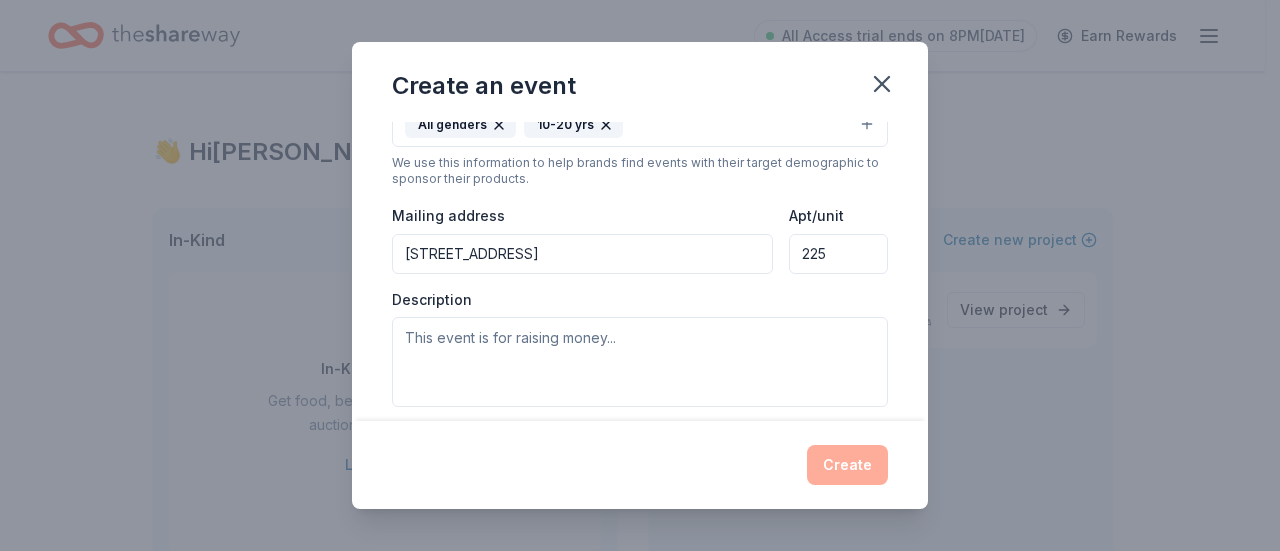 type on "225" 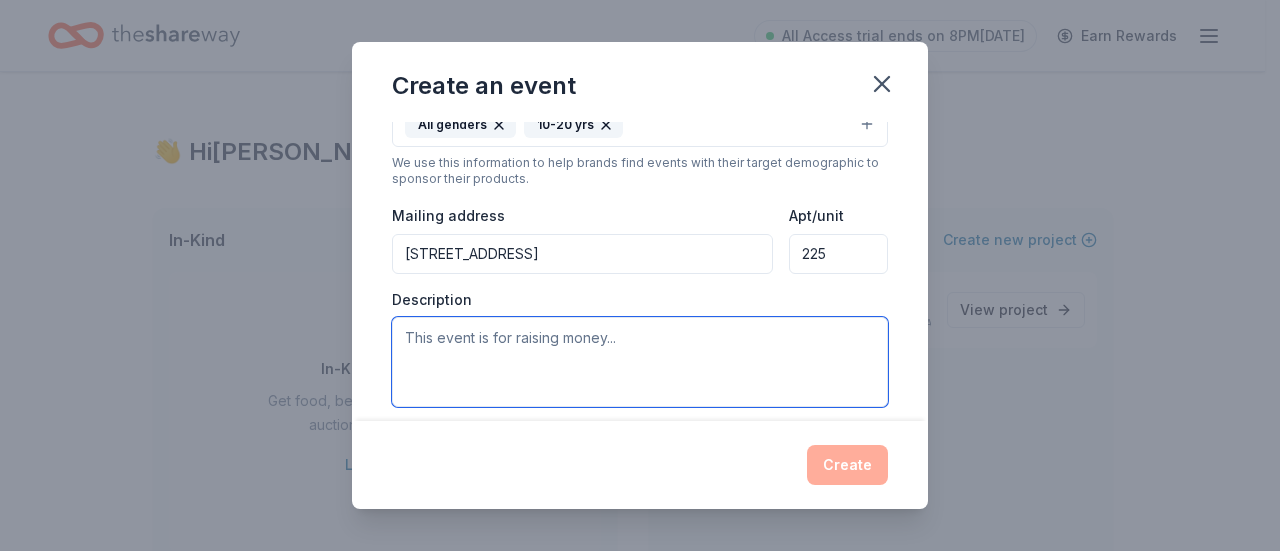 drag, startPoint x: 622, startPoint y: 331, endPoint x: 464, endPoint y: 335, distance: 158.05063 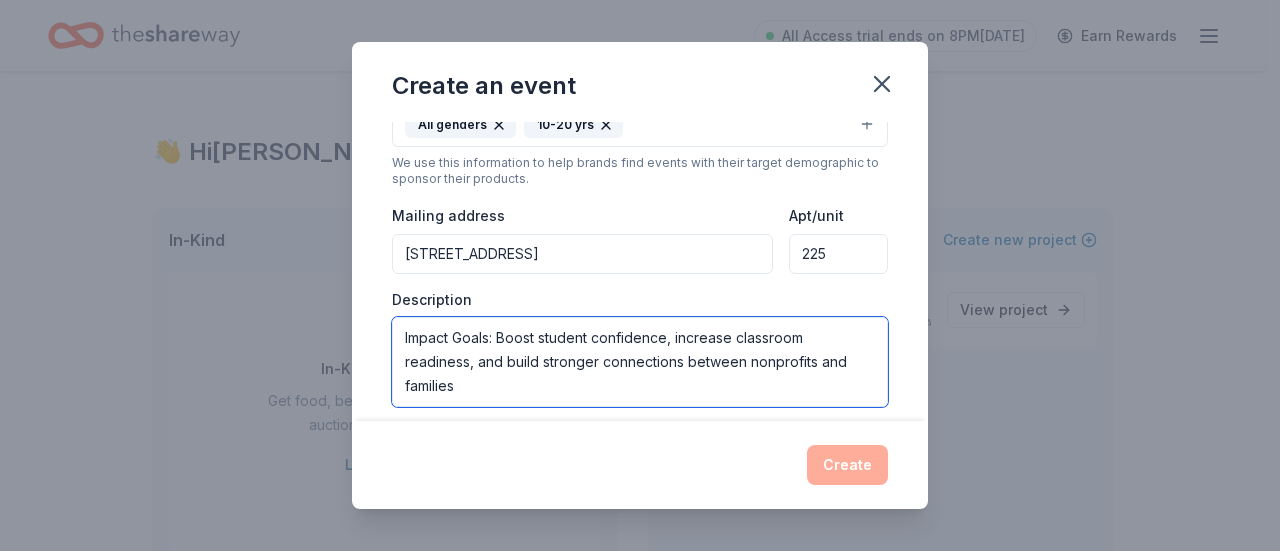 scroll, scrollTop: 576, scrollLeft: 0, axis: vertical 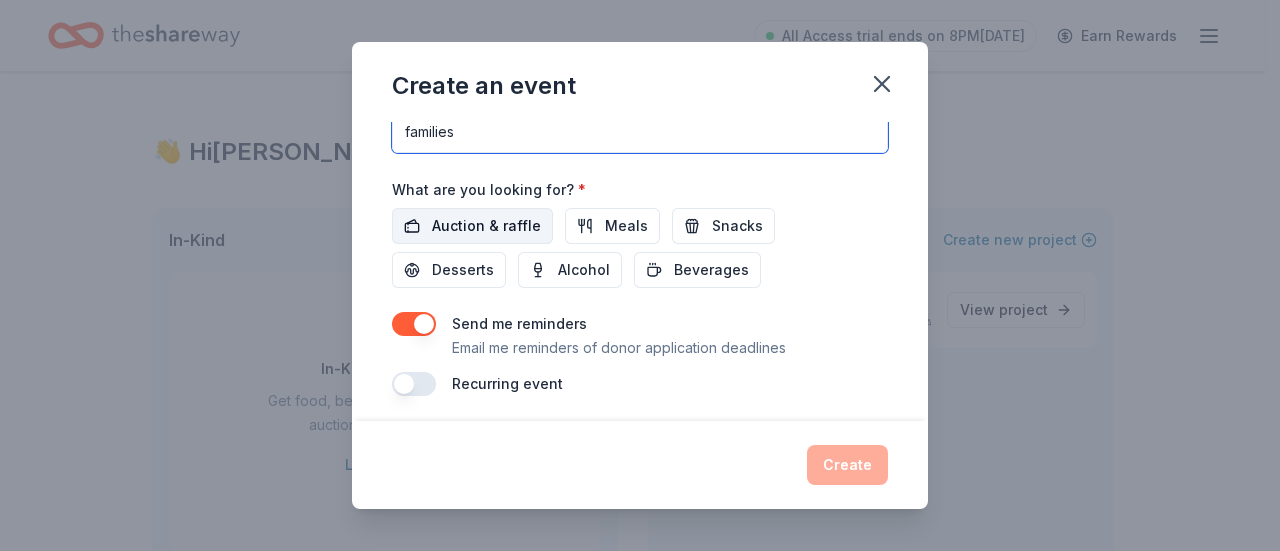 type on "🎒 Project Overview: School Supplies Giveaway for [US_STATE] Youth
Our project provides essential school supplies to under-resourced youth across [US_STATE], ensuring every child begins the school year with the tools they need to thrive. Tailored to local communities, this initiative not only alleviates financial strain but also fosters a sense of dignity, preparedness, and belonging among students.
📌 Key Highlights
Target Audience: Underserved youth in [US_STATE] communities, particularly those facing economic hardship
Supplies Provided: Backpacks, notebooks, writing tools, art supplies, hygiene kits, and more
Customization: Materials and messages are branded to reflect the values and identity of each partner organization or local campaign
Delivery Format: Community events, school partnerships, and direct family outreach
Impact Goals: Boost student confidence, increase classroom readiness, and build stronger connections between nonprofits and families" 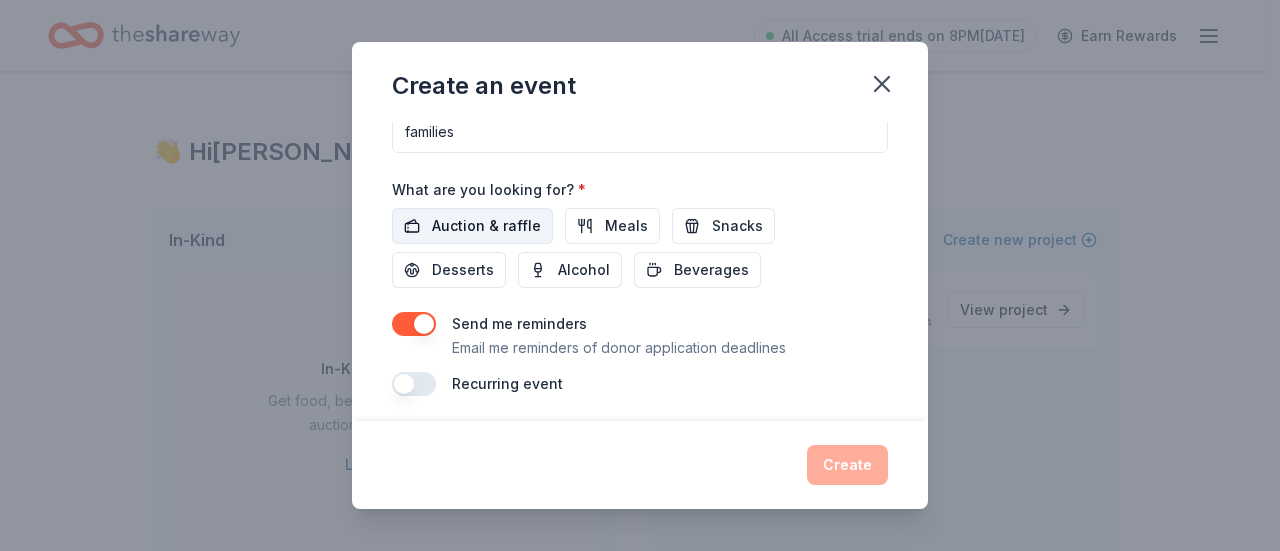 click on "Auction & raffle" at bounding box center [486, 226] 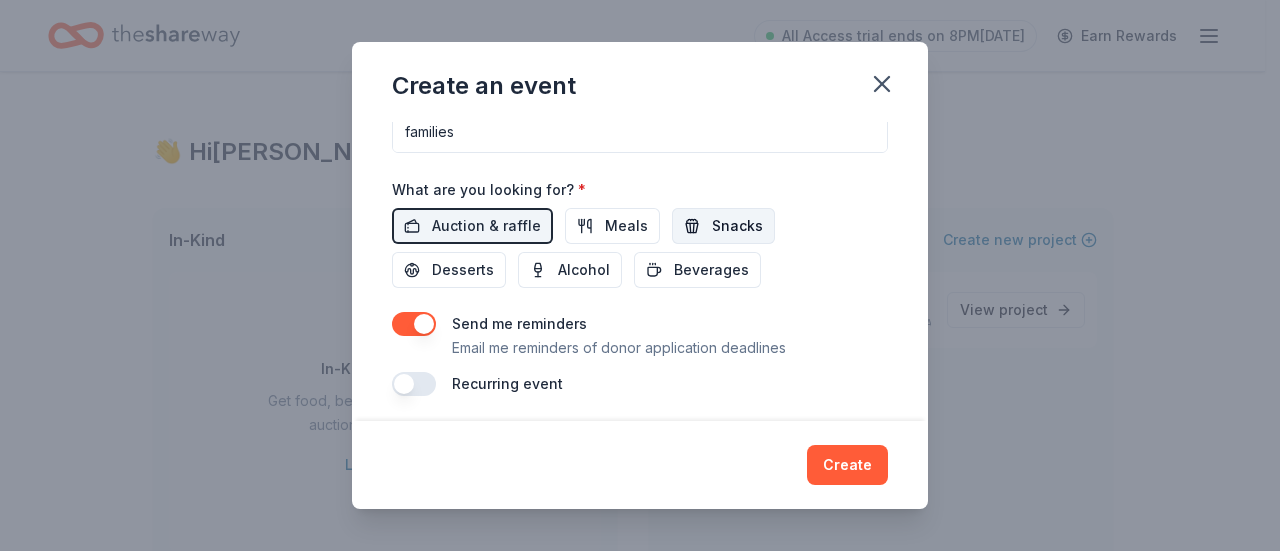 click on "Snacks" at bounding box center (737, 226) 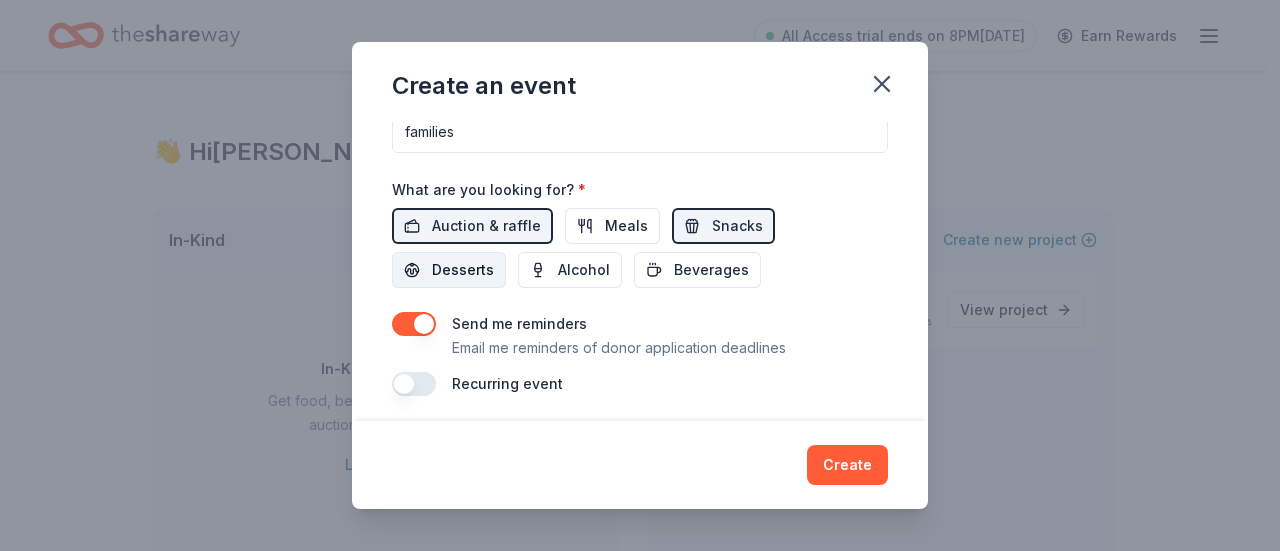 click on "Desserts" at bounding box center [463, 270] 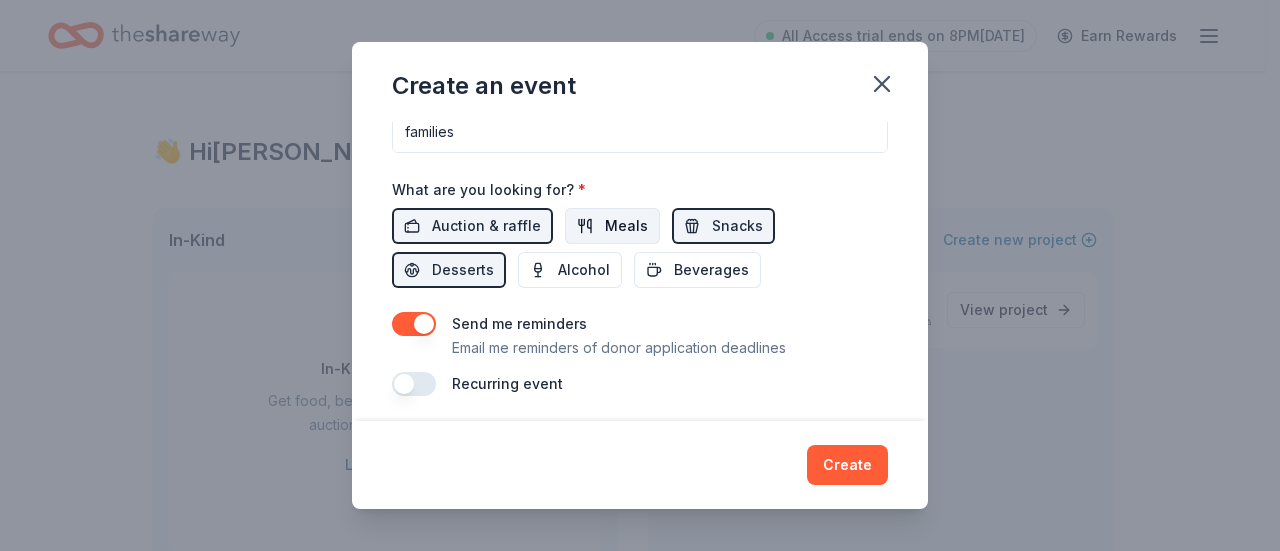 click on "Meals" at bounding box center [626, 226] 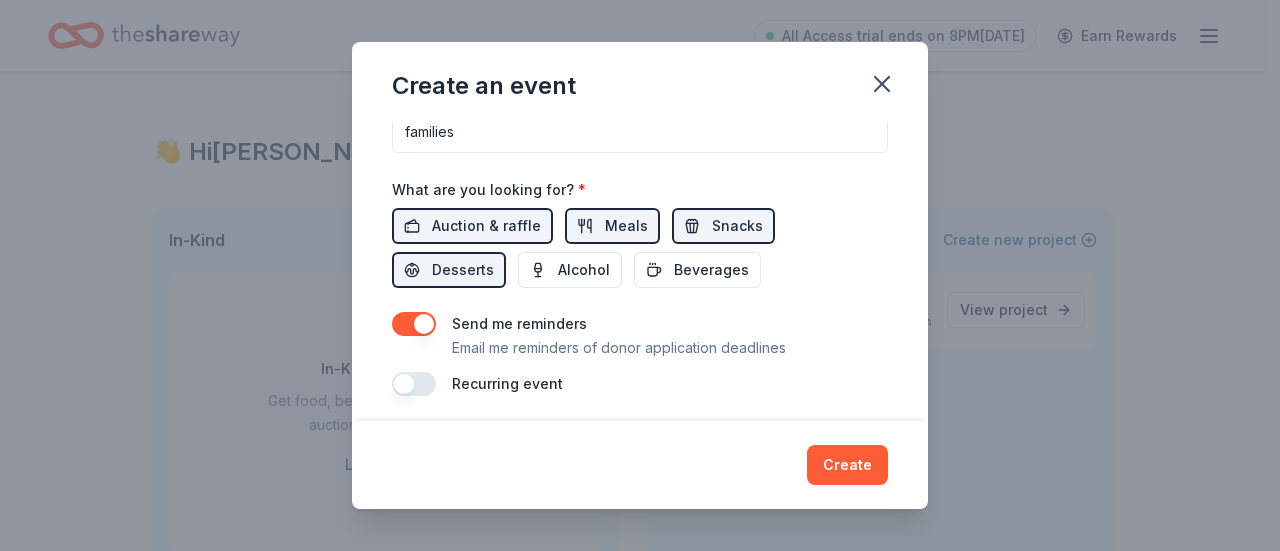 click at bounding box center [414, 384] 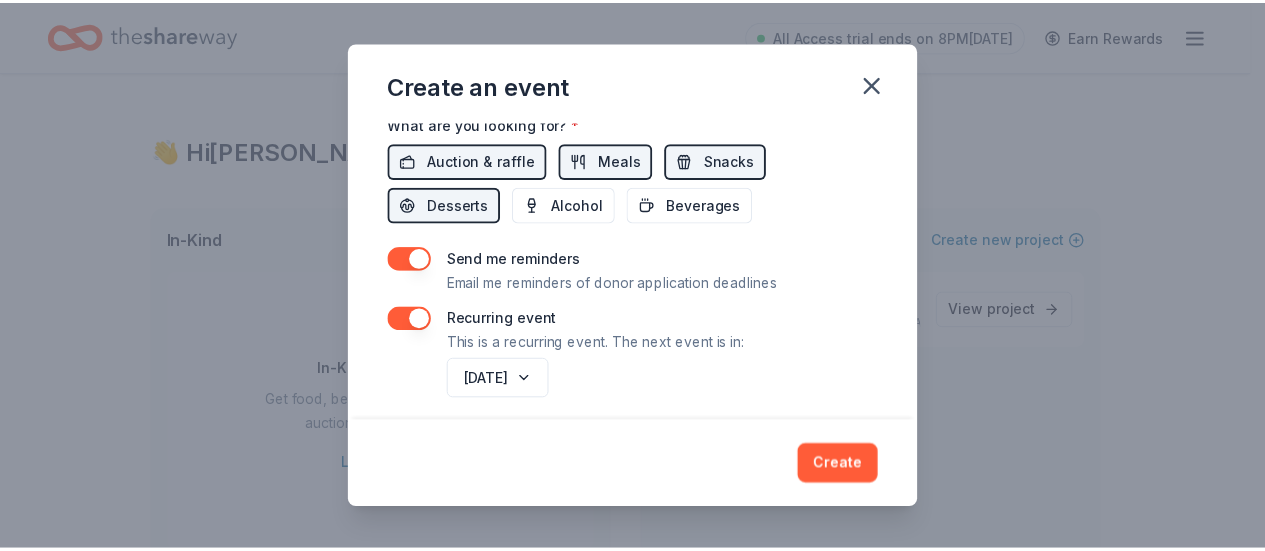 scroll, scrollTop: 726, scrollLeft: 0, axis: vertical 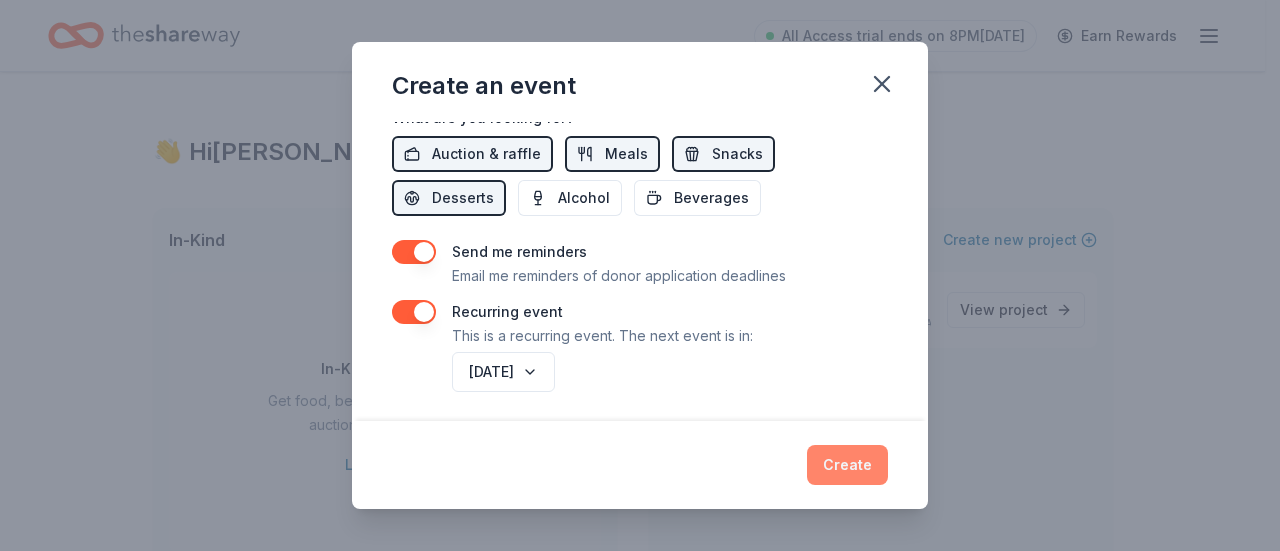 click on "Create" at bounding box center (847, 465) 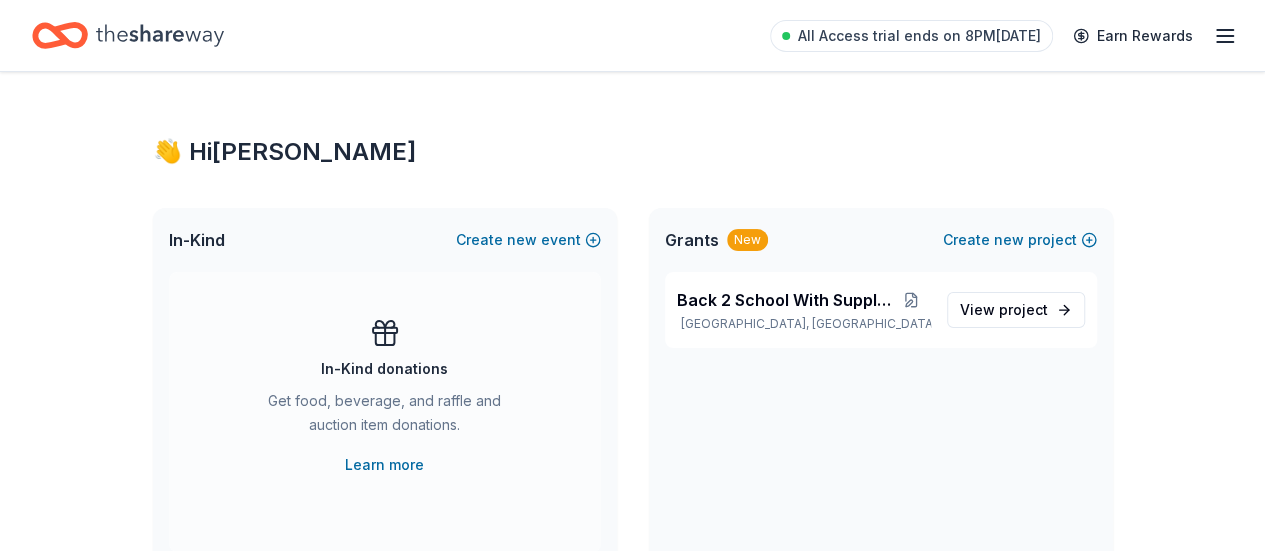 scroll, scrollTop: 0, scrollLeft: 0, axis: both 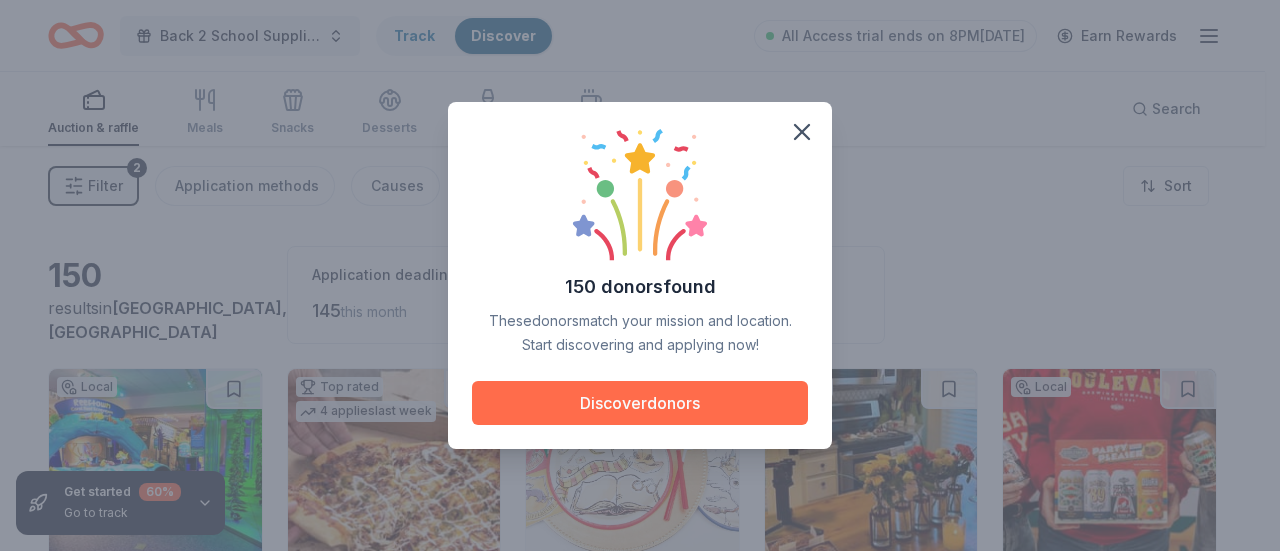 click on "Discover  donors" at bounding box center (640, 403) 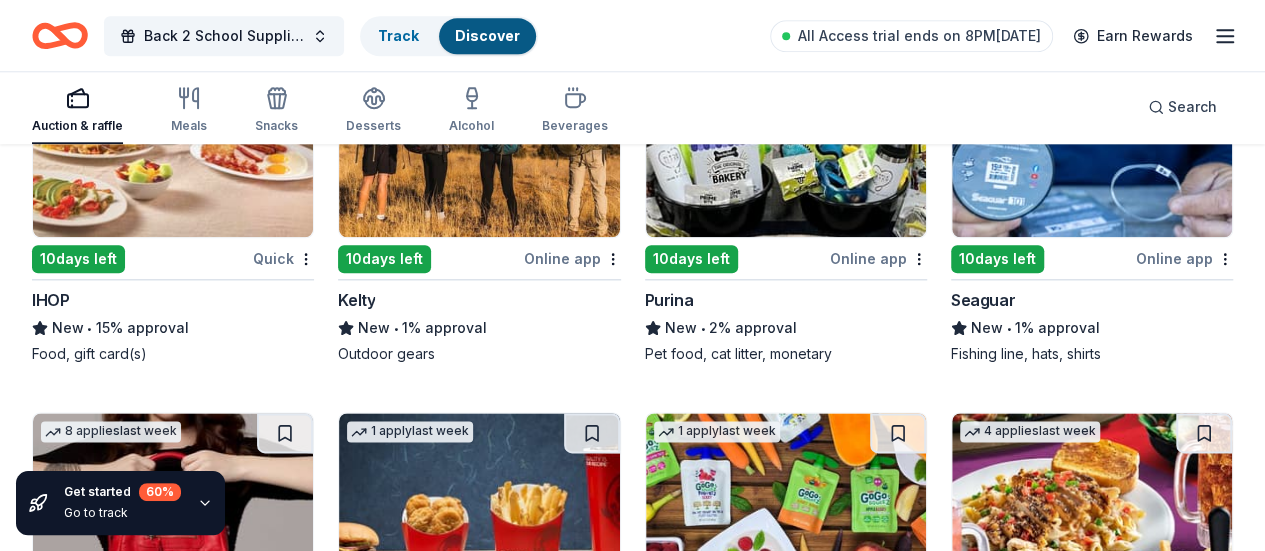 scroll, scrollTop: 8618, scrollLeft: 0, axis: vertical 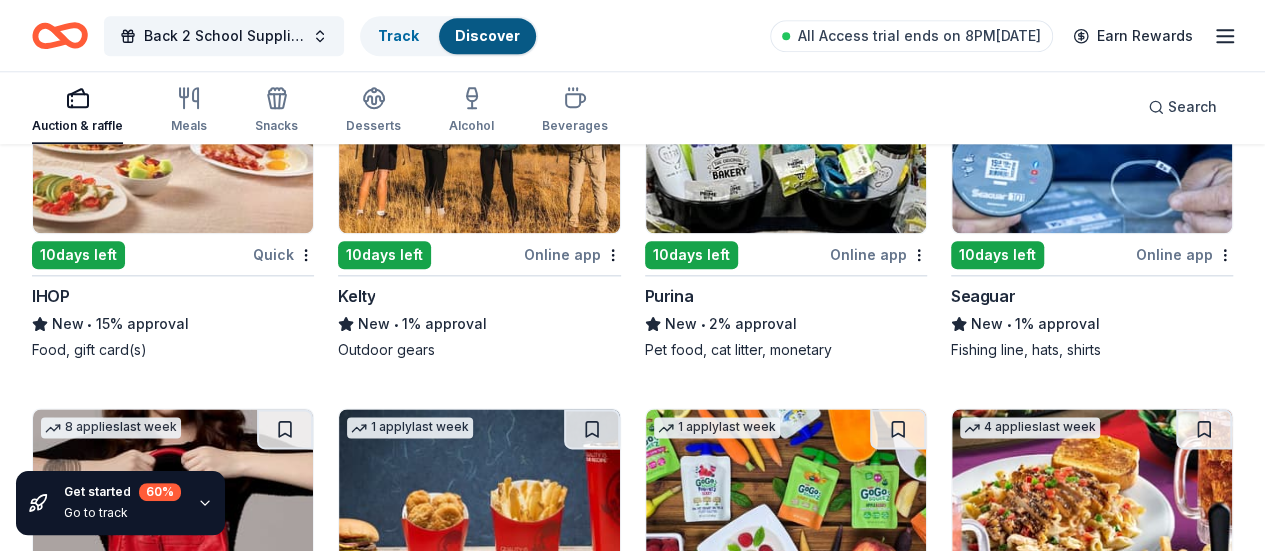 click on "Harlem Globetrotters" at bounding box center (725, 2146) 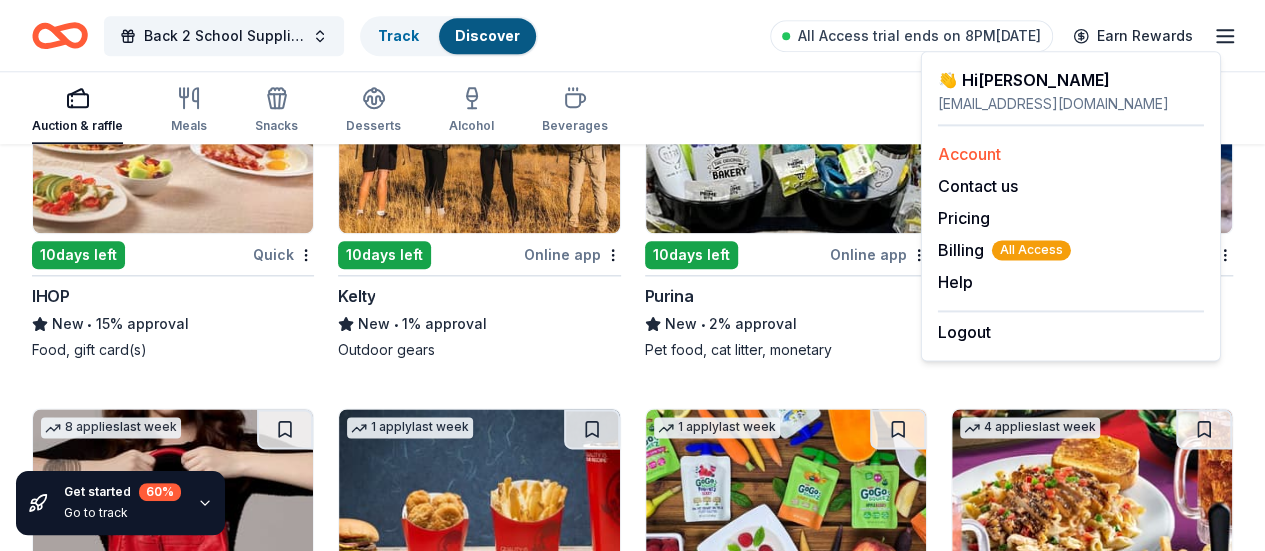 click on "Account" at bounding box center (1071, 154) 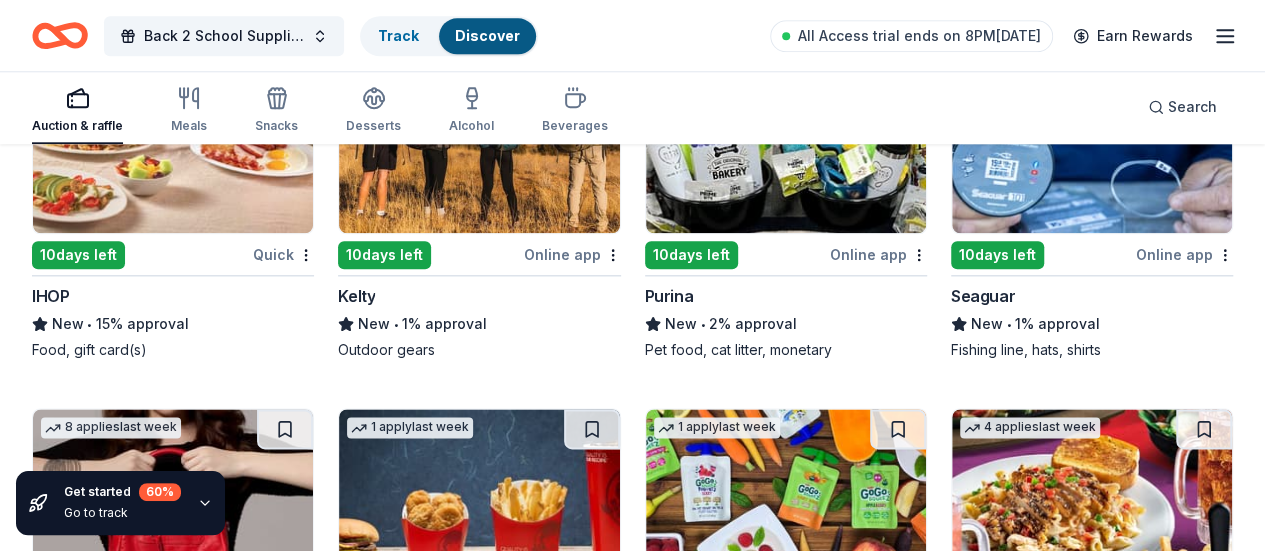 click 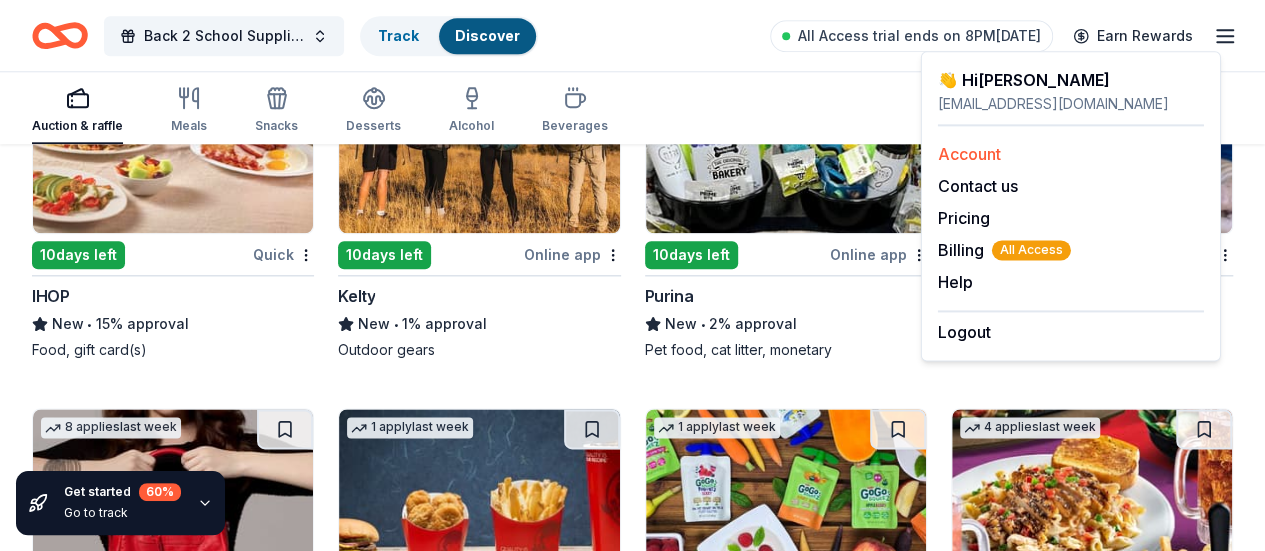 click on "Account" at bounding box center (969, 154) 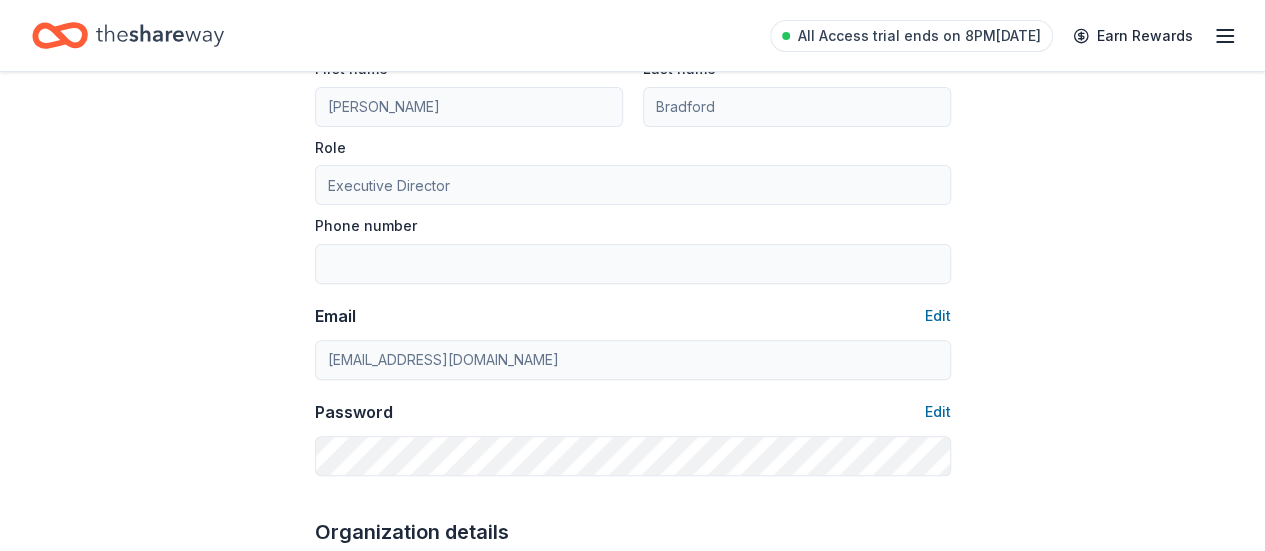 scroll, scrollTop: 0, scrollLeft: 0, axis: both 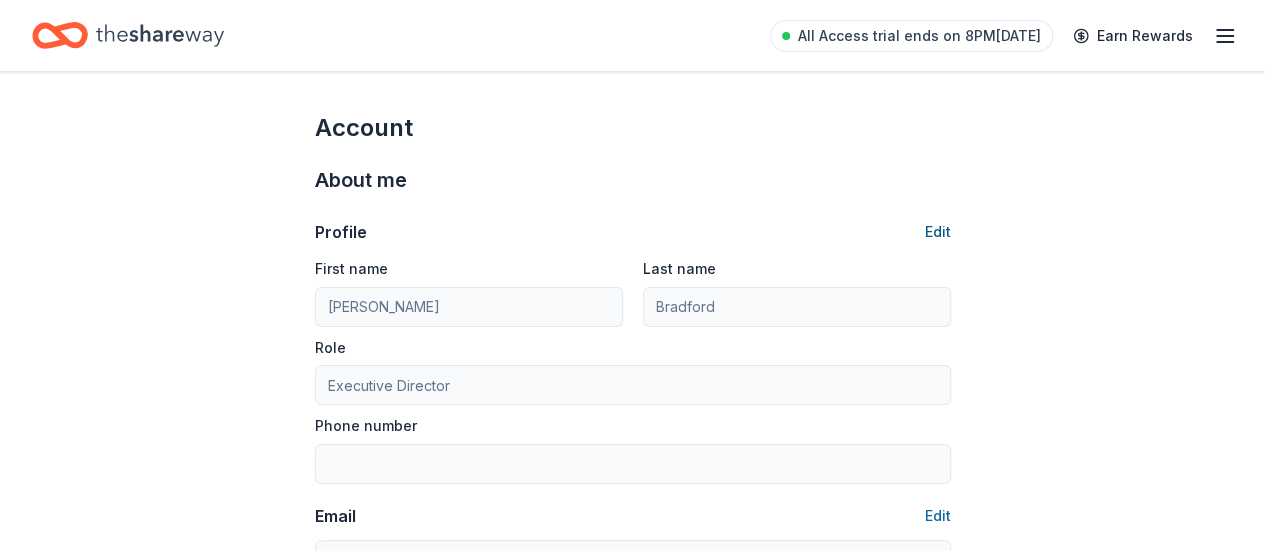 click on "Edit" at bounding box center [938, 232] 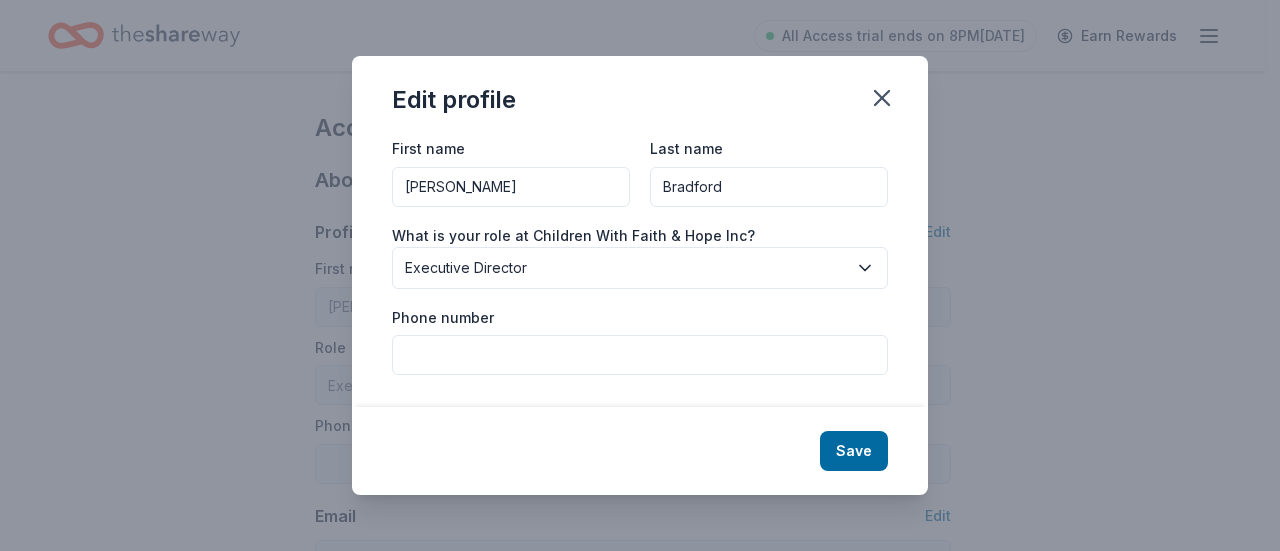 click on "Phone number" at bounding box center [640, 355] 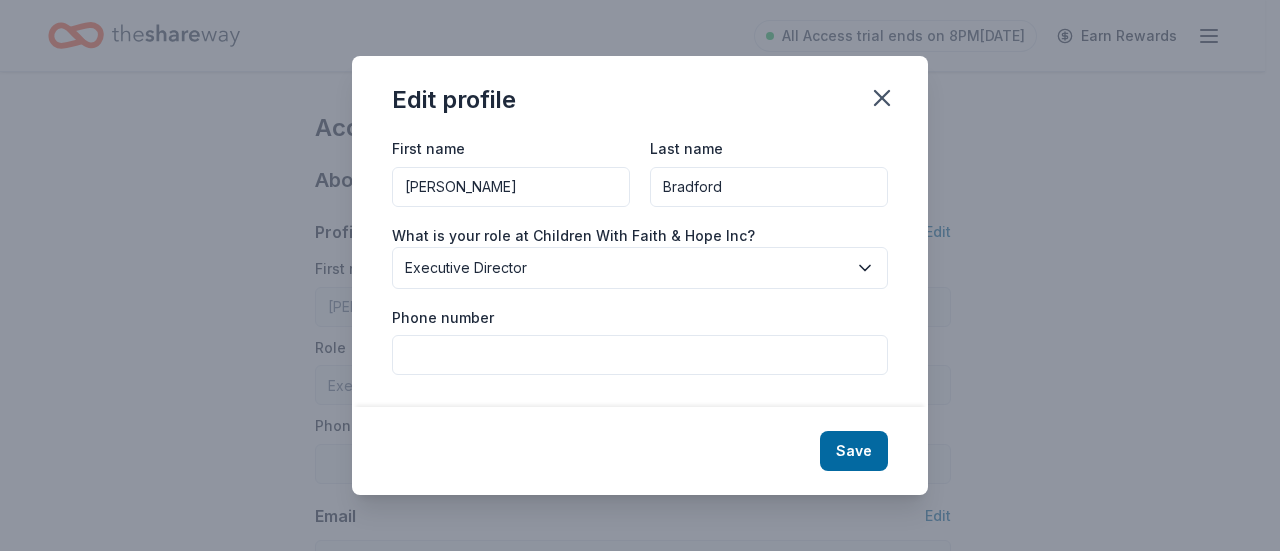 type on "6363969271" 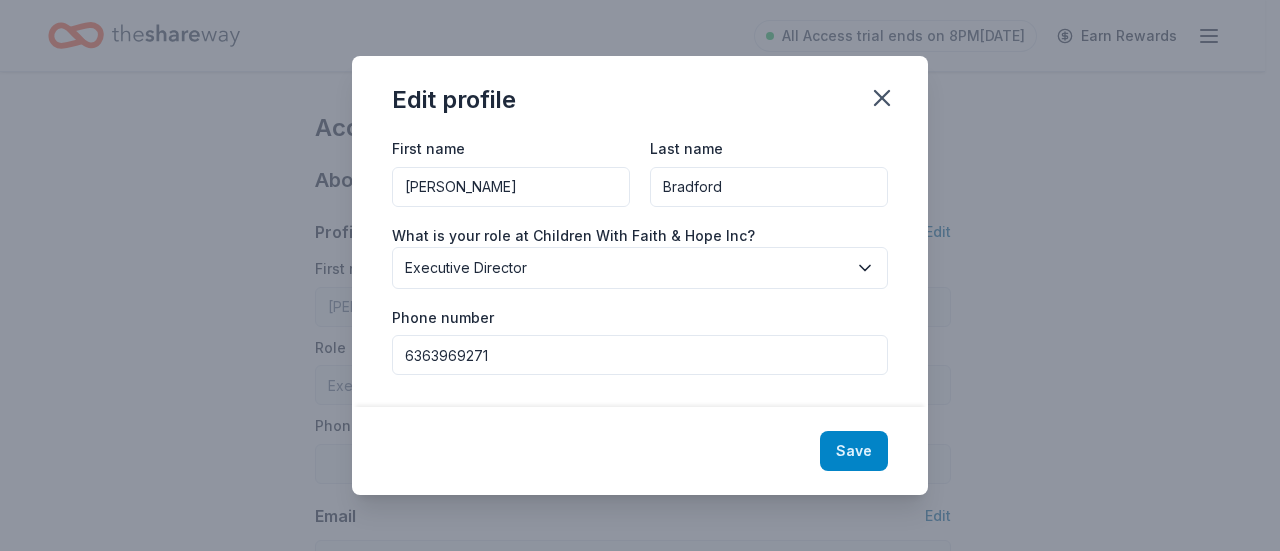 click on "Save" at bounding box center (854, 451) 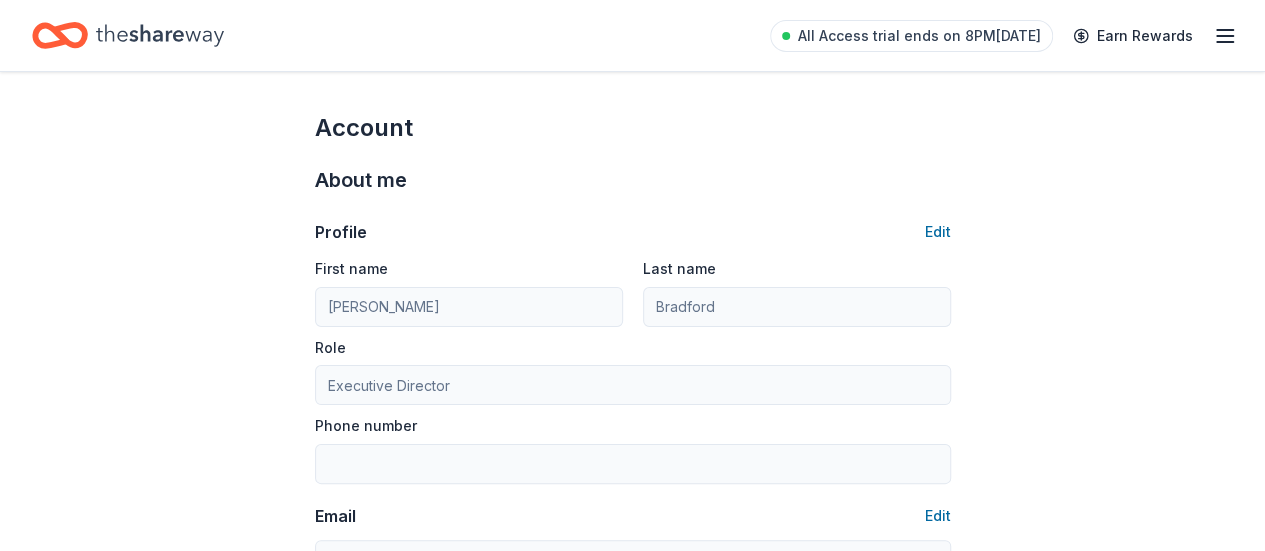 type on "6363969271" 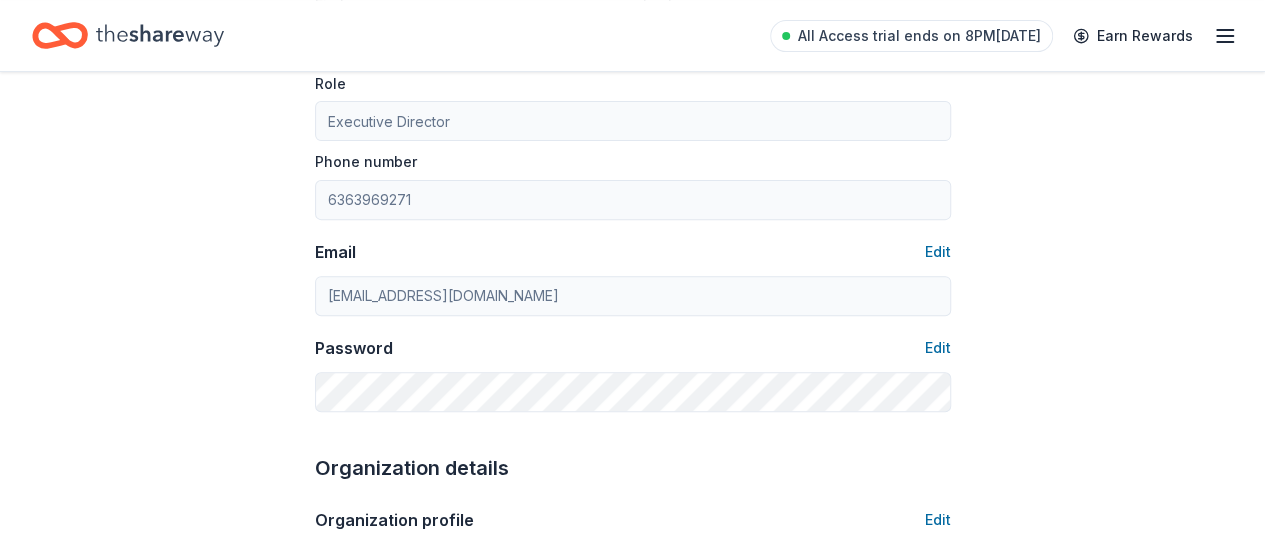 scroll, scrollTop: 300, scrollLeft: 0, axis: vertical 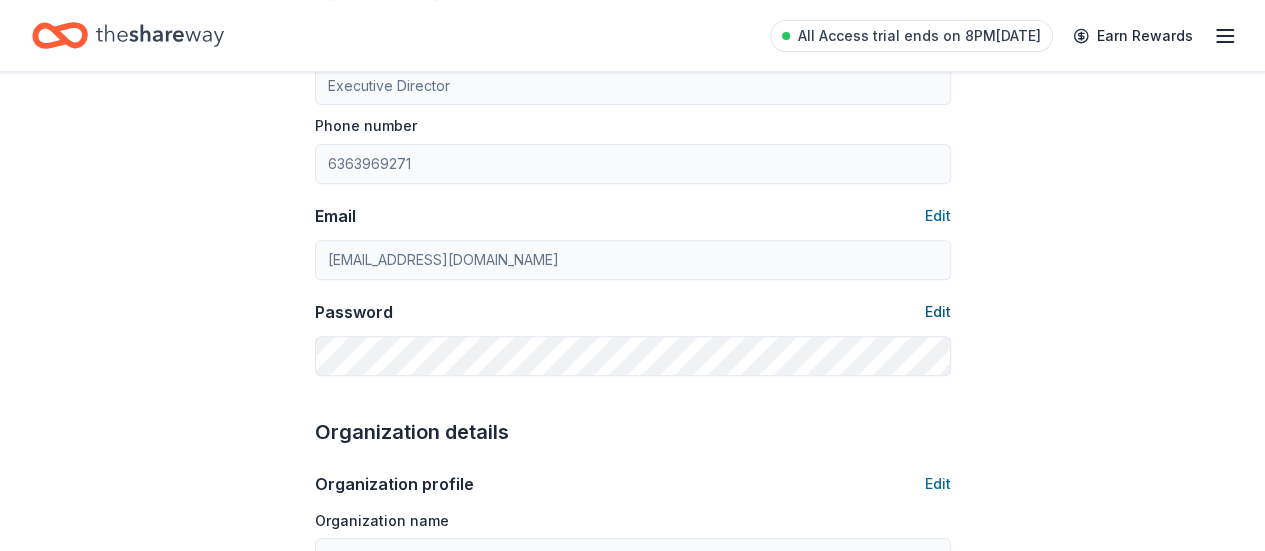 click on "Edit" at bounding box center (938, 312) 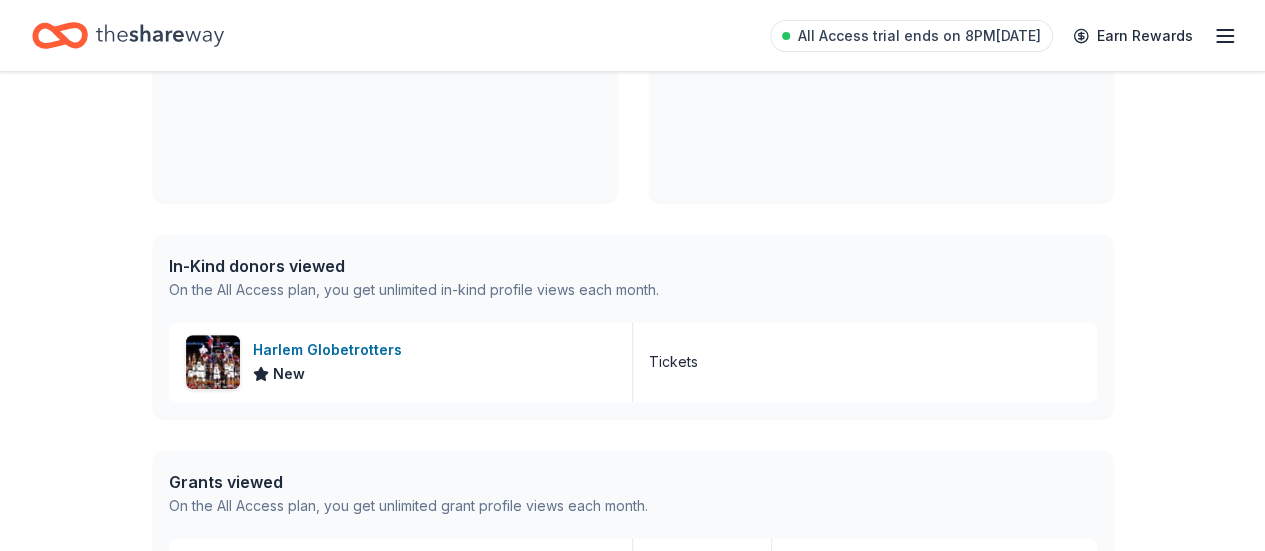 scroll, scrollTop: 0, scrollLeft: 0, axis: both 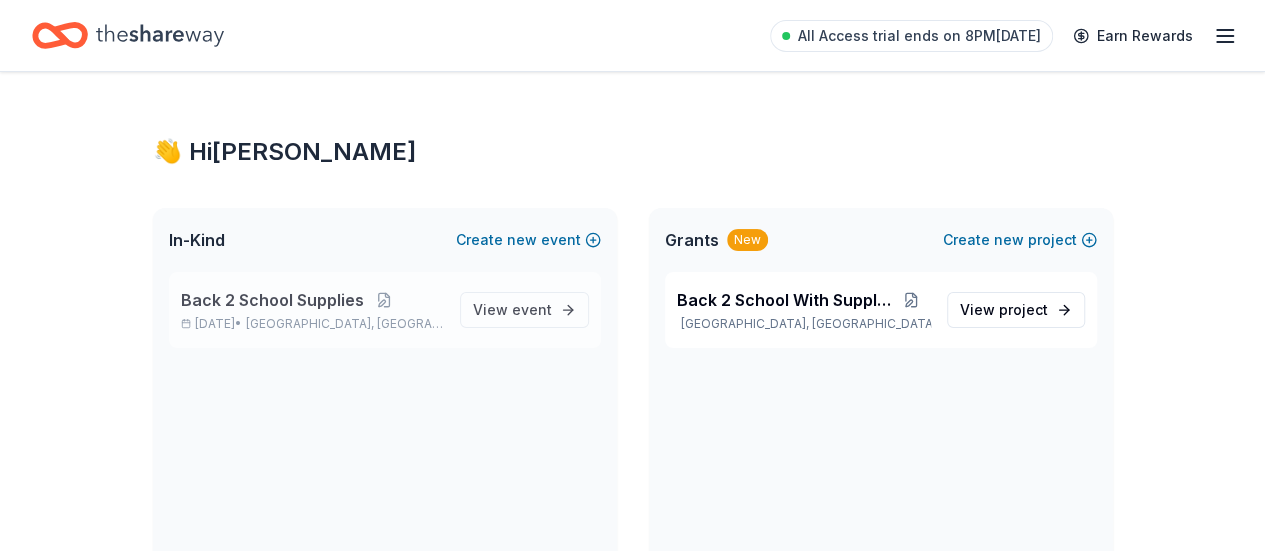 click on "Back 2 School Supplies" at bounding box center [272, 300] 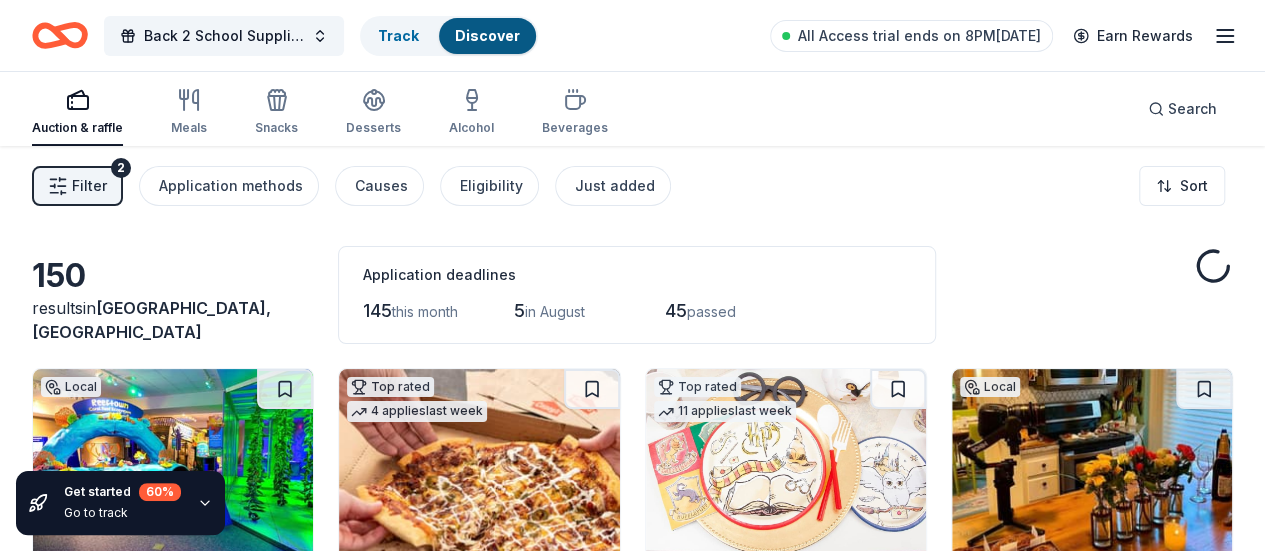 click 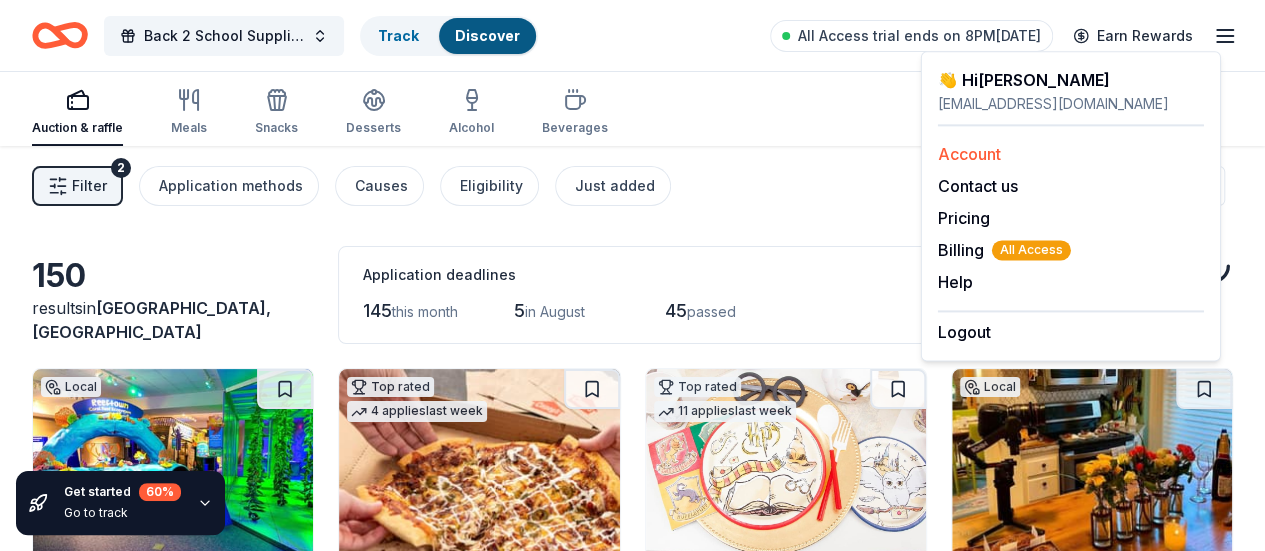 click on "Account" at bounding box center [969, 154] 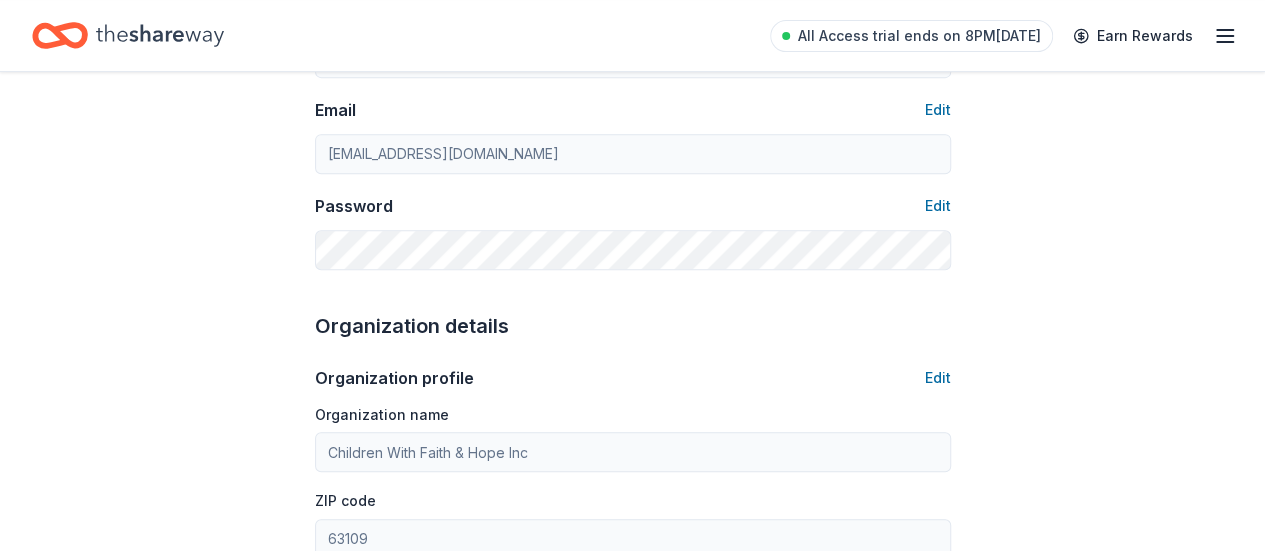 scroll, scrollTop: 900, scrollLeft: 0, axis: vertical 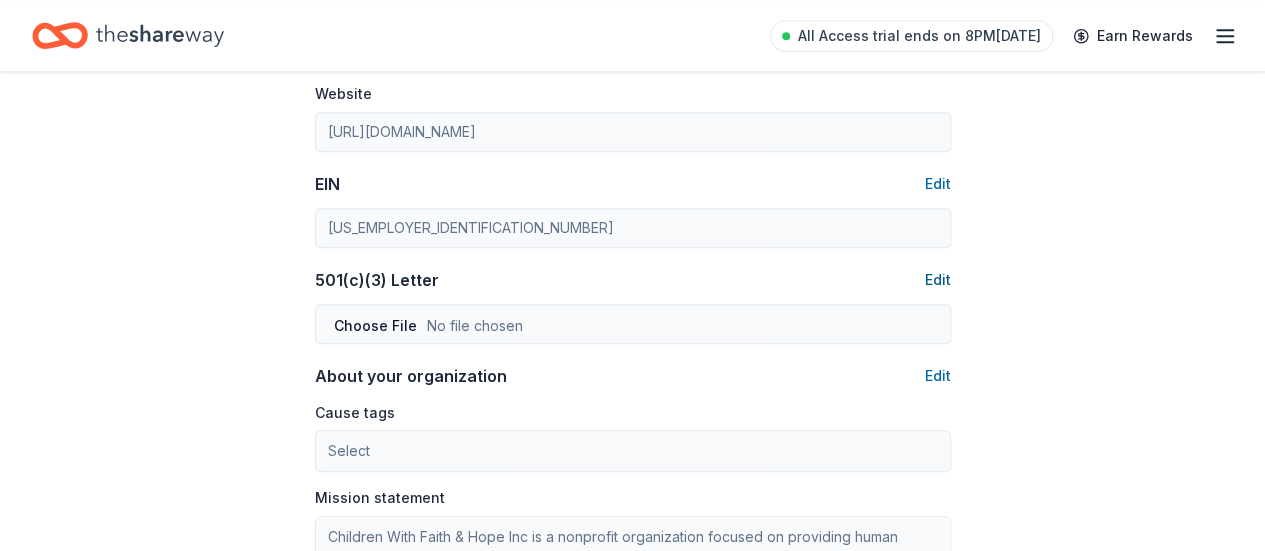 click on "Edit" at bounding box center (938, 280) 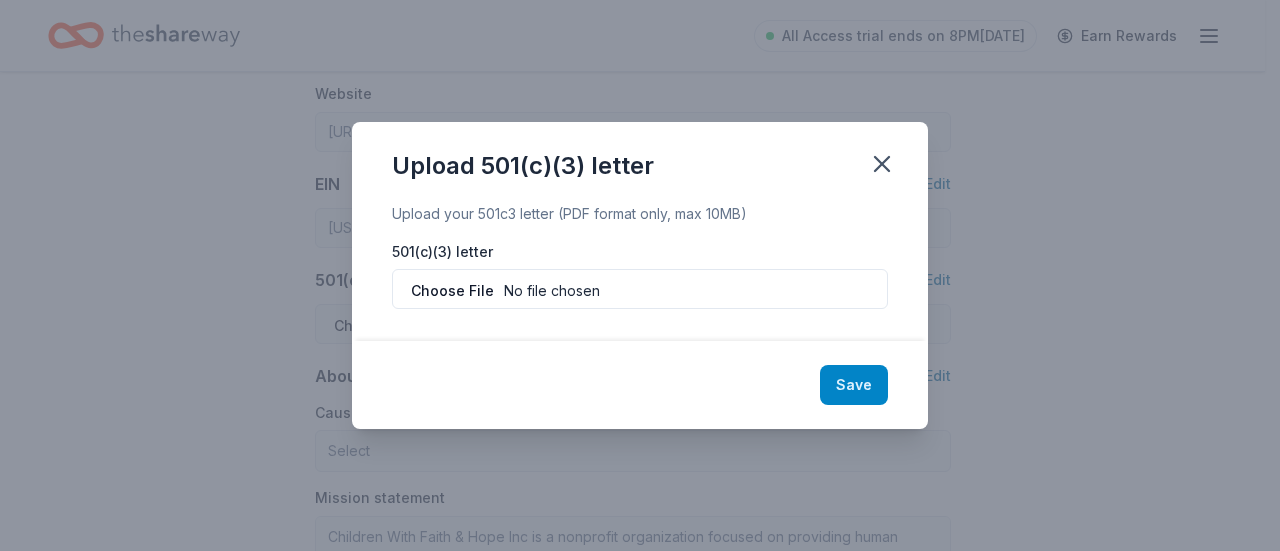 click on "Save" at bounding box center (854, 385) 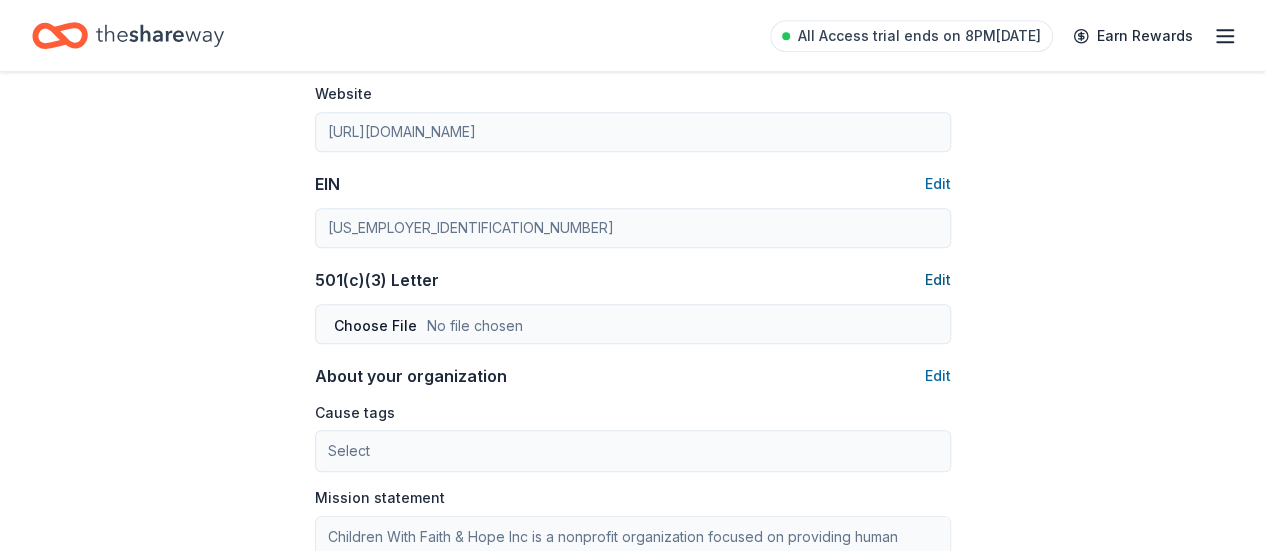 click on "Edit" at bounding box center (938, 280) 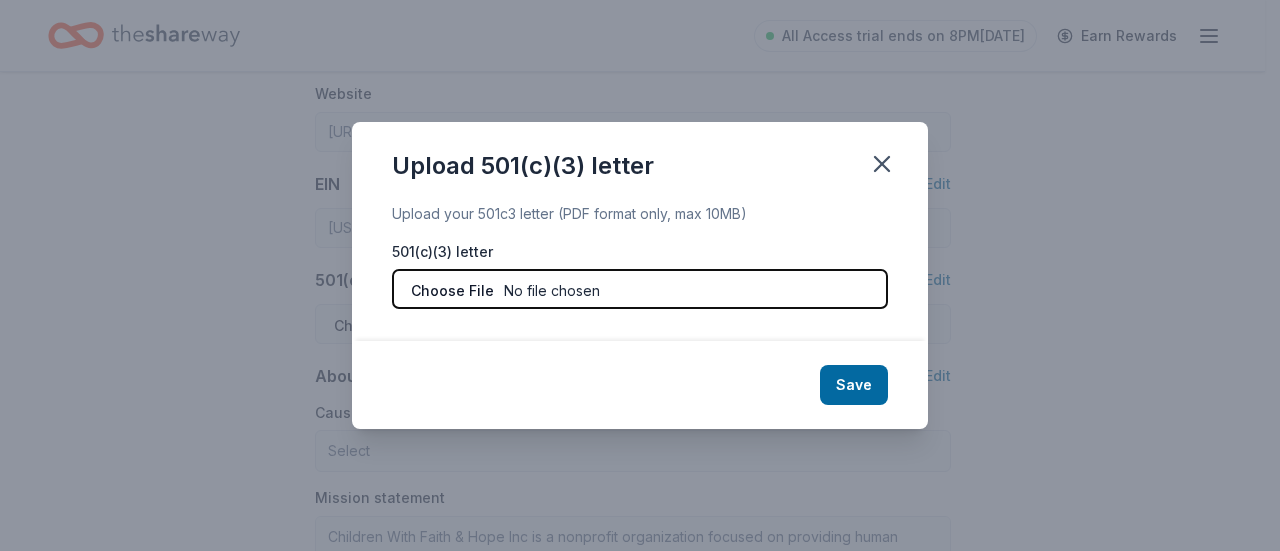 click at bounding box center [640, 289] 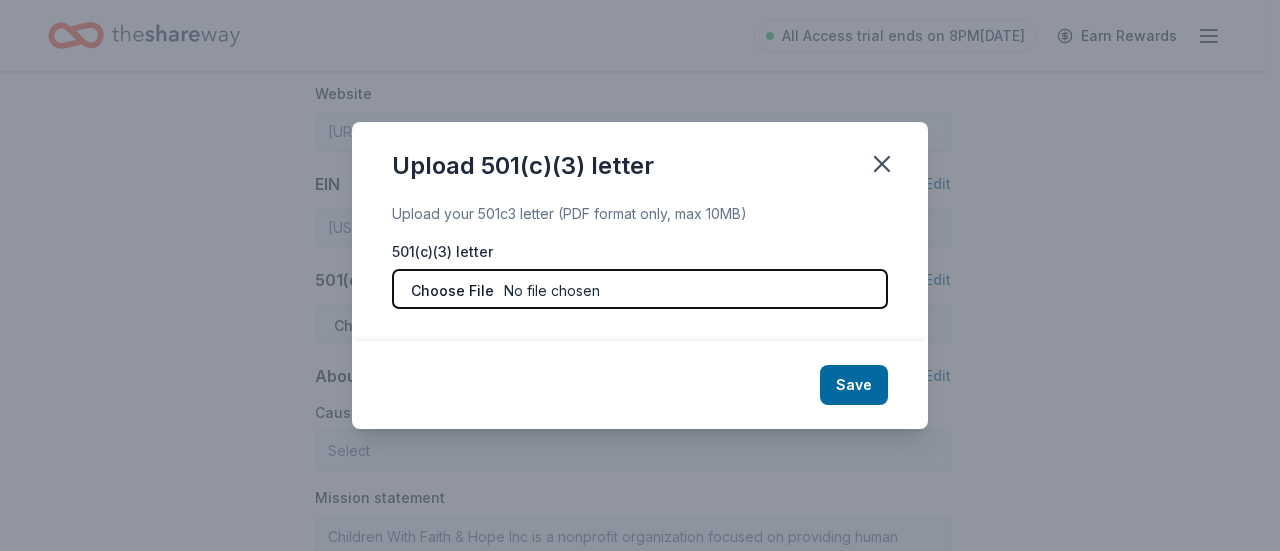 type on "C:\fakepath\DETERMATION LETTER - Copy.pdf" 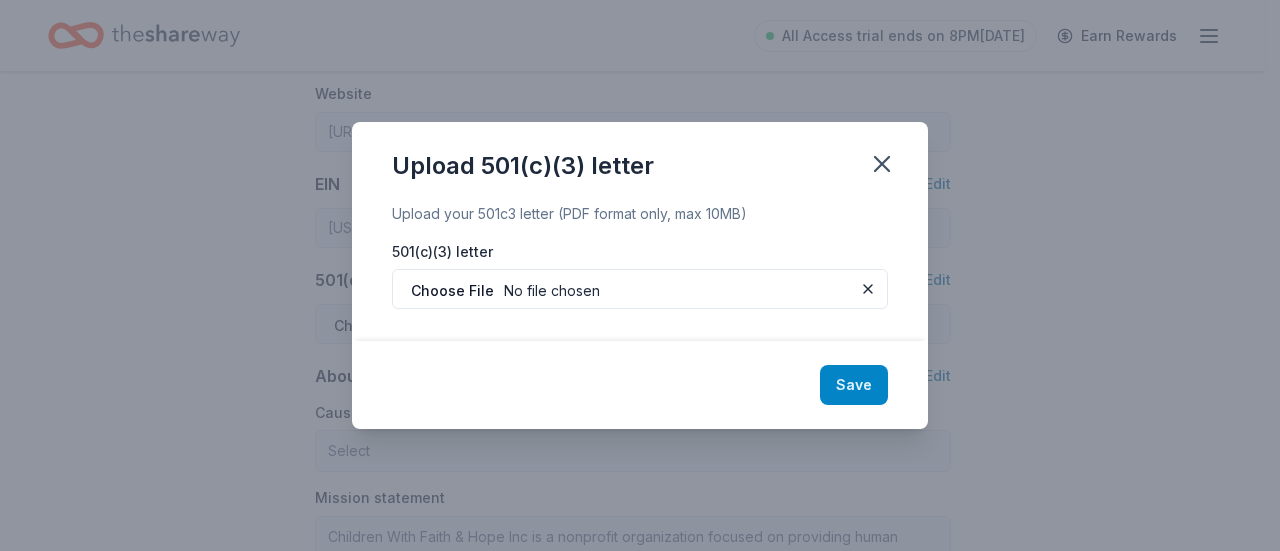 click on "Save" at bounding box center [854, 385] 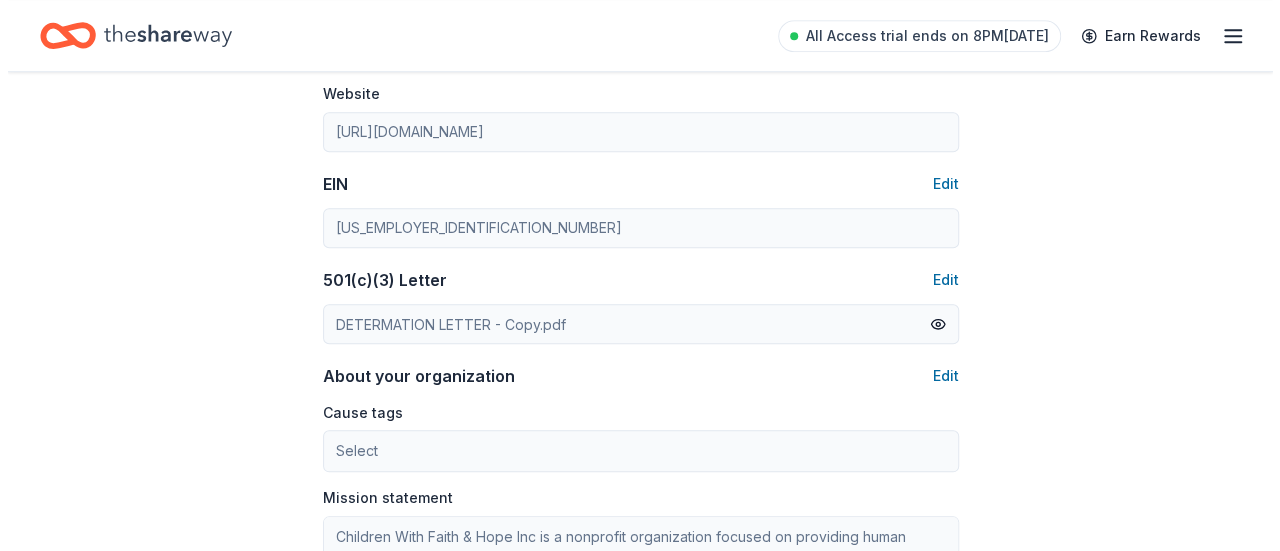 scroll, scrollTop: 1000, scrollLeft: 0, axis: vertical 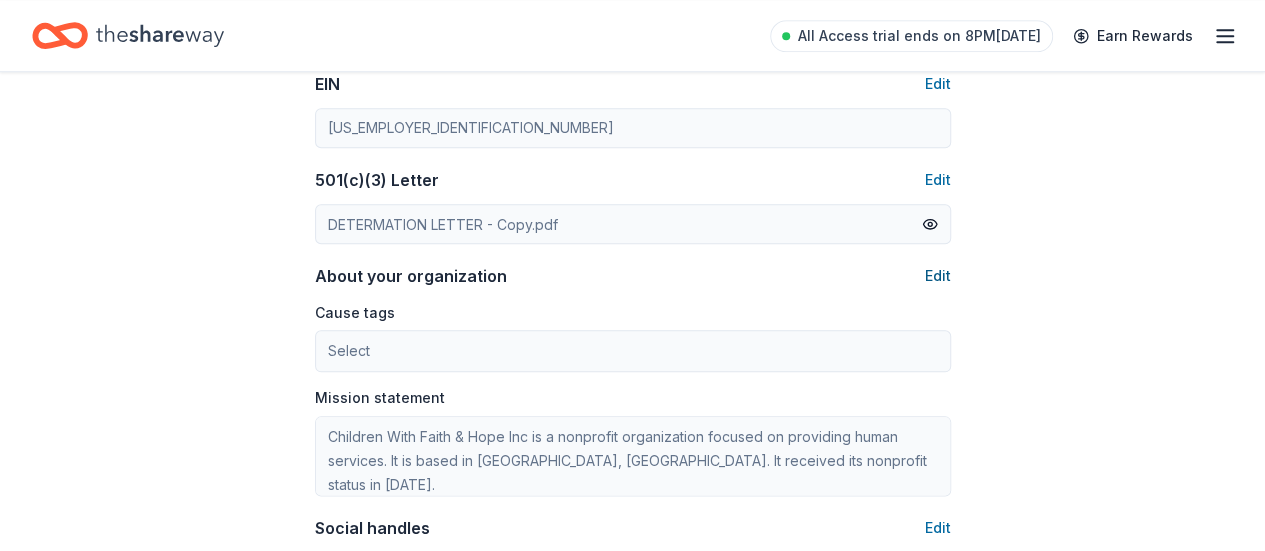 click on "Edit" at bounding box center (938, 276) 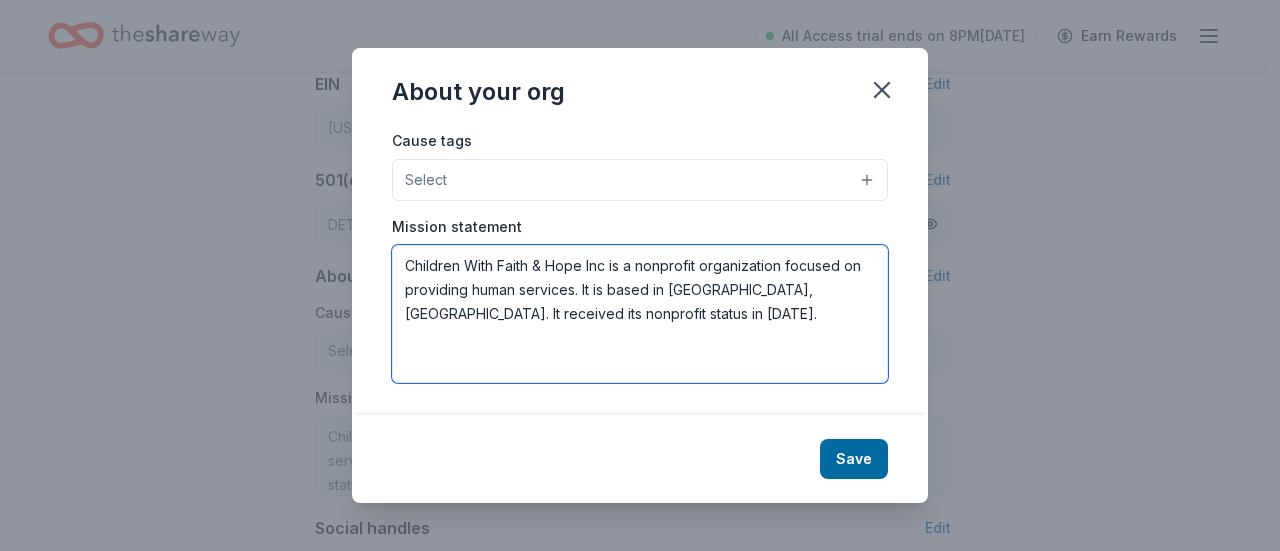 drag, startPoint x: 564, startPoint y: 311, endPoint x: 396, endPoint y: 261, distance: 175.28262 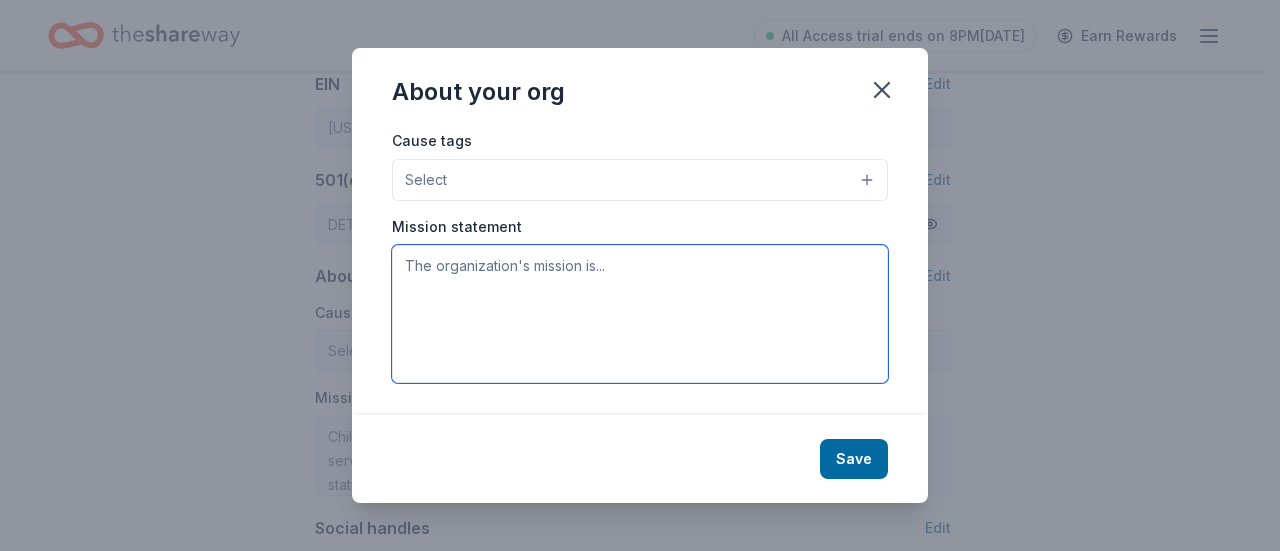 click at bounding box center [640, 314] 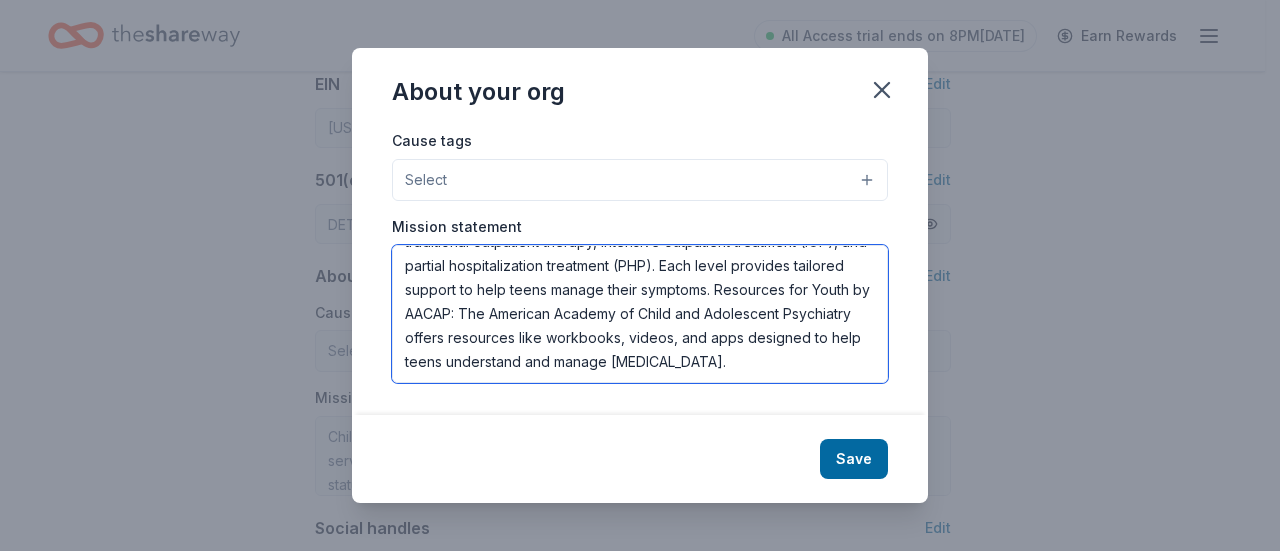 scroll, scrollTop: 0, scrollLeft: 0, axis: both 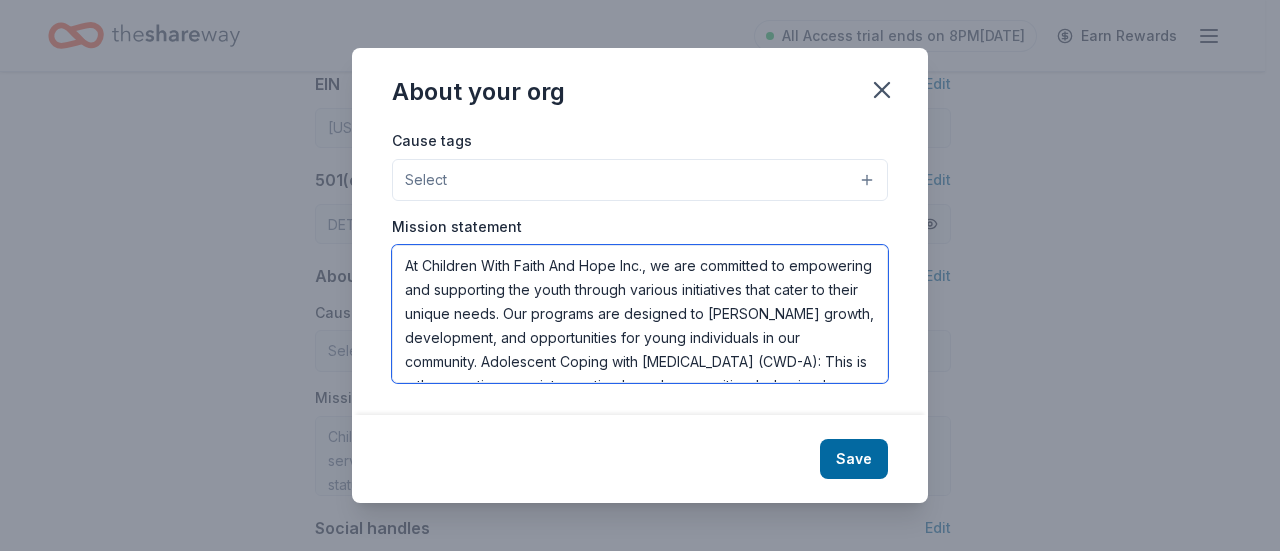 type on "At Children With Faith And Hope Inc., we are committed to empowering and supporting the youth through various initiatives that cater to their unique needs. Our programs are designed to [PERSON_NAME] growth, development, and opportunities for young individuals in our community. Adolescent Coping with Depression (CWD-A): This is a therapeutic group intervention based on cognitive-behavioral therapy. Outpatient Programs for Teens: These programs vary in intensity based on the severity of depression. Options include traditional outpatient therapy, intensive outpatient treatment (IOP), and partial hospitalization treatment (PHP). Each level provides tailored support to help teens manage their symptoms. Resources for Youth by AACAP: The American Academy of Child and Adolescent Psychiatry offers resources like workbooks, videos, and apps designed to help teens understand and manage depression." 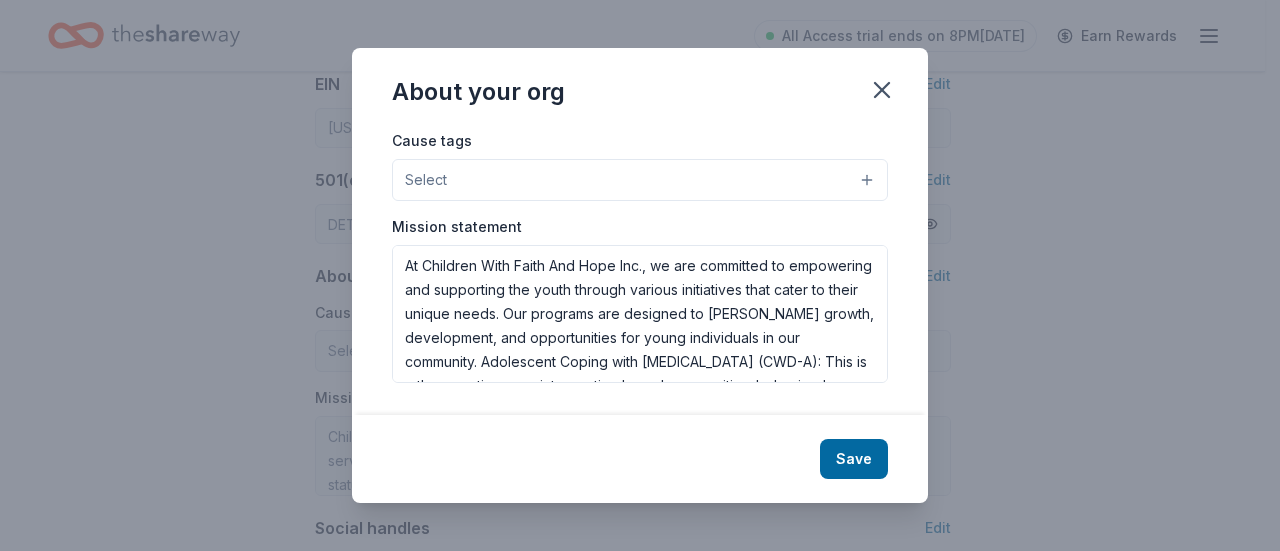 click on "Select" at bounding box center [640, 180] 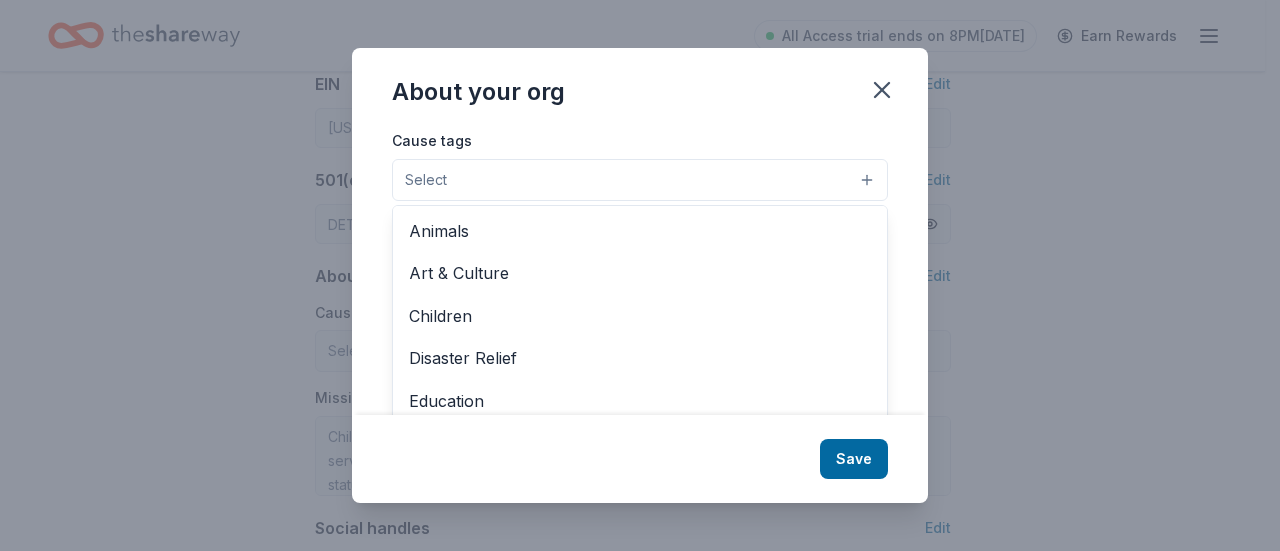 scroll, scrollTop: 278, scrollLeft: 0, axis: vertical 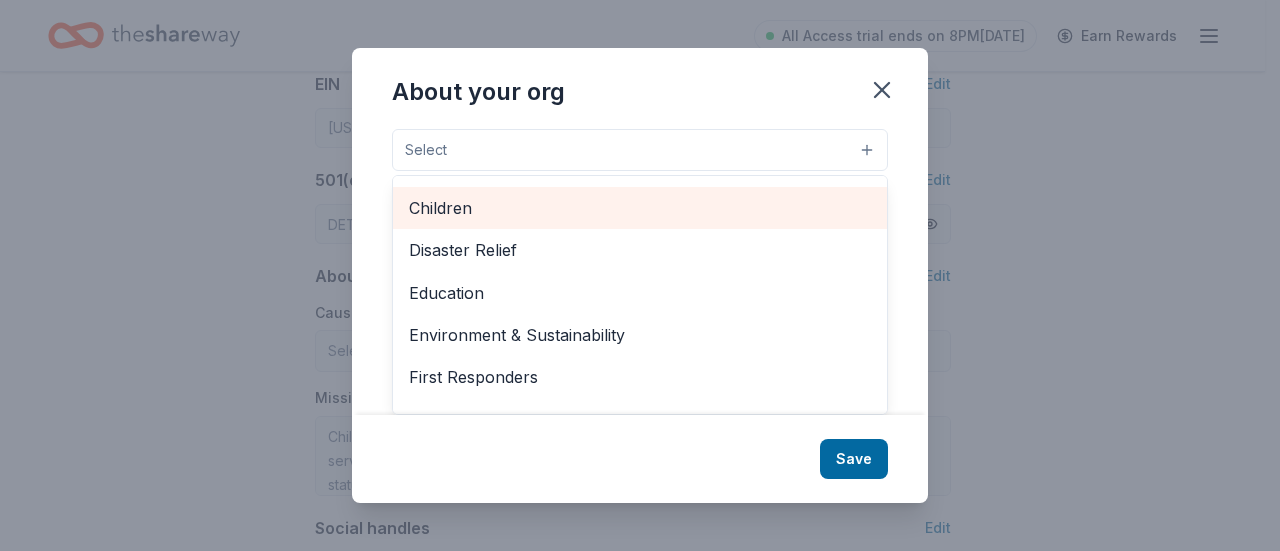 click on "Children" at bounding box center (640, 208) 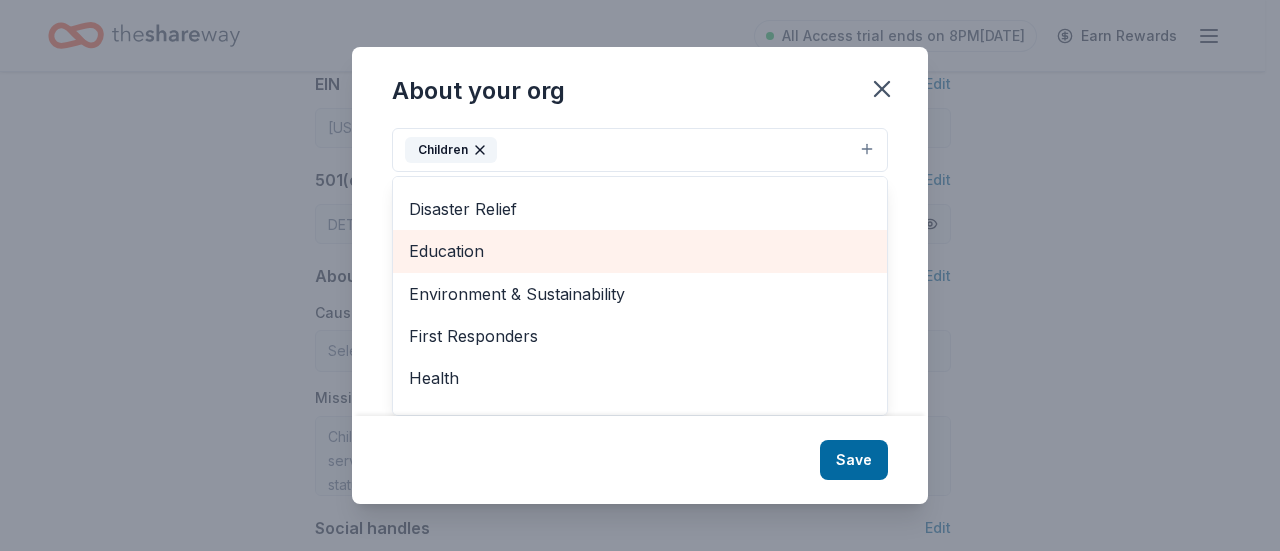 click on "Education" at bounding box center [640, 251] 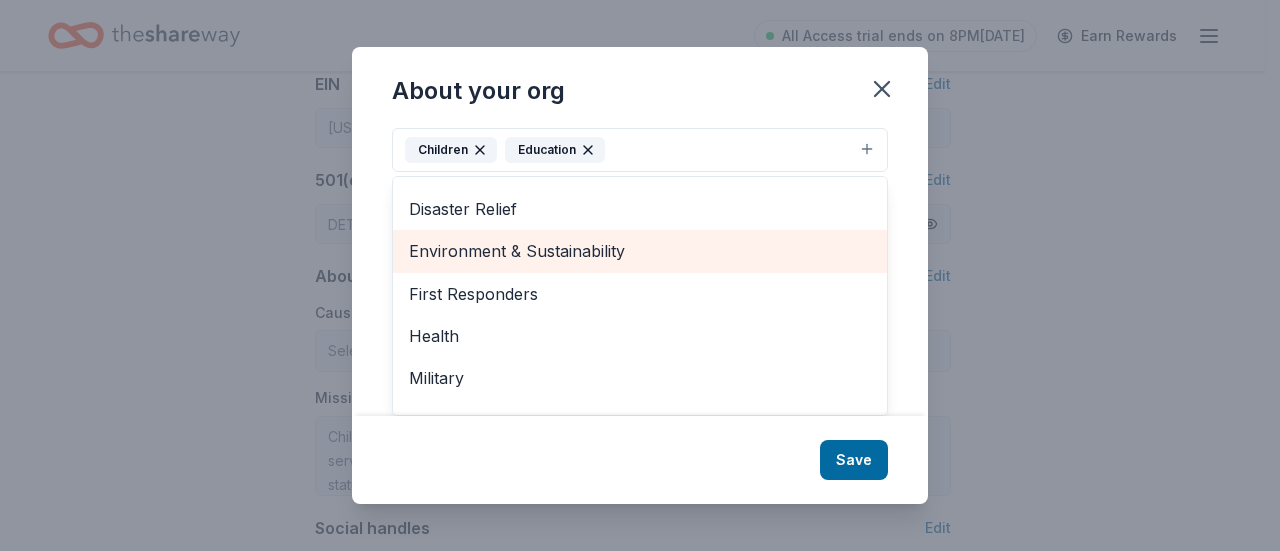 scroll, scrollTop: 178, scrollLeft: 0, axis: vertical 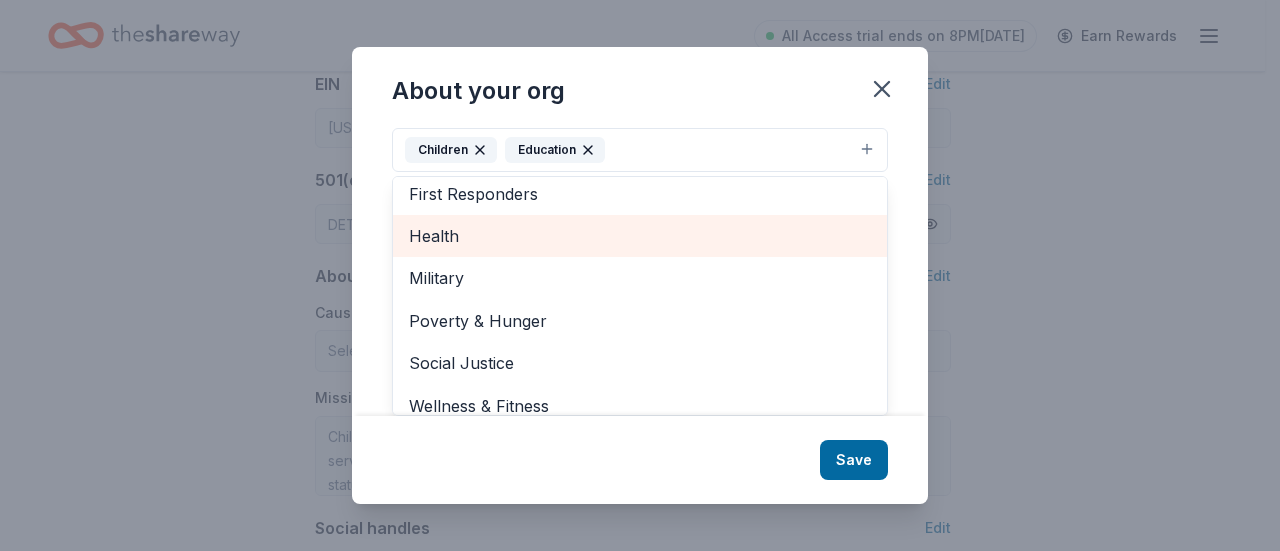 click on "Health" at bounding box center [640, 236] 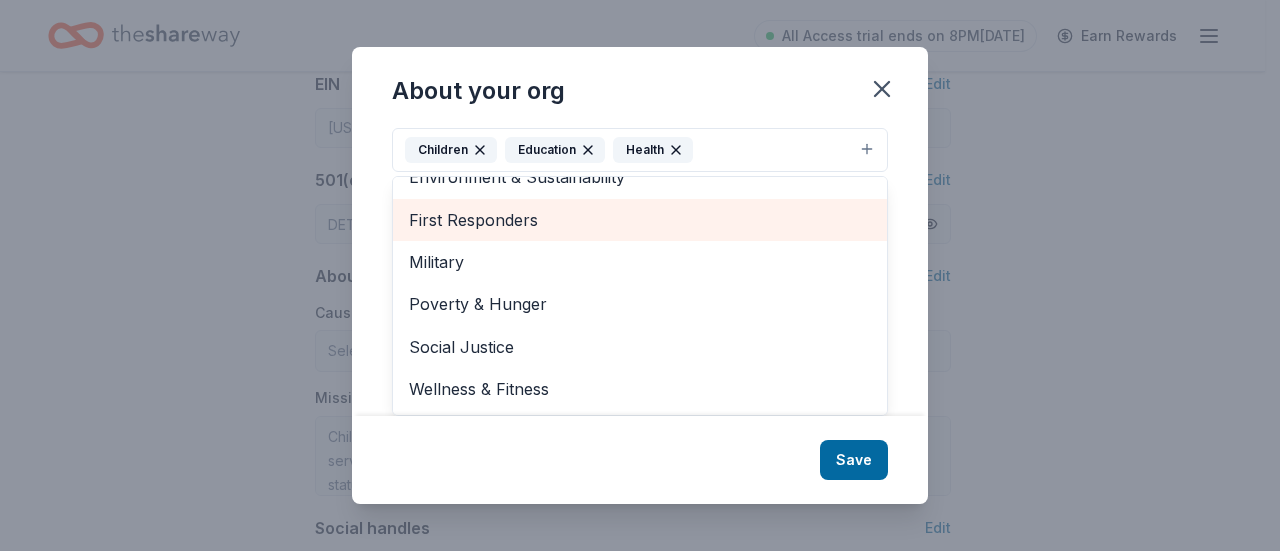 scroll, scrollTop: 150, scrollLeft: 0, axis: vertical 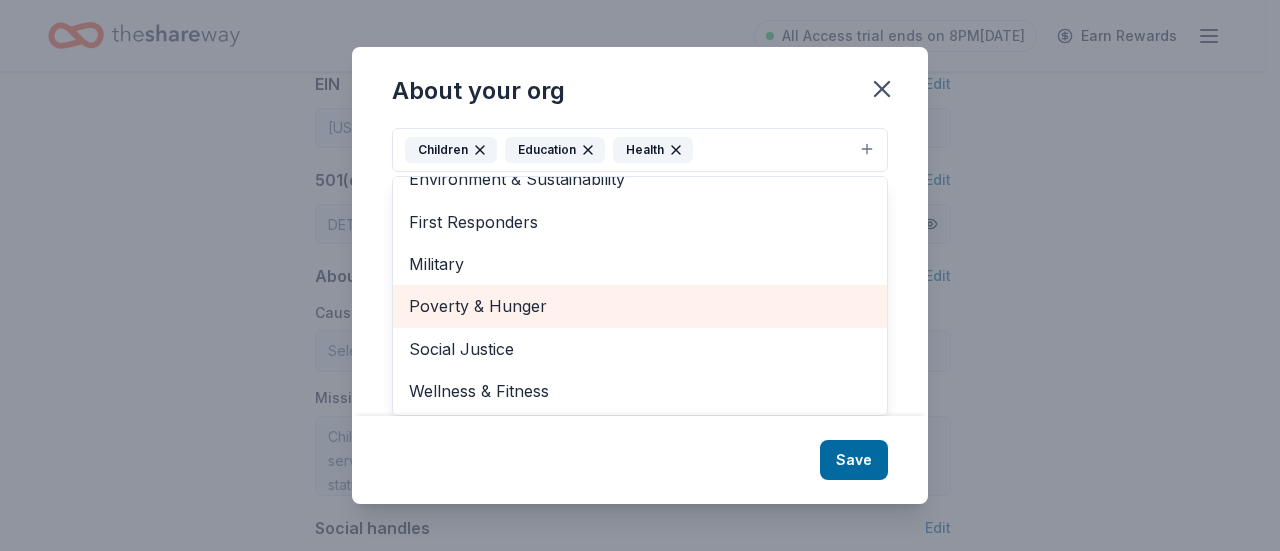 click on "Poverty & Hunger" at bounding box center (640, 306) 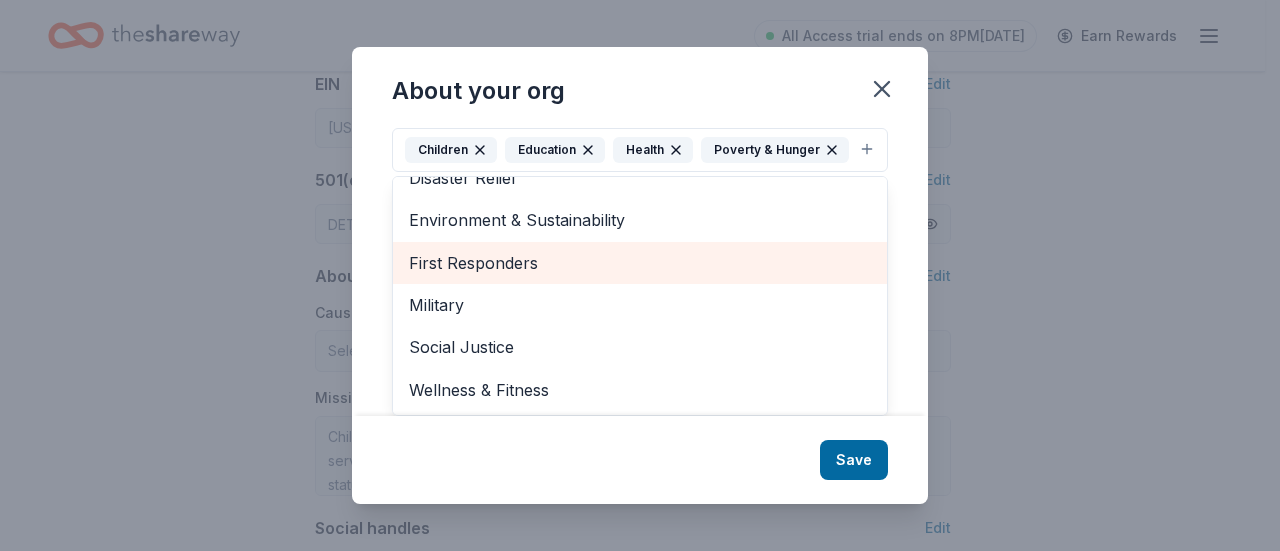 scroll, scrollTop: 108, scrollLeft: 0, axis: vertical 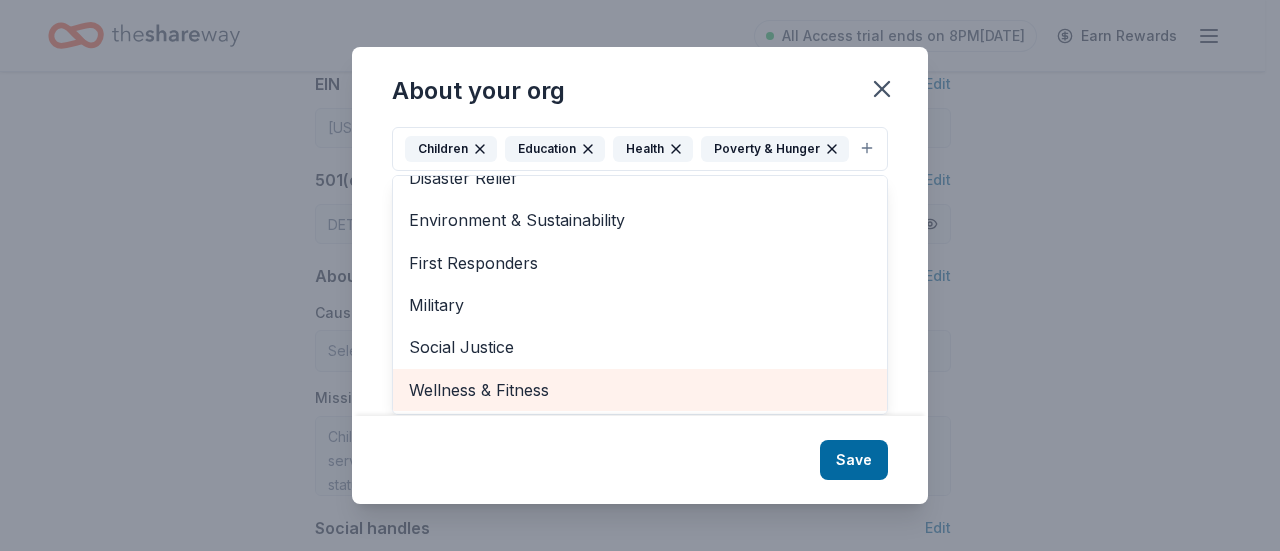 click on "Wellness & Fitness" at bounding box center (640, 390) 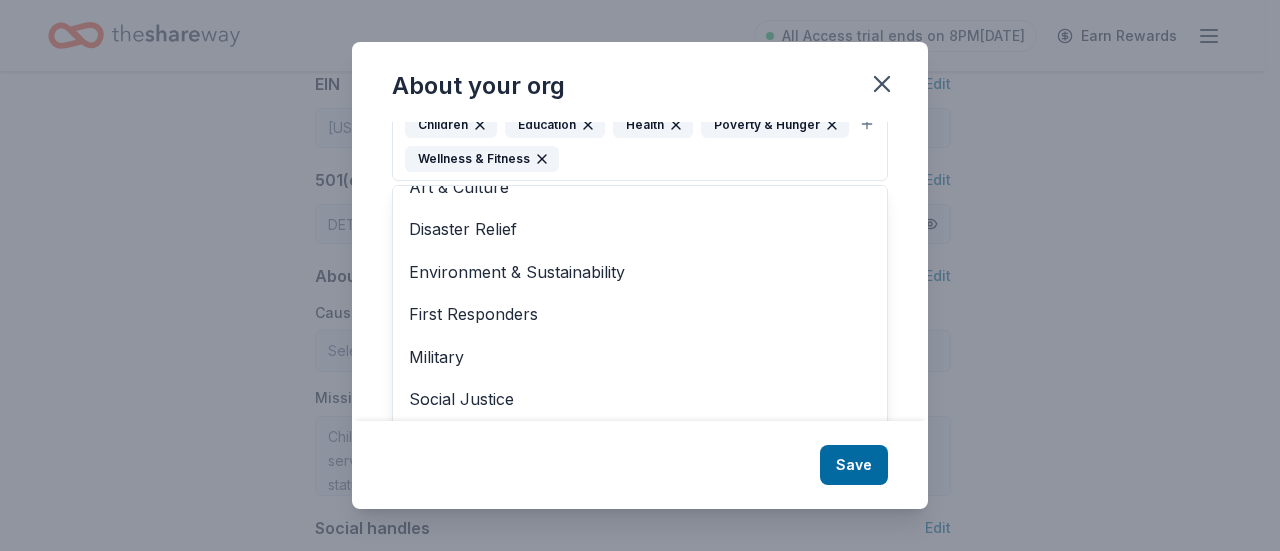 click on "Children Education Health Poverty & Hunger Wellness & Fitness" at bounding box center [628, 142] 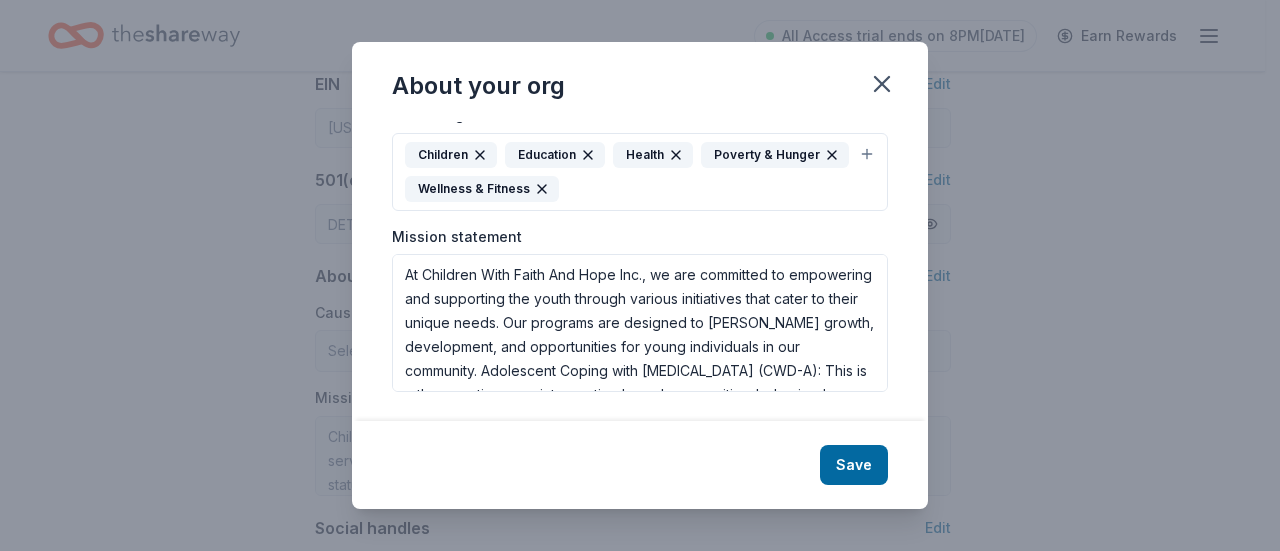 click 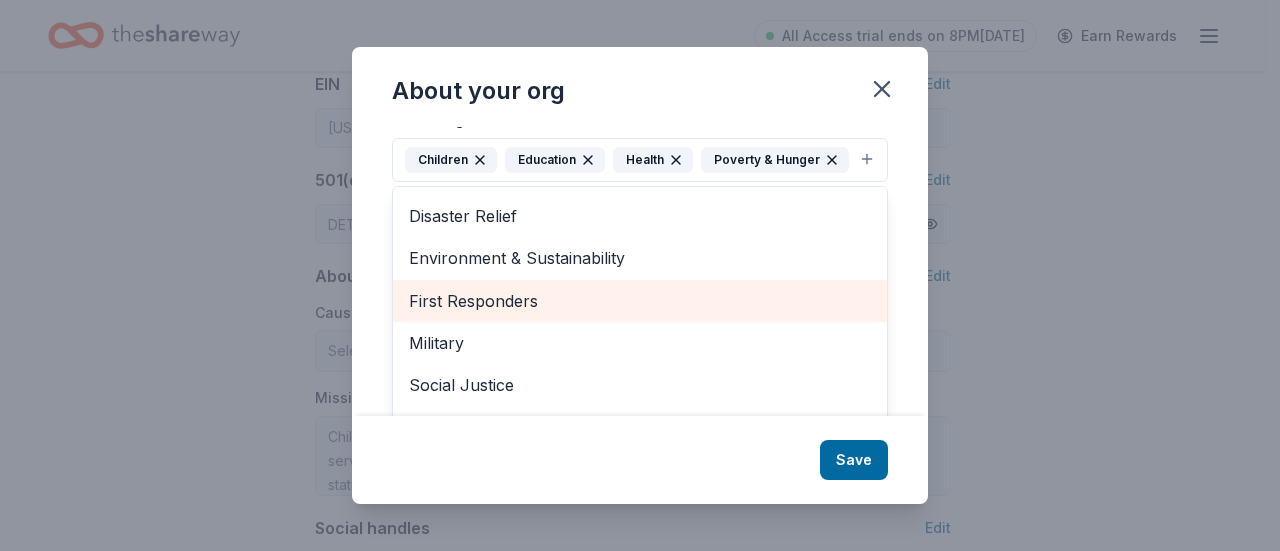scroll, scrollTop: 108, scrollLeft: 0, axis: vertical 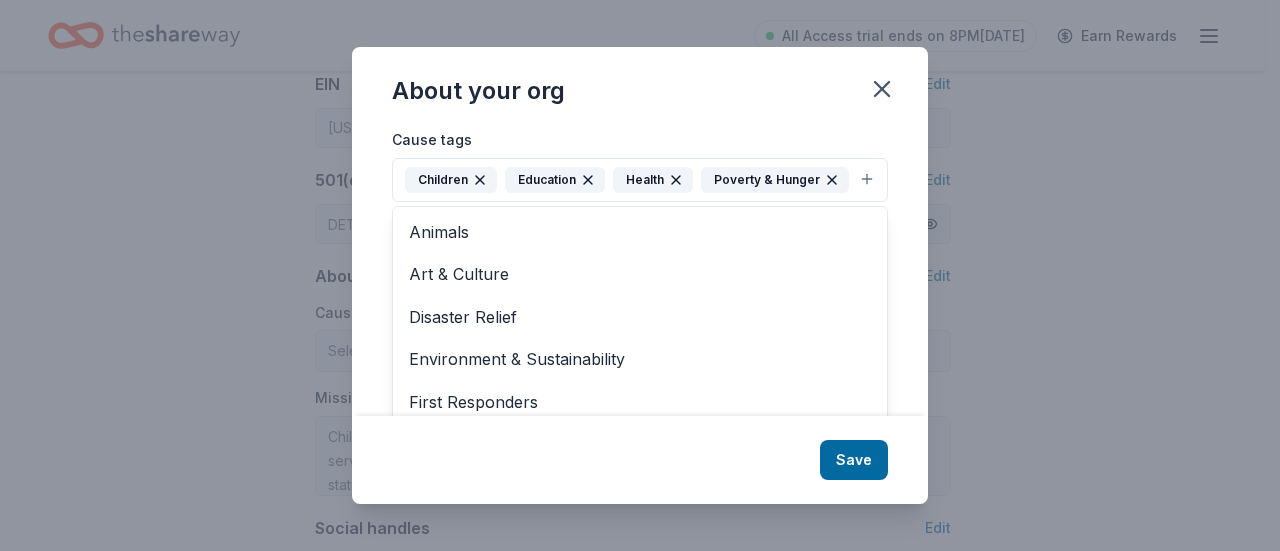 click on "About your org Cause tags Children Education Health Poverty & Hunger Animals Art & Culture Disaster Relief Environment & Sustainability First Responders Military Social Justice Wellness & Fitness Mission statement Save" at bounding box center (640, 275) 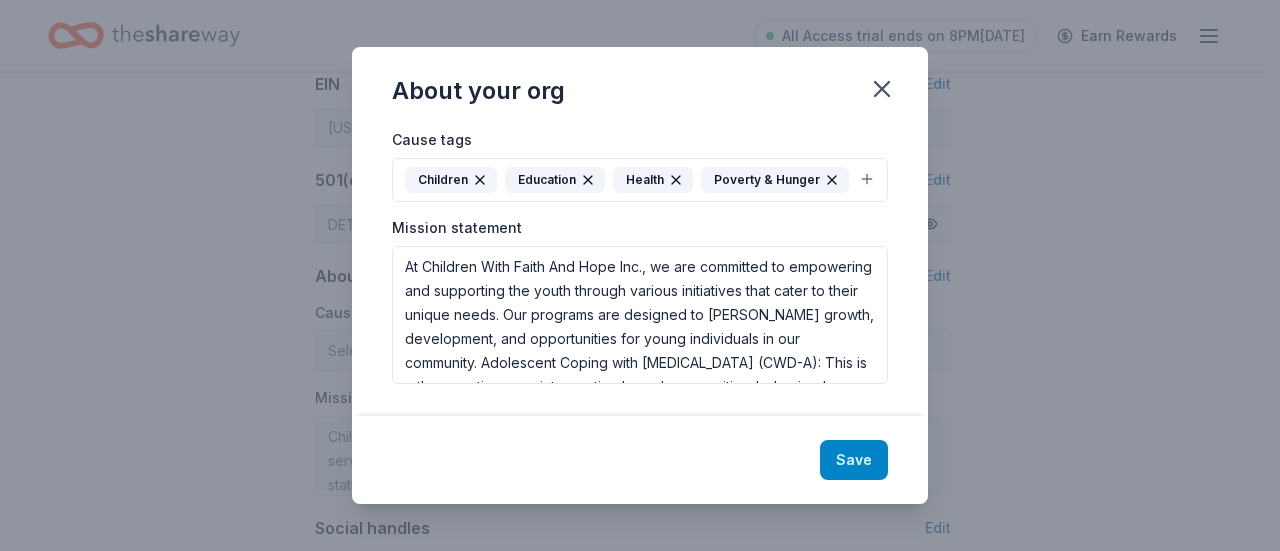 click on "Save" at bounding box center [854, 460] 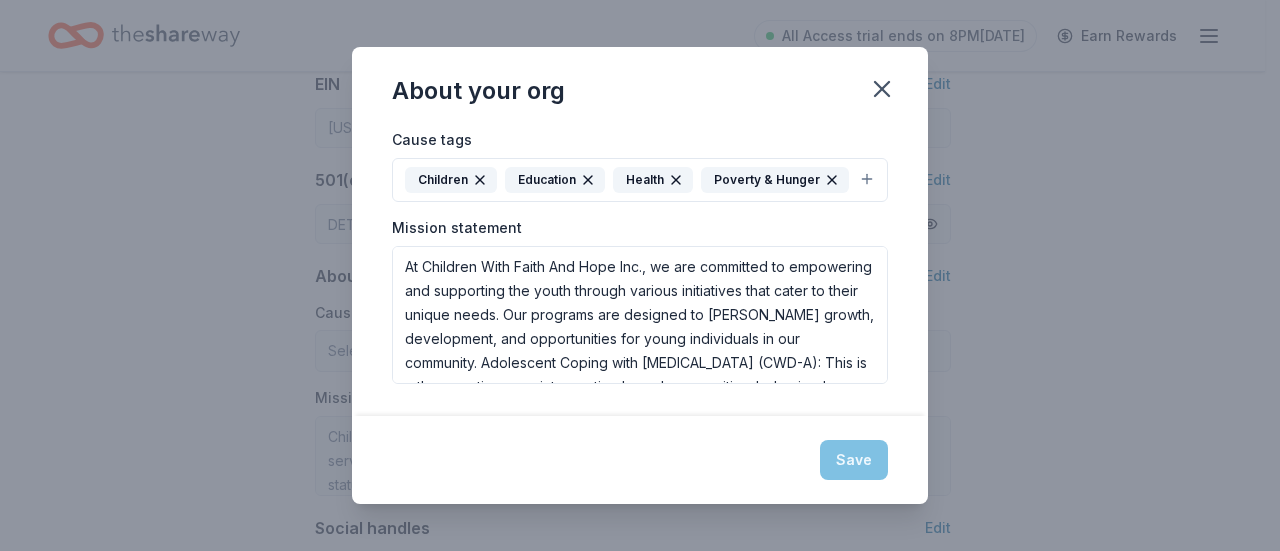 type on "At Children With Faith And Hope Inc., we are committed to empowering and supporting the youth through various initiatives that cater to their unique needs. Our programs are designed to [PERSON_NAME] growth, development, and opportunities for young individuals in our community. Adolescent Coping with Depression (CWD-A): This is a therapeutic group intervention based on cognitive-behavioral therapy. Outpatient Programs for Teens: These programs vary in intensity based on the severity of depression. Options include traditional outpatient therapy, intensive outpatient treatment (IOP), and partial hospitalization treatment (PHP). Each level provides tailored support to help teens manage their symptoms. Resources for Youth by AACAP: The American Academy of Child and Adolescent Psychiatry offers resources like workbooks, videos, and apps designed to help teens understand and manage depression." 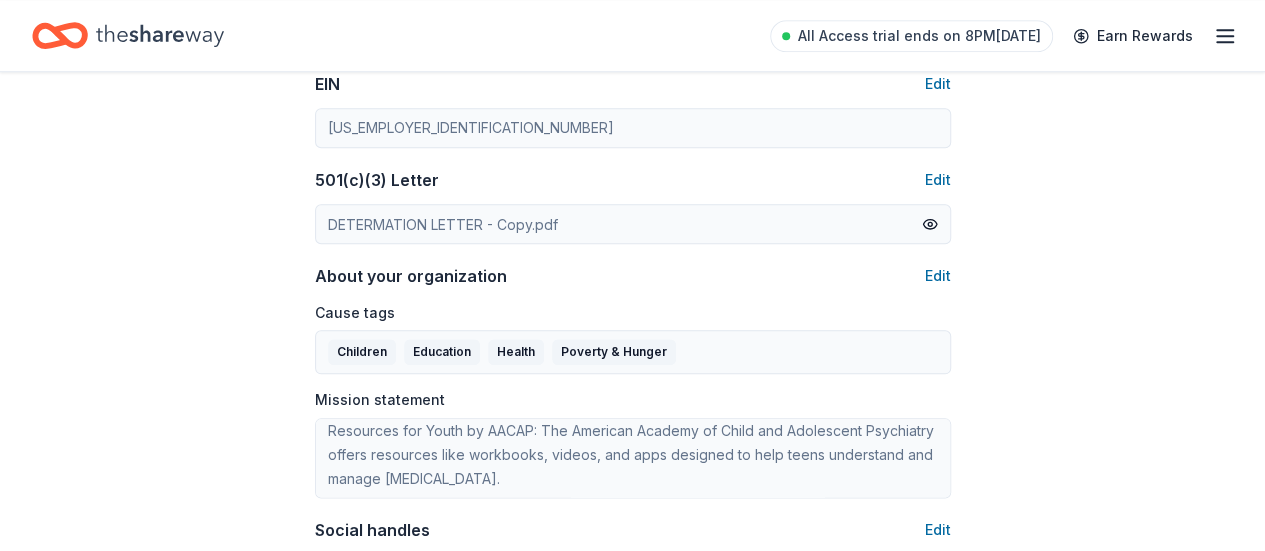 scroll, scrollTop: 201, scrollLeft: 0, axis: vertical 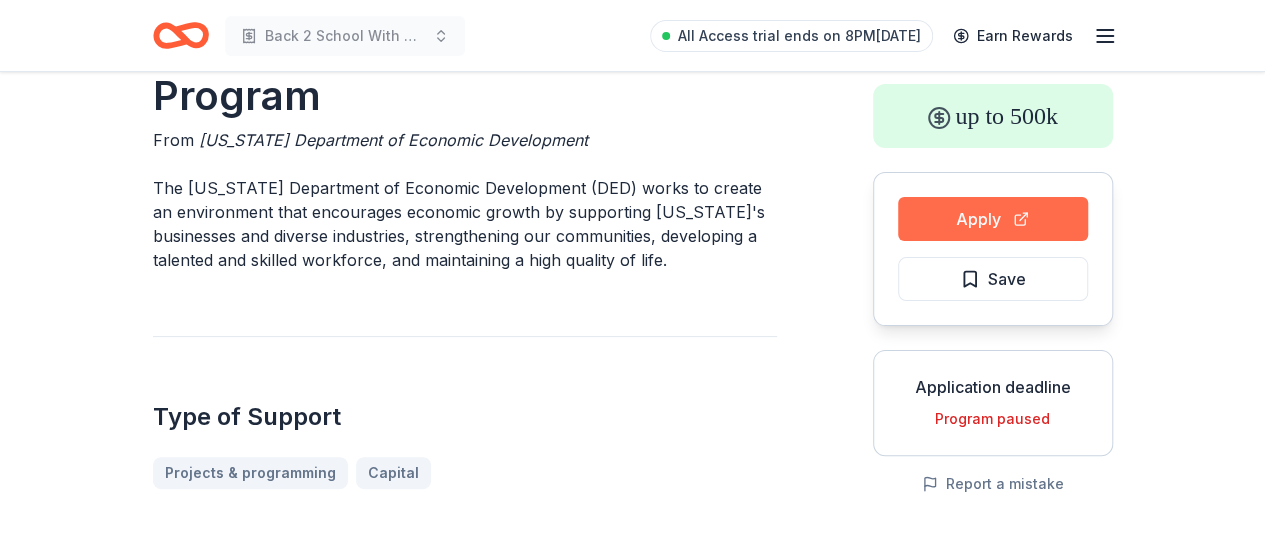 click on "Apply" at bounding box center [993, 219] 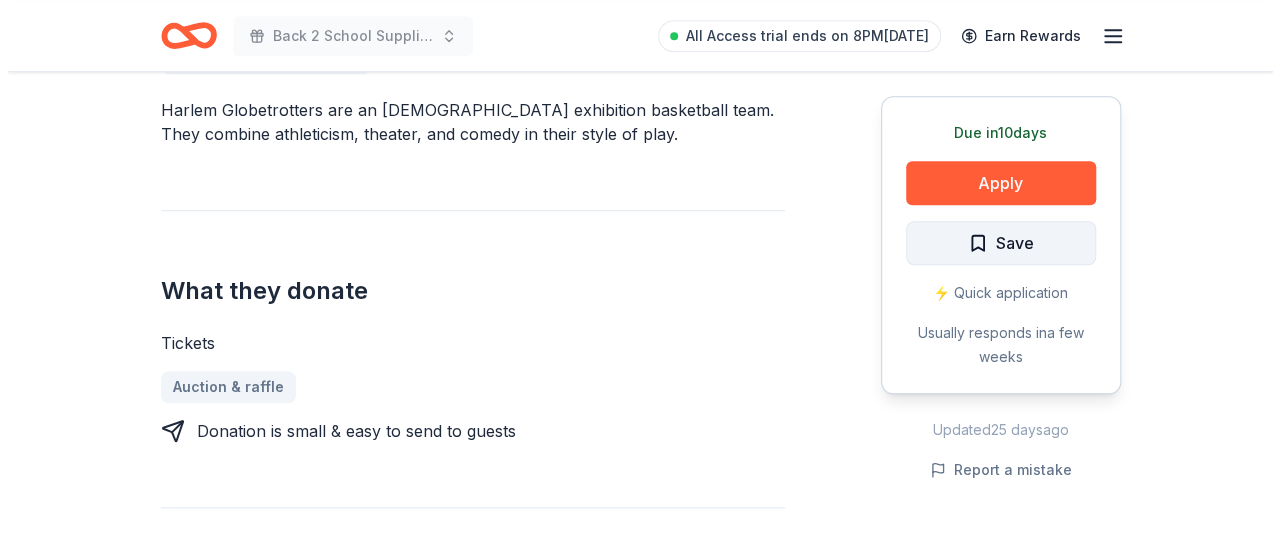 scroll, scrollTop: 600, scrollLeft: 0, axis: vertical 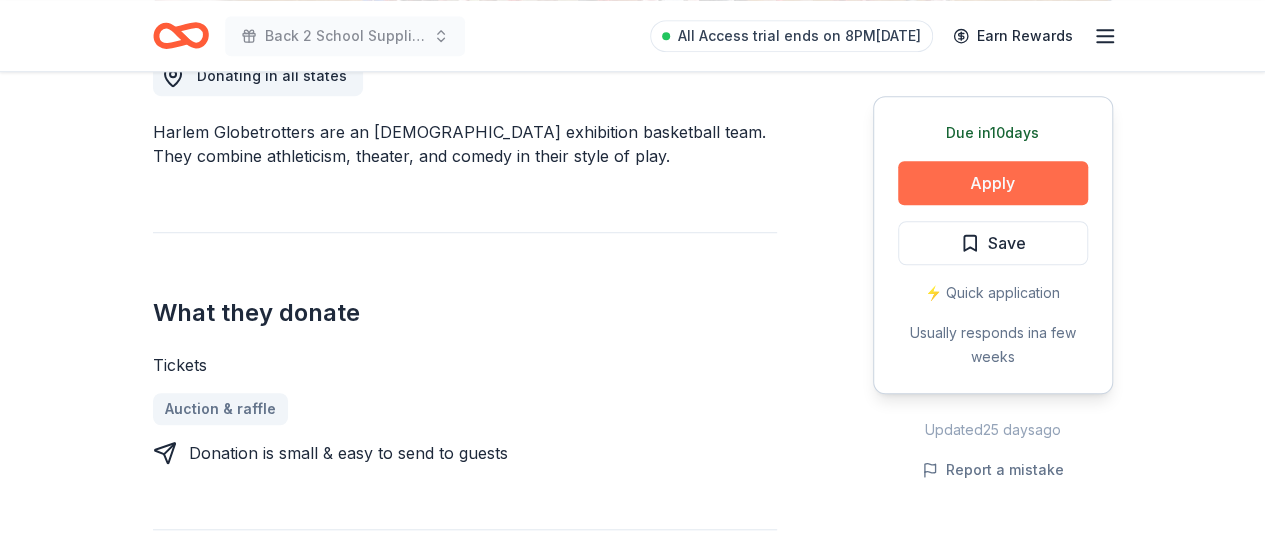click on "Apply" at bounding box center [993, 183] 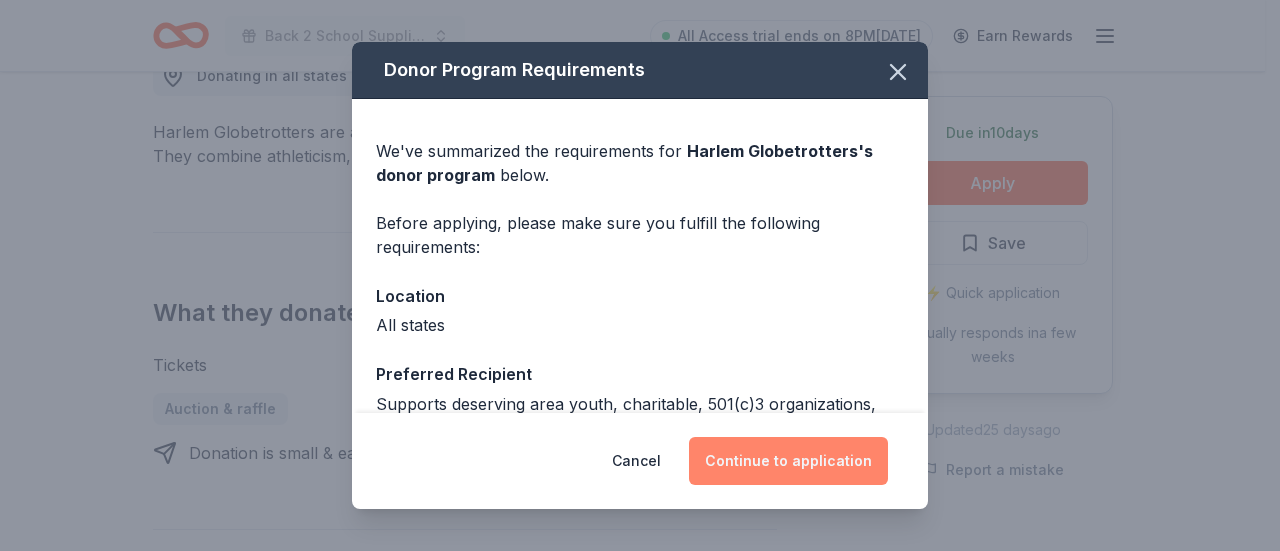 click on "Continue to application" at bounding box center (788, 461) 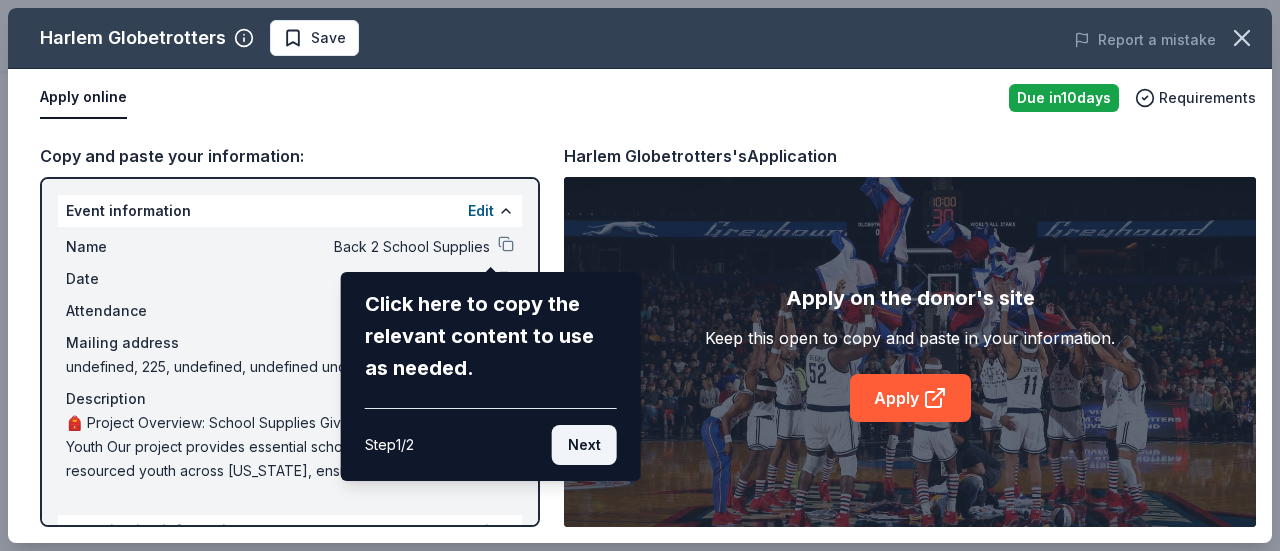 click on "Next" at bounding box center [584, 445] 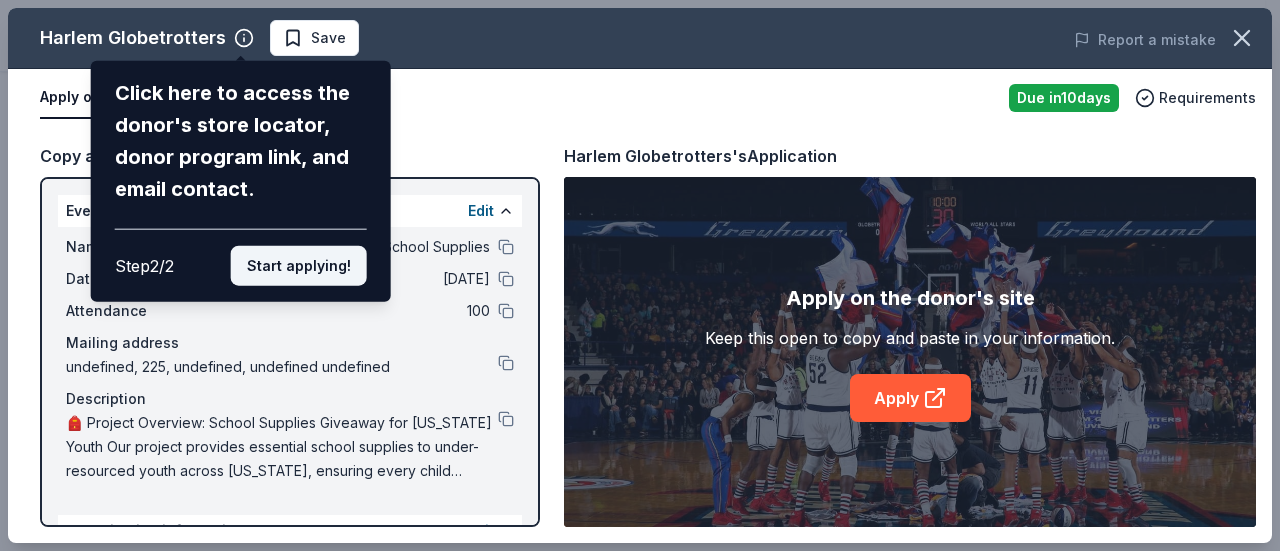 click on "Start applying!" at bounding box center (299, 266) 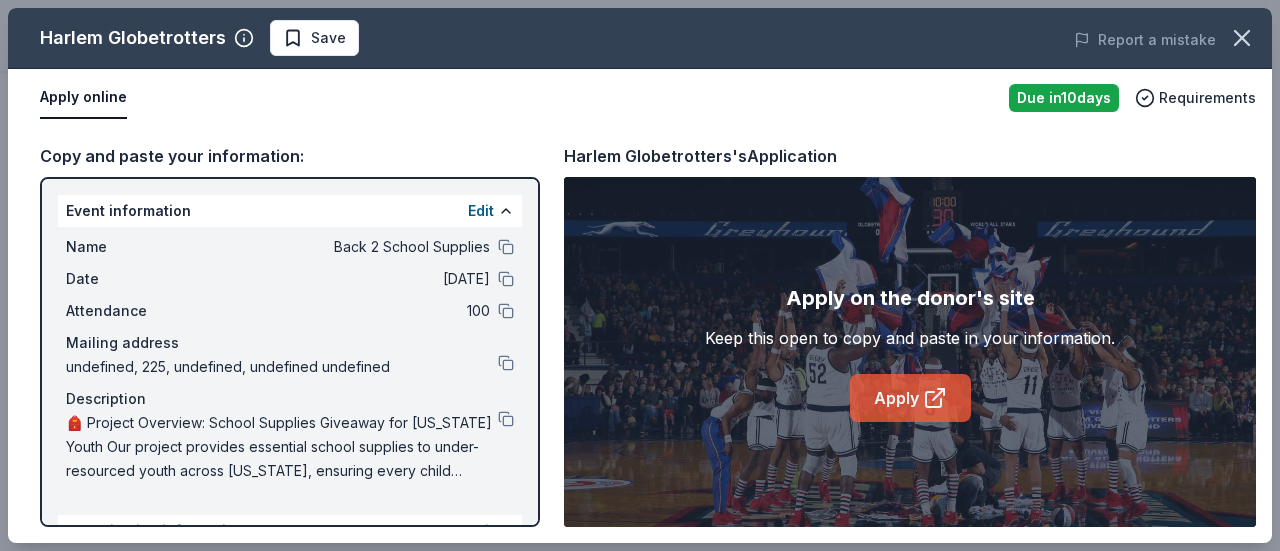 click on "Apply" at bounding box center [910, 398] 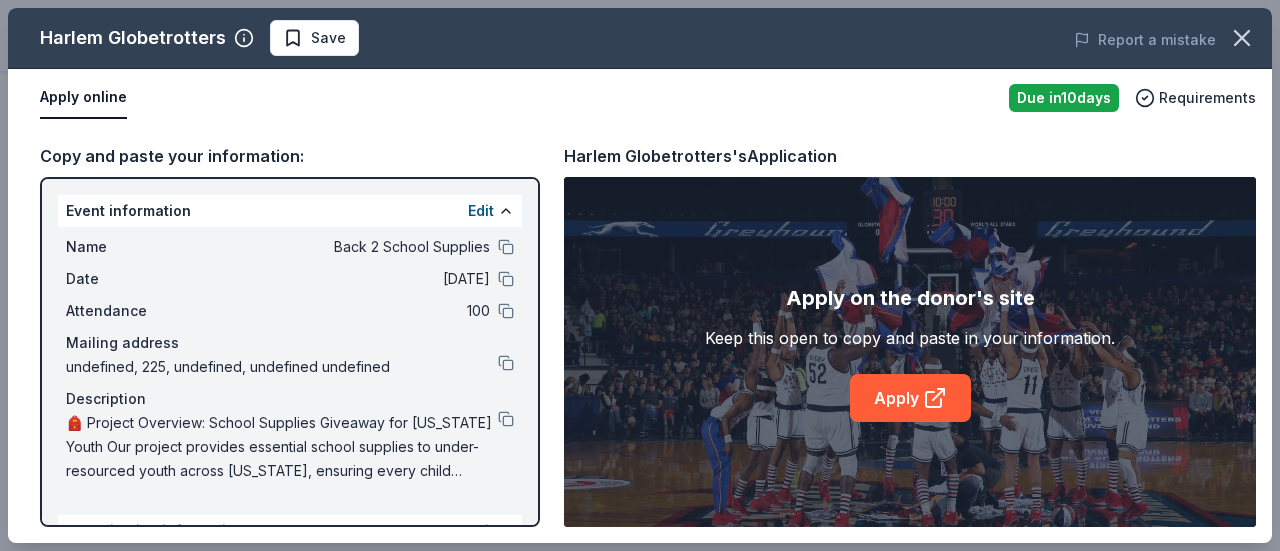 click on "Apply online" at bounding box center (83, 98) 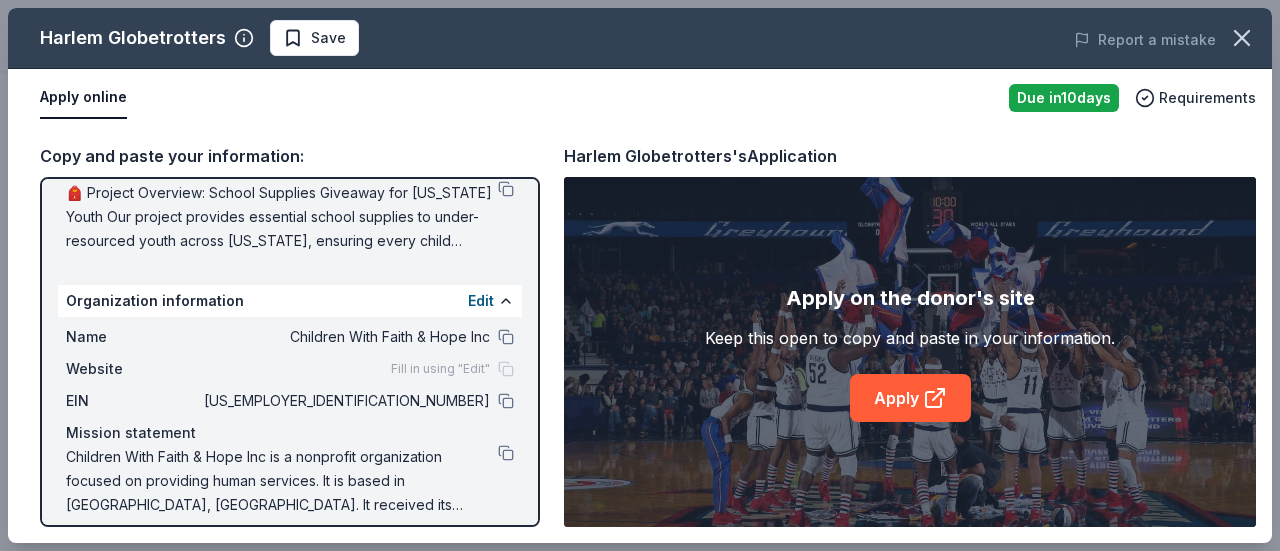 scroll, scrollTop: 246, scrollLeft: 0, axis: vertical 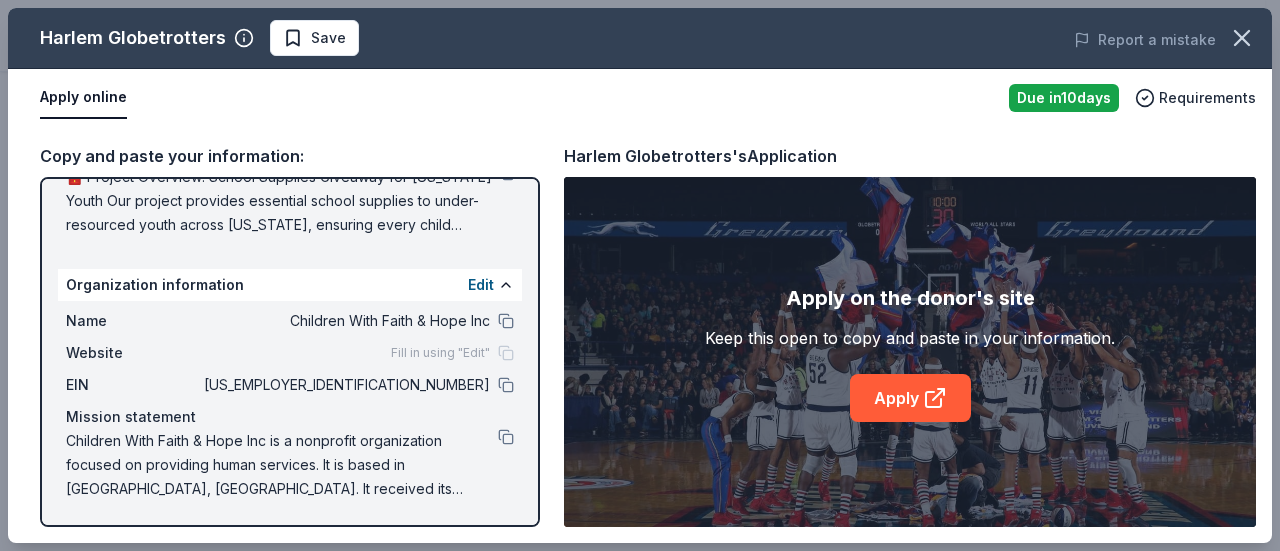 click on "Fill in using "Edit"" at bounding box center [440, 353] 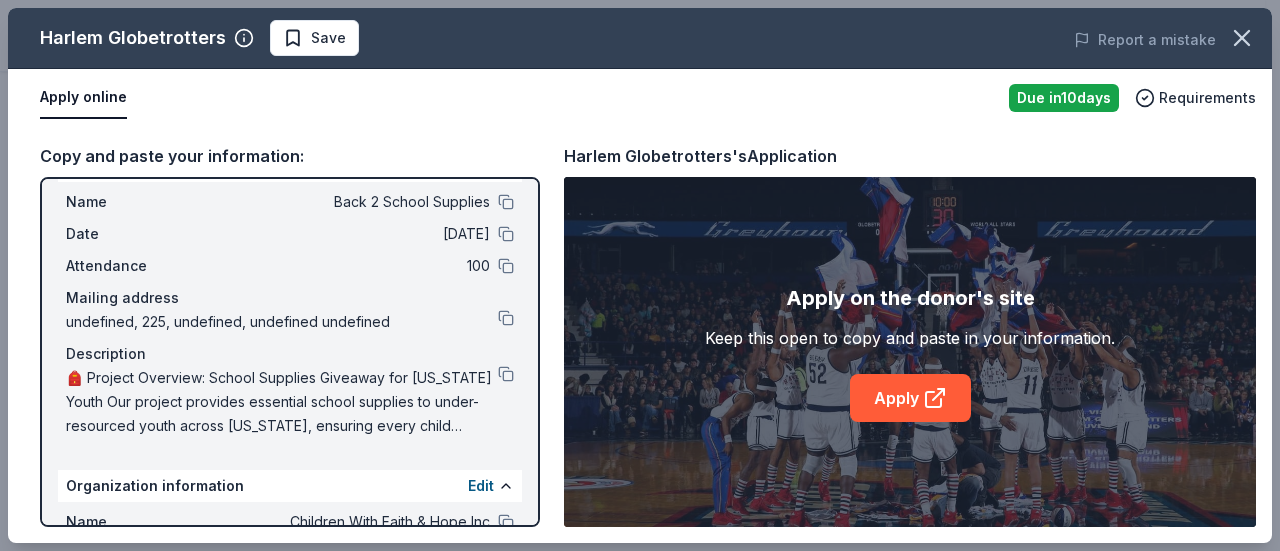 scroll, scrollTop: 0, scrollLeft: 0, axis: both 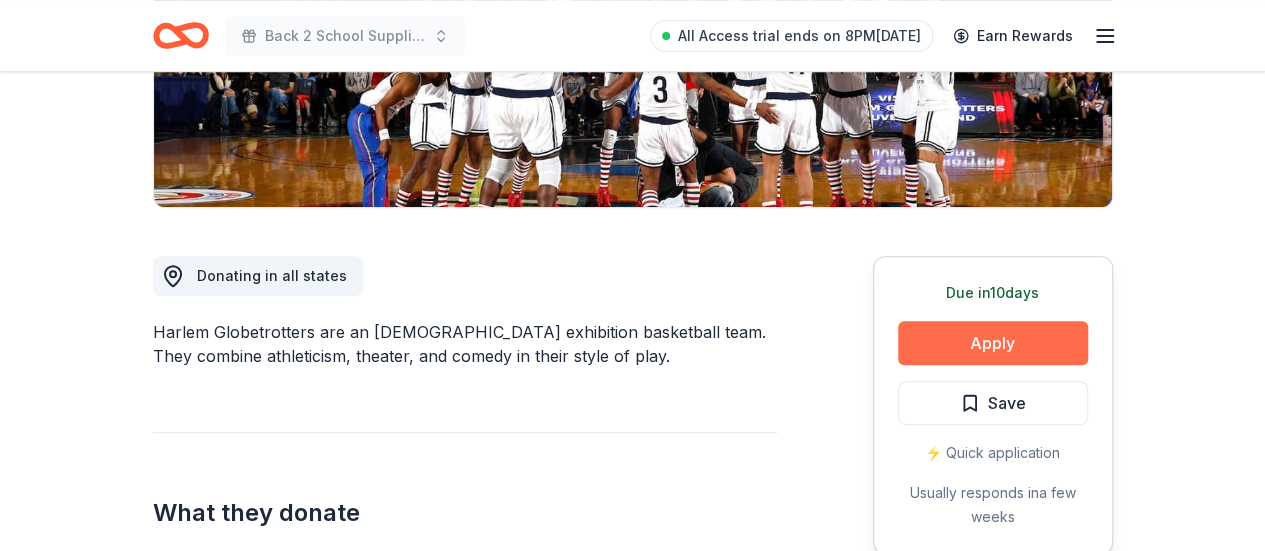 click on "Apply" at bounding box center (993, 343) 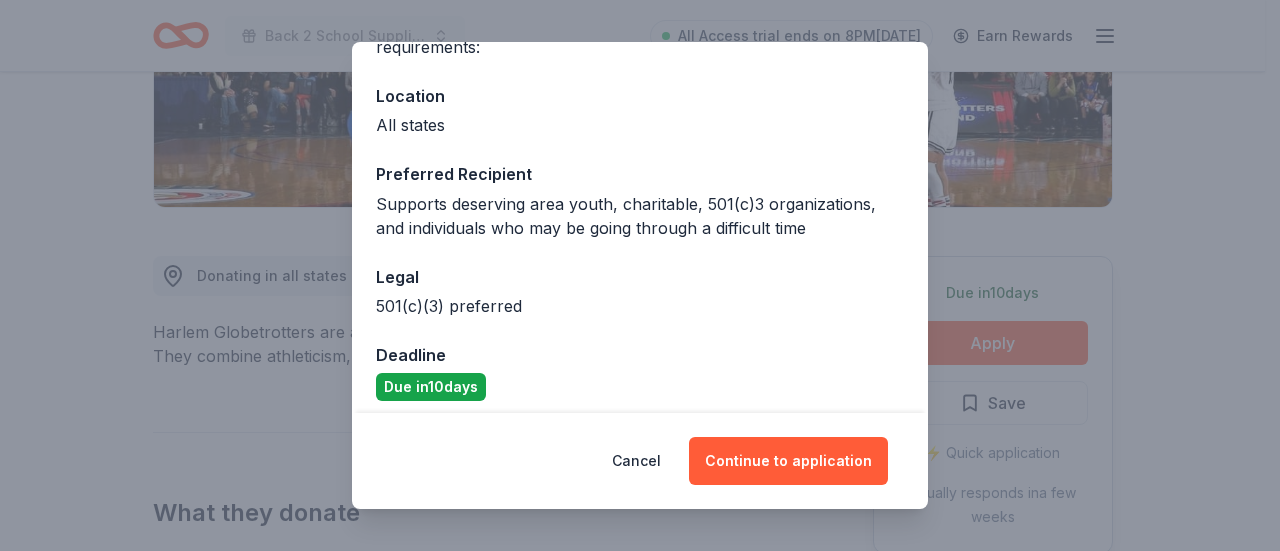 scroll, scrollTop: 210, scrollLeft: 0, axis: vertical 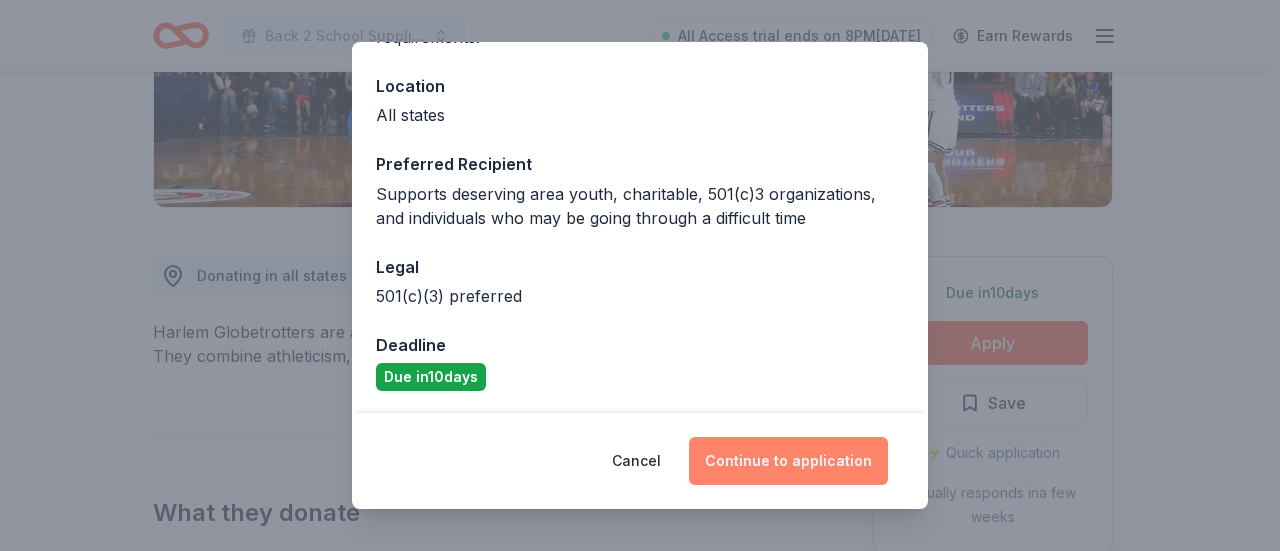 click on "Continue to application" at bounding box center [788, 461] 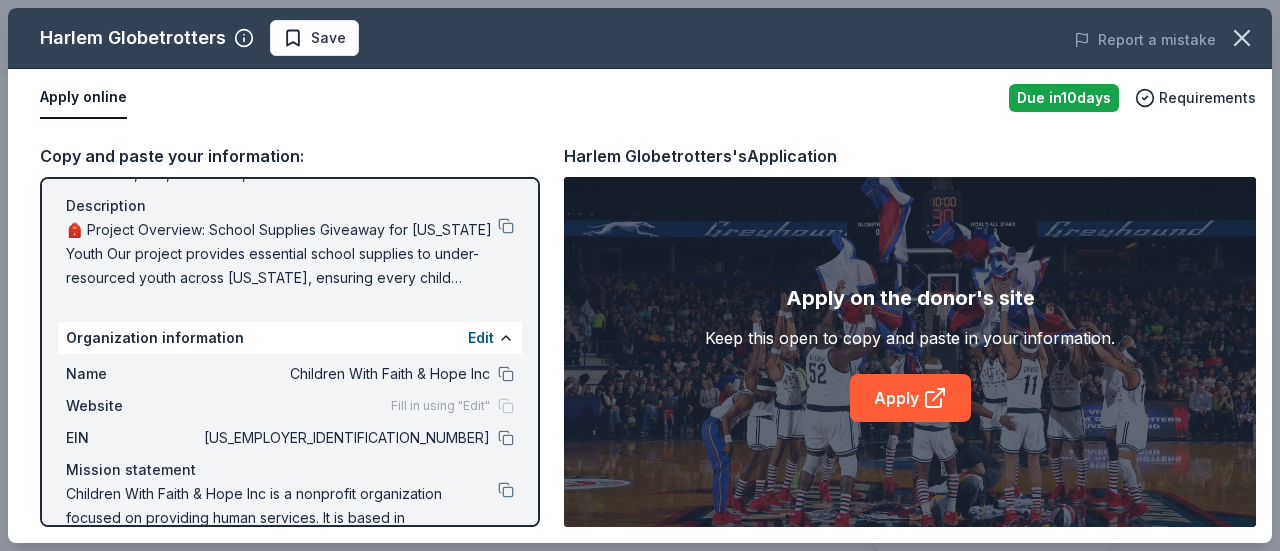 scroll, scrollTop: 200, scrollLeft: 0, axis: vertical 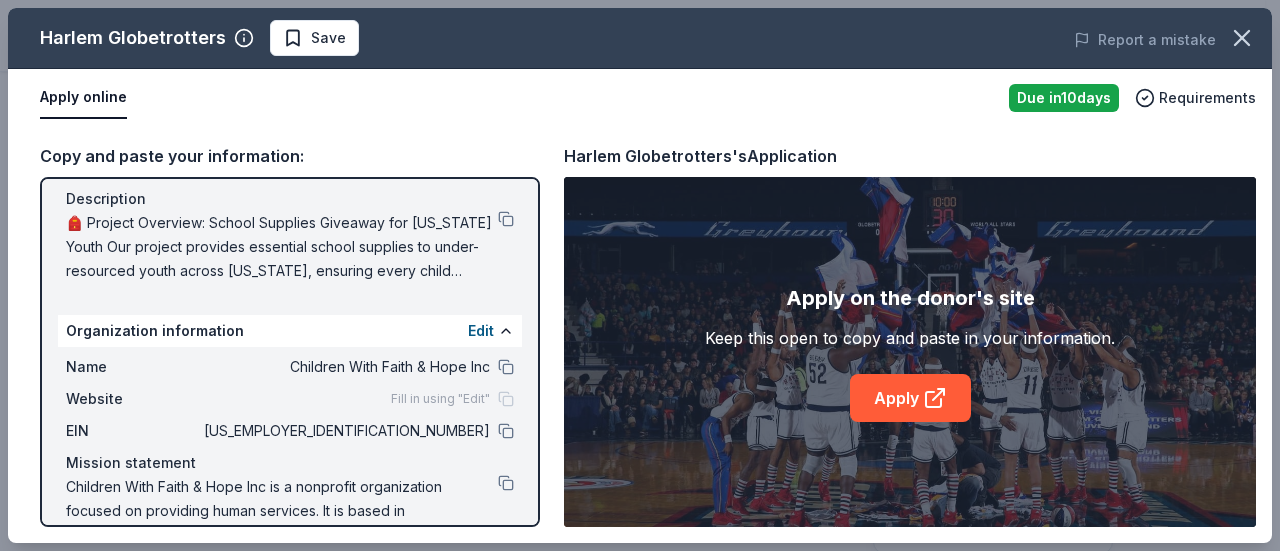 click on "Fill in using "Edit"" at bounding box center (452, 399) 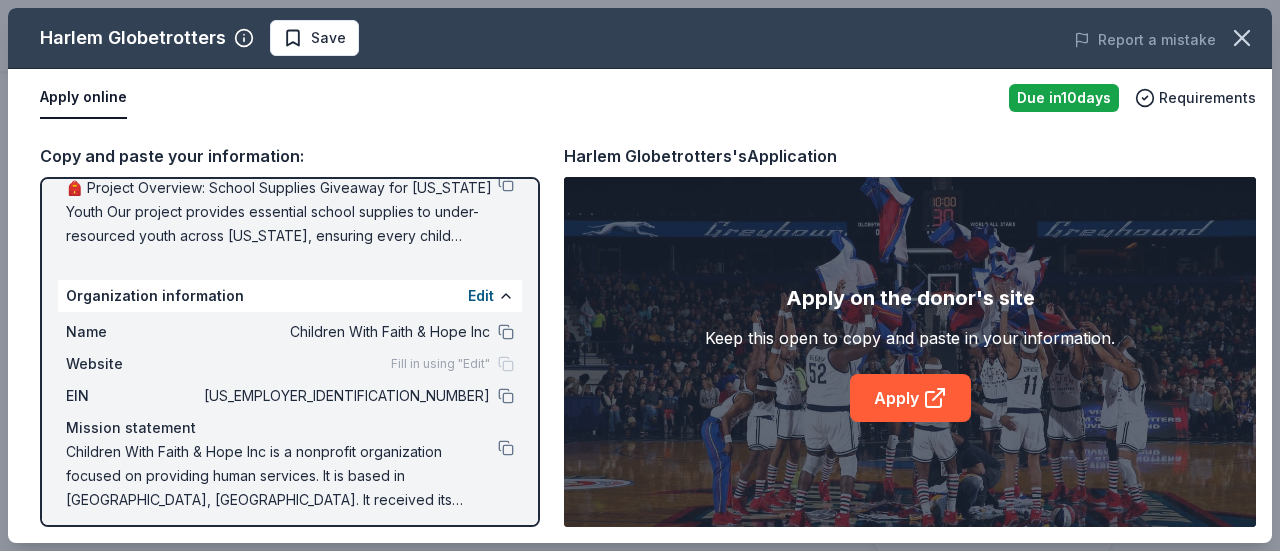 scroll, scrollTop: 246, scrollLeft: 0, axis: vertical 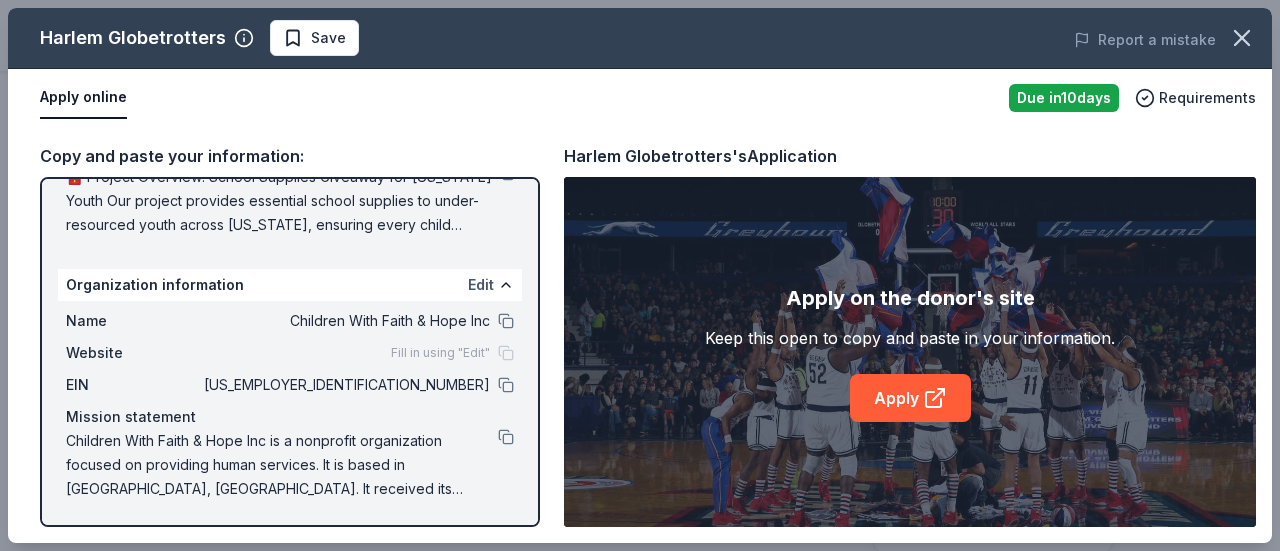 click on "Edit" at bounding box center [481, 285] 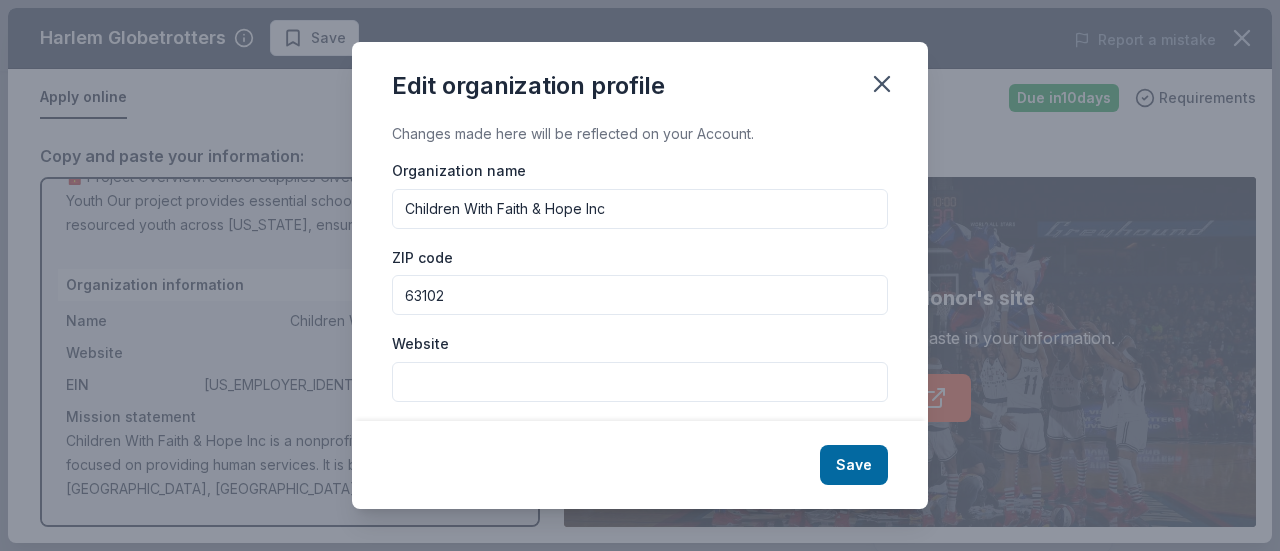 click on "Website" at bounding box center (640, 382) 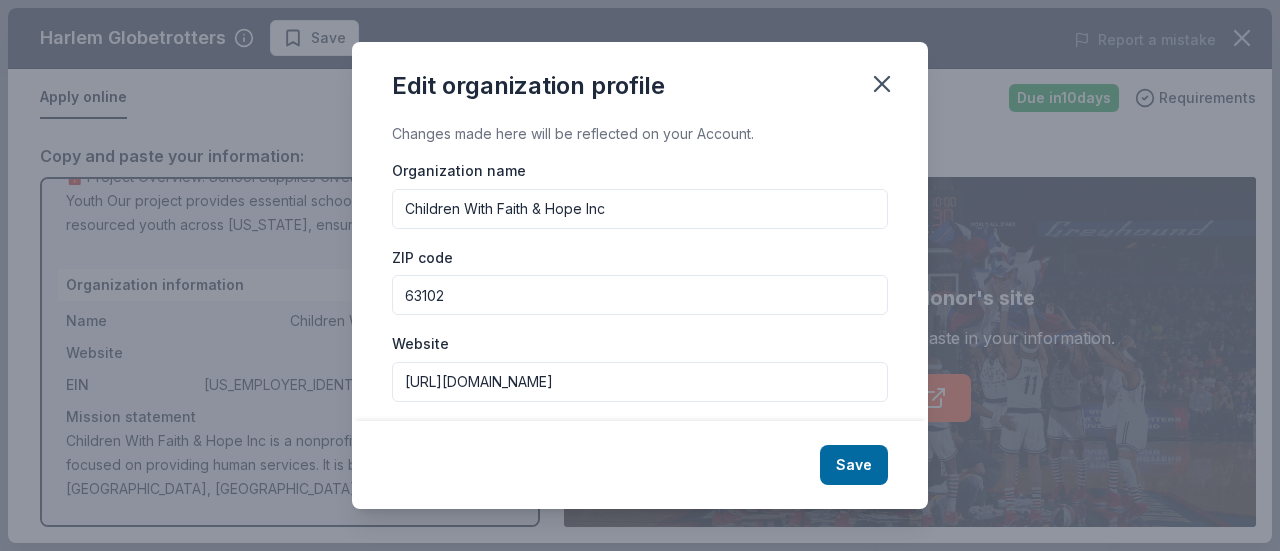 type on "[URL][DOMAIN_NAME]" 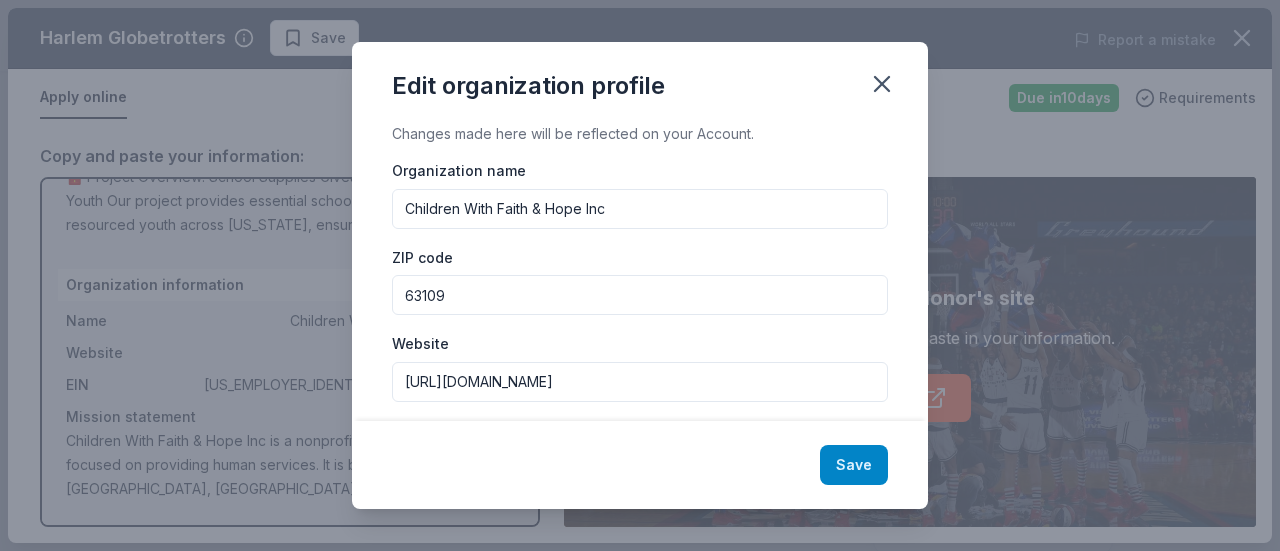 type on "63109" 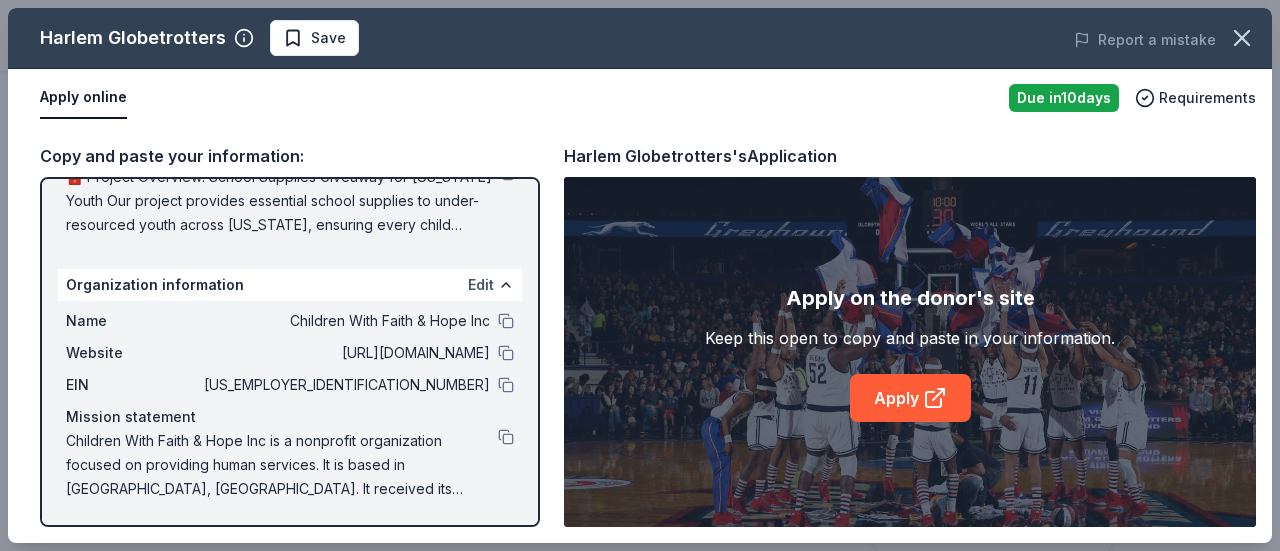 scroll, scrollTop: 0, scrollLeft: 0, axis: both 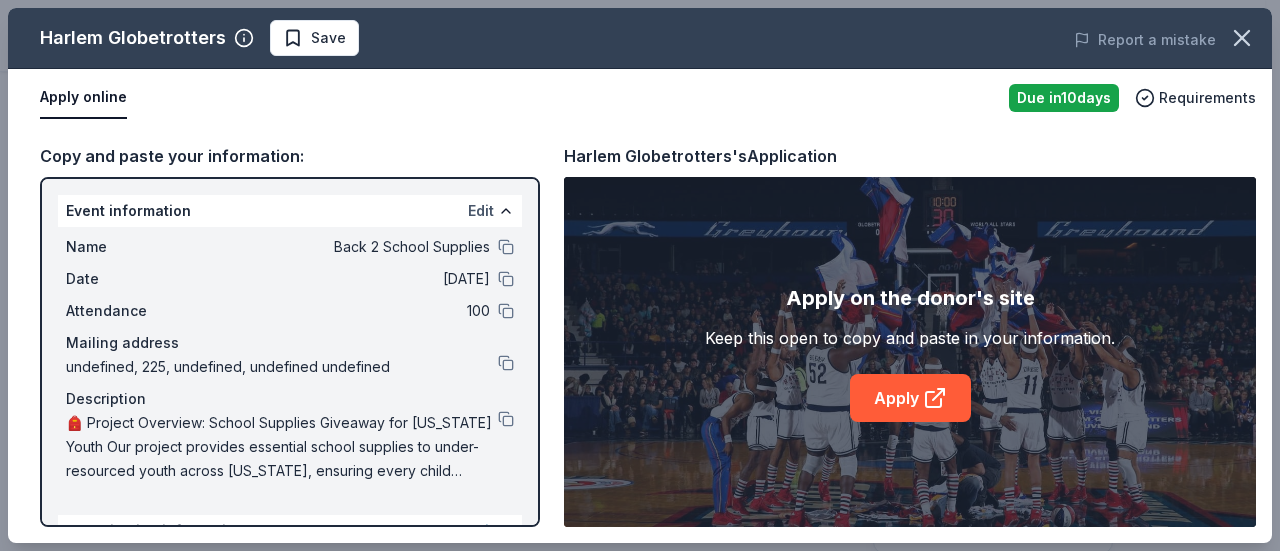 click on "Edit" at bounding box center [481, 211] 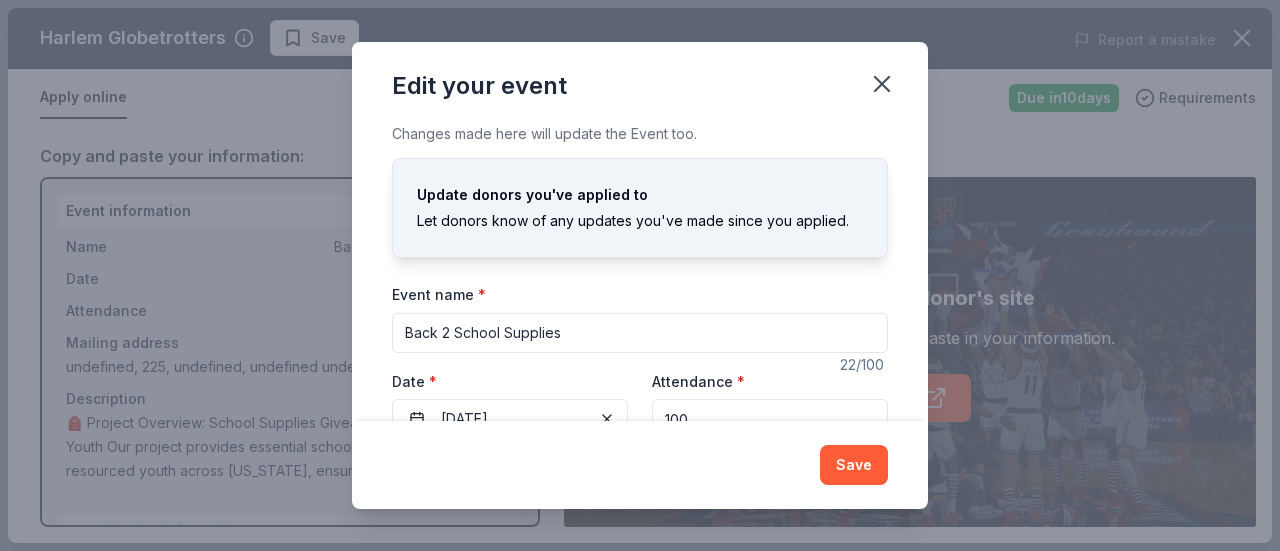 scroll, scrollTop: 268, scrollLeft: 0, axis: vertical 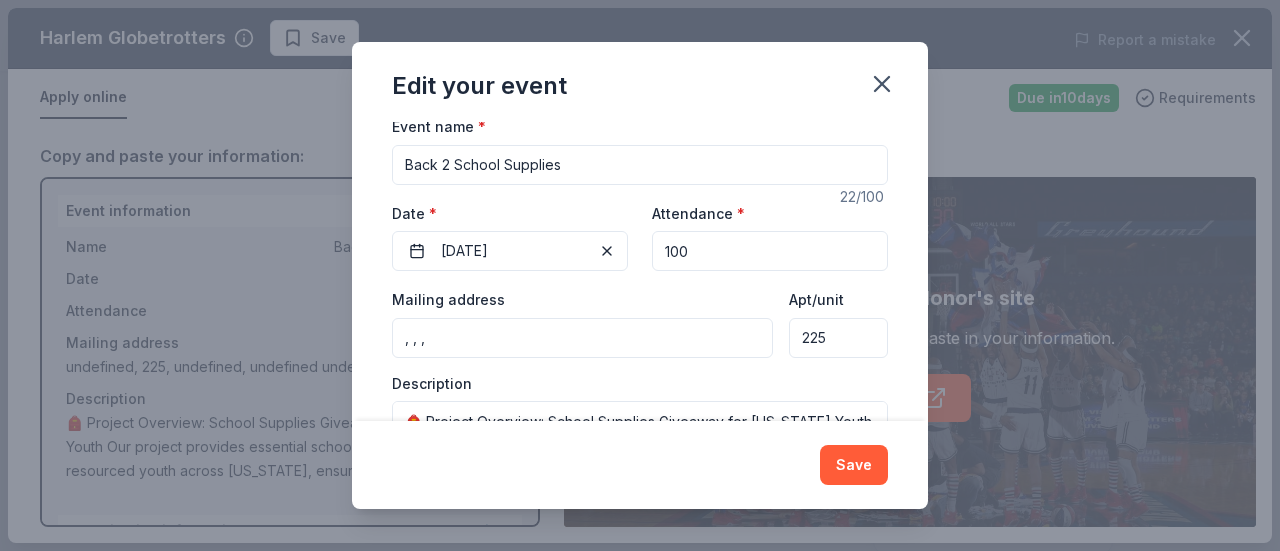click on ", , ," at bounding box center (582, 338) 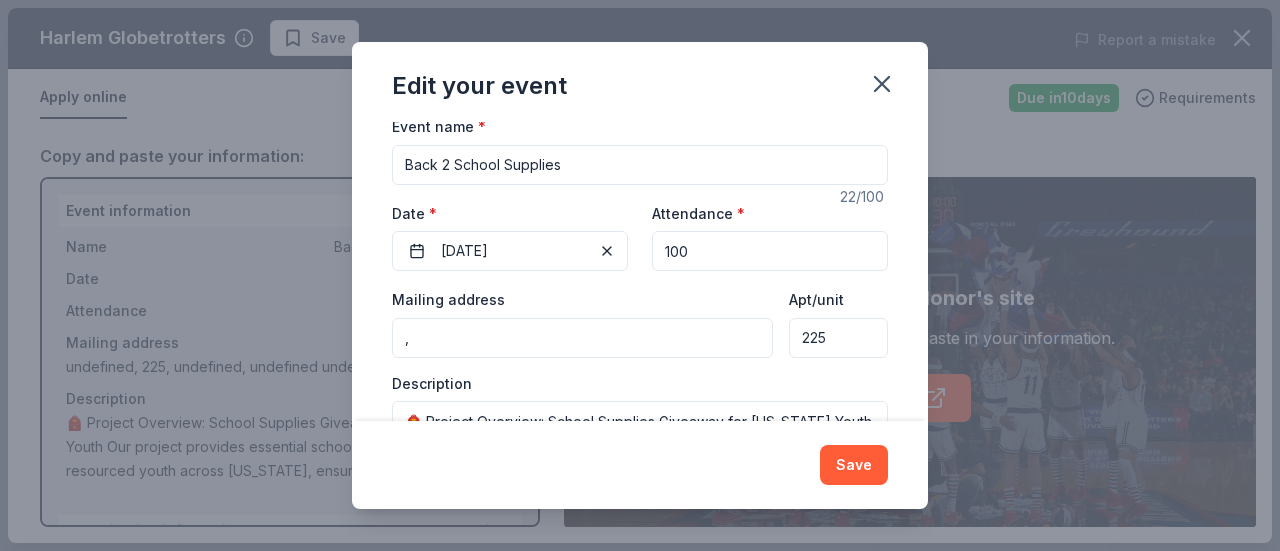 type on "," 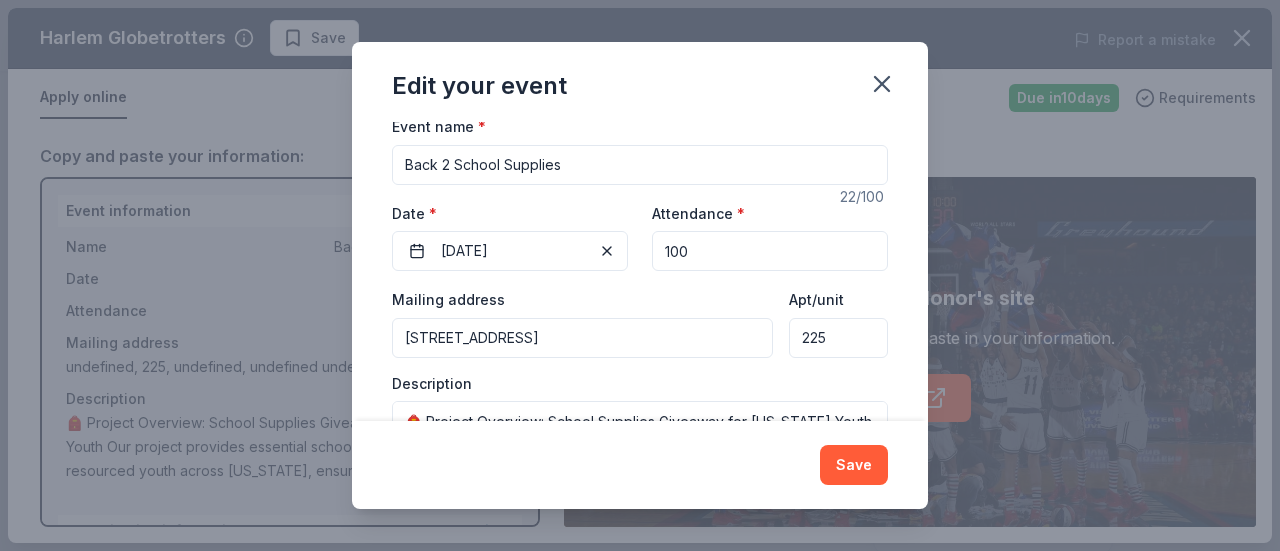 type on "[STREET_ADDRESS][PERSON_NAME]" 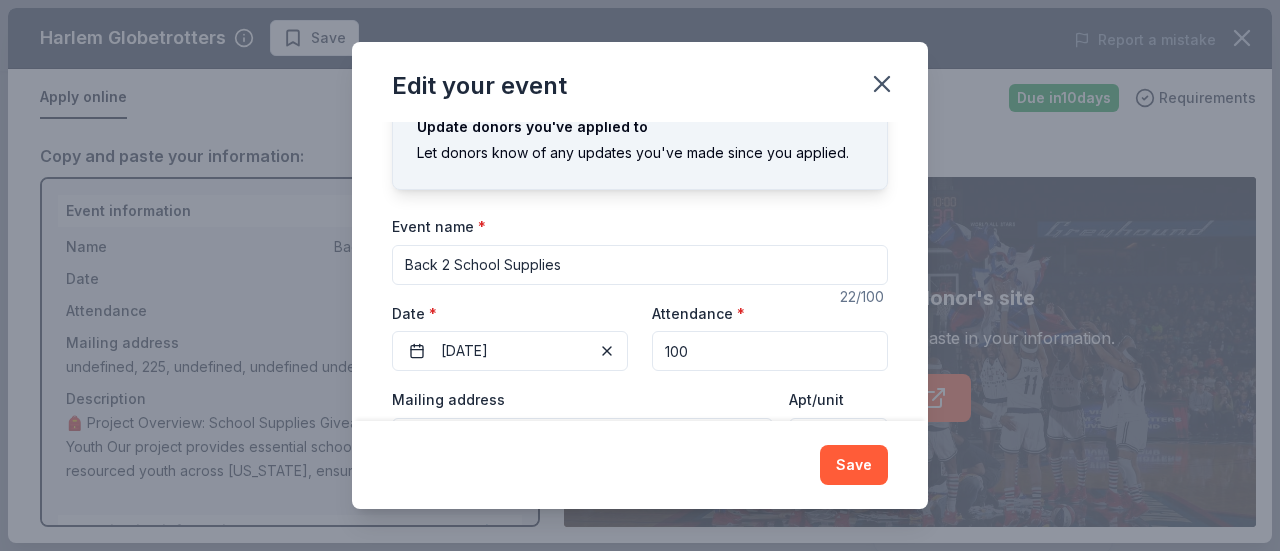 scroll, scrollTop: 168, scrollLeft: 0, axis: vertical 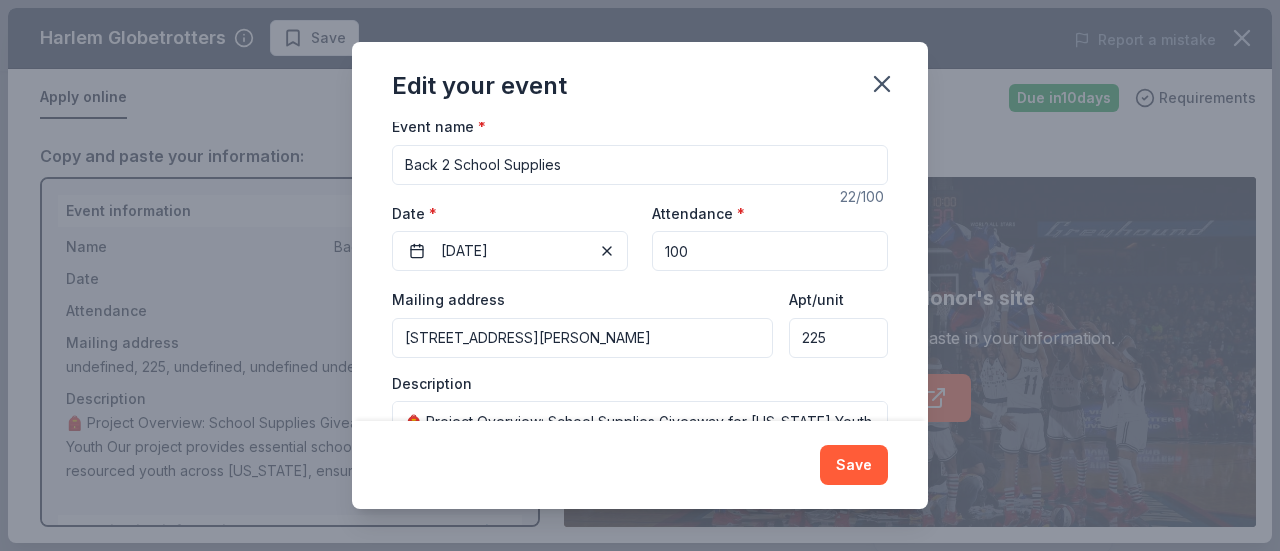 click on "100" at bounding box center [770, 251] 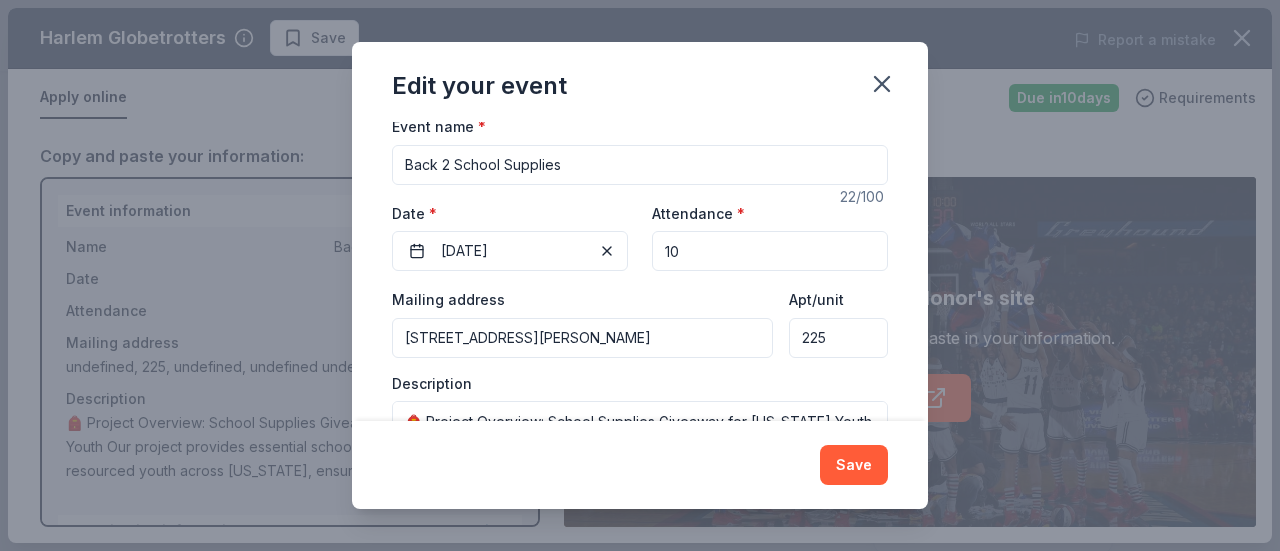 type on "1" 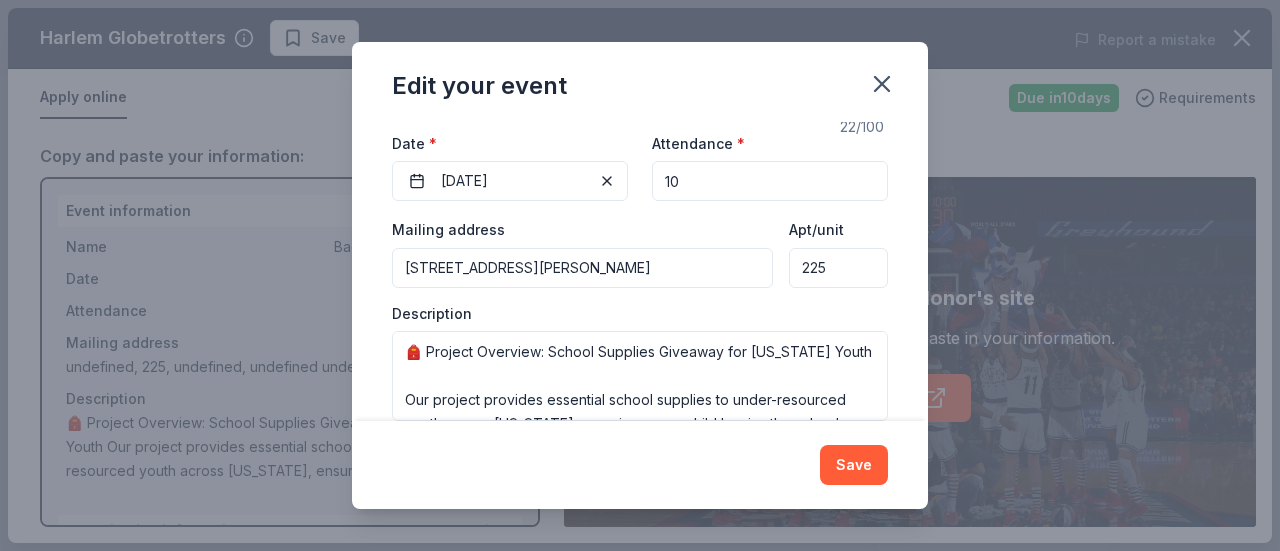 scroll, scrollTop: 268, scrollLeft: 0, axis: vertical 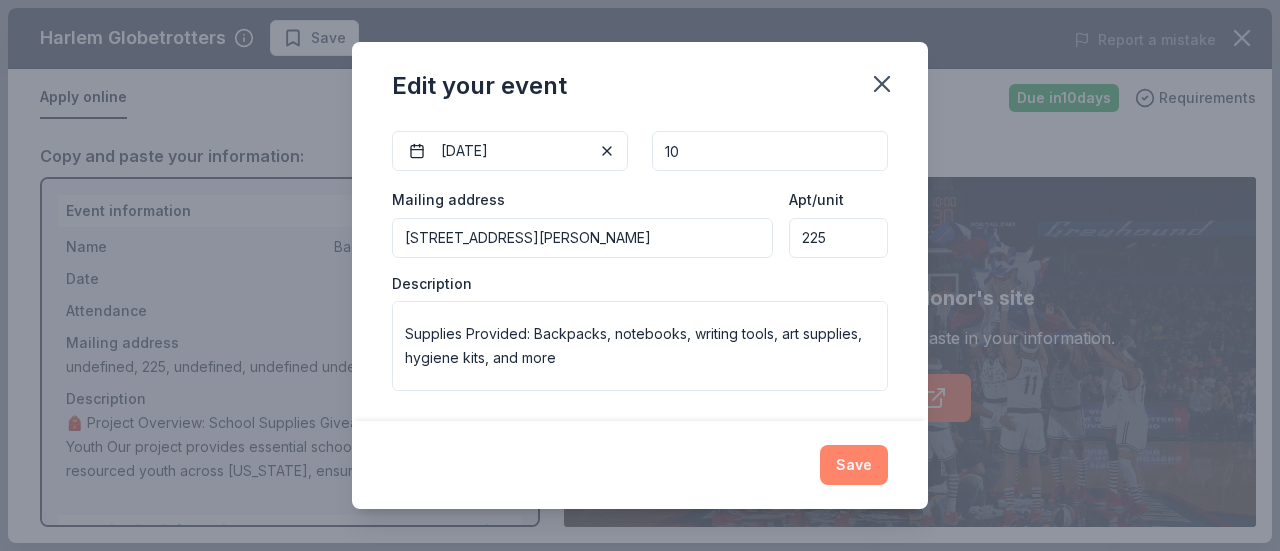 click on "Save" at bounding box center [854, 465] 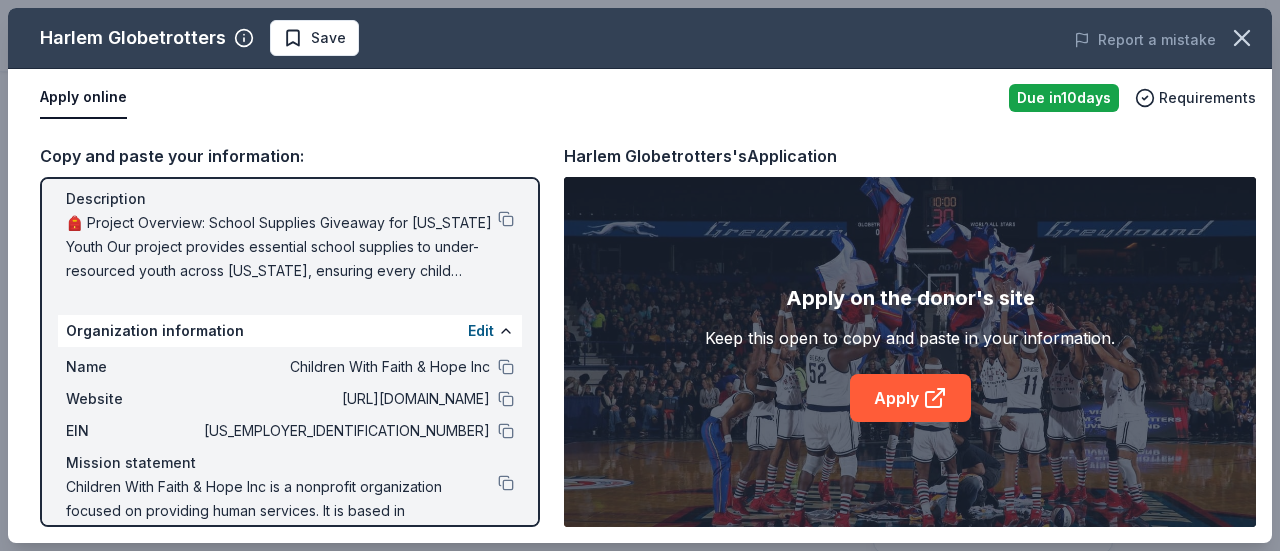 scroll, scrollTop: 246, scrollLeft: 0, axis: vertical 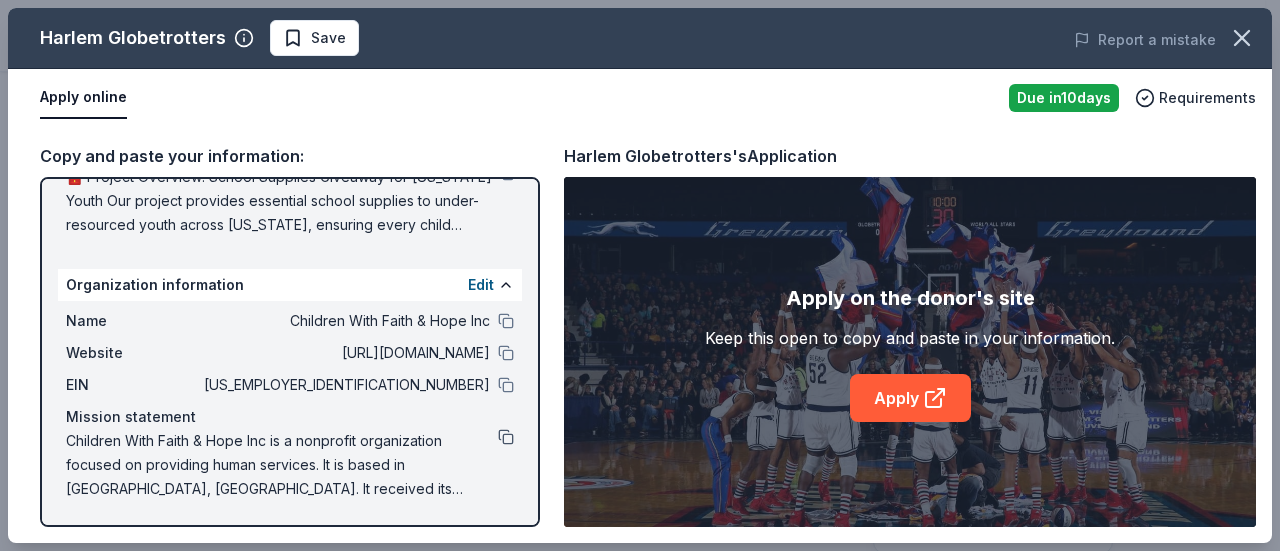 click at bounding box center [506, 437] 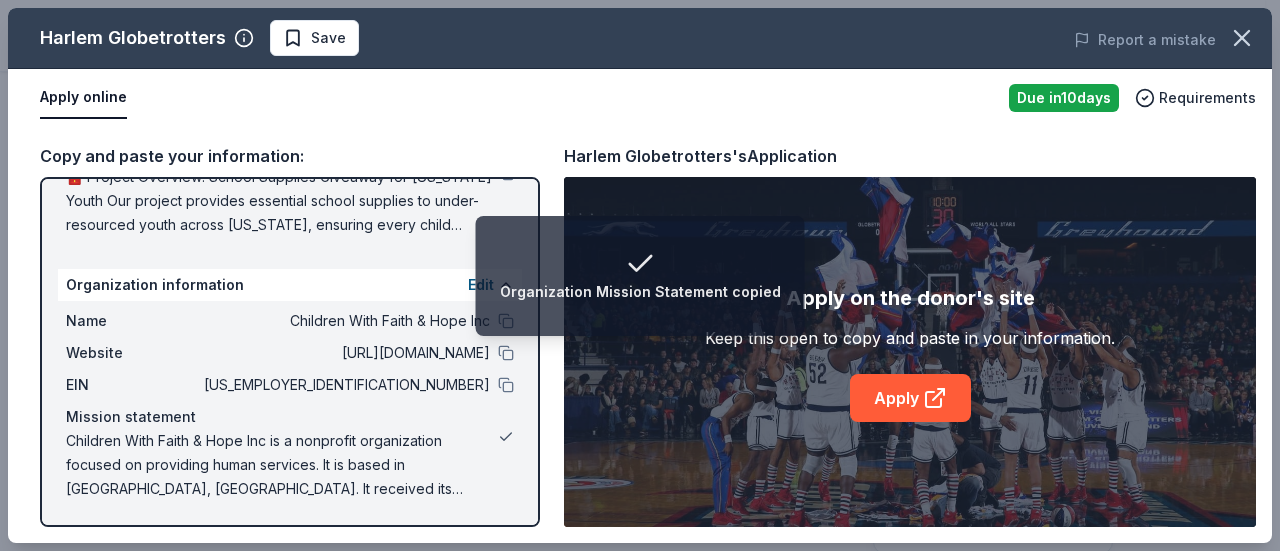 click at bounding box center (506, 437) 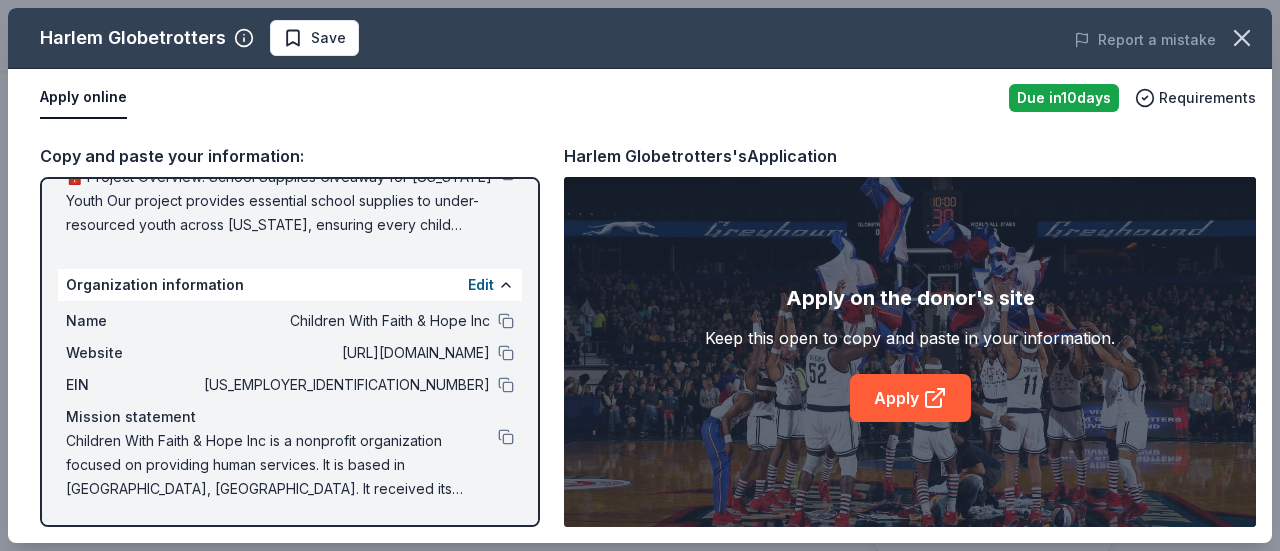 click on "Children With Faith & Hope Inc is a nonprofit organization focused on providing human services. It is based in [GEOGRAPHIC_DATA], [GEOGRAPHIC_DATA]. It received its nonprofit status in [DATE]." at bounding box center (282, 465) 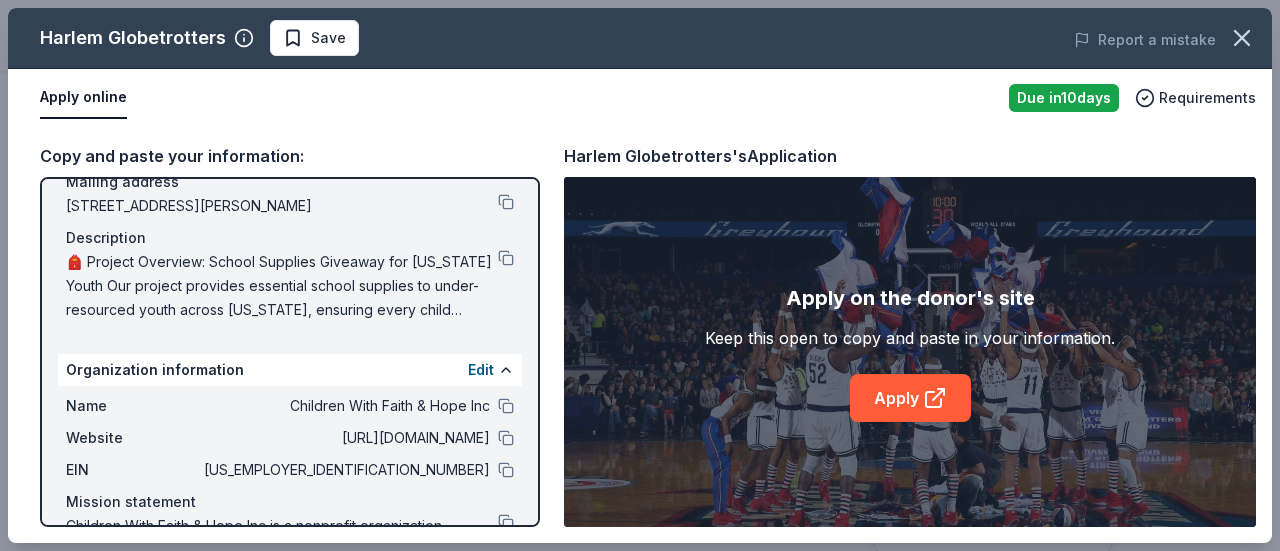 scroll, scrollTop: 246, scrollLeft: 0, axis: vertical 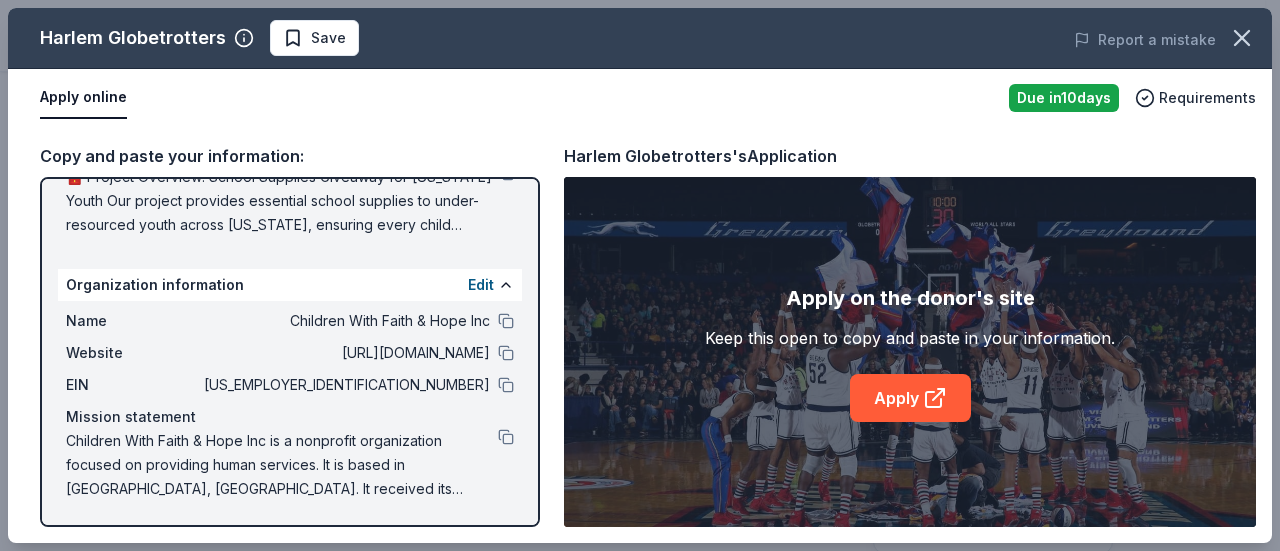drag, startPoint x: 365, startPoint y: 489, endPoint x: 88, endPoint y: 323, distance: 322.9319 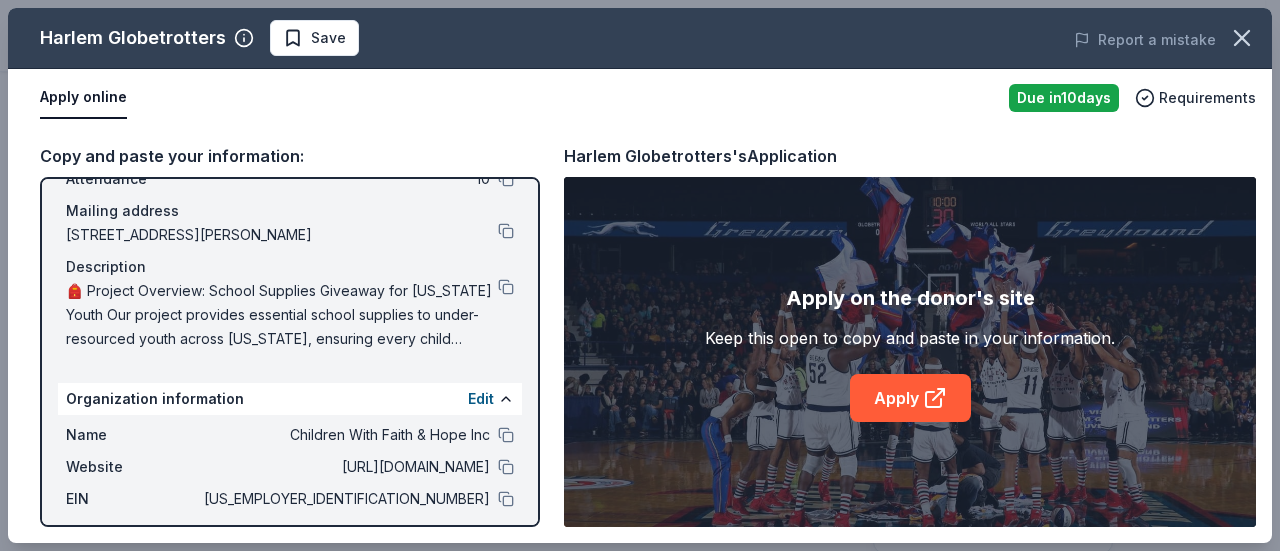 scroll, scrollTop: 0, scrollLeft: 0, axis: both 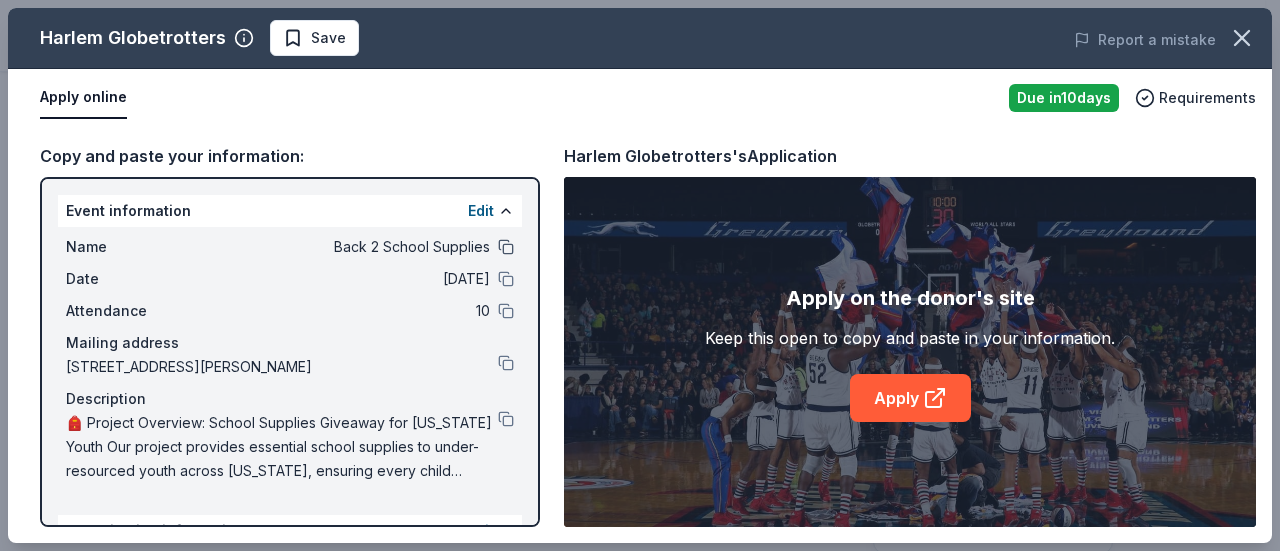 click at bounding box center [506, 247] 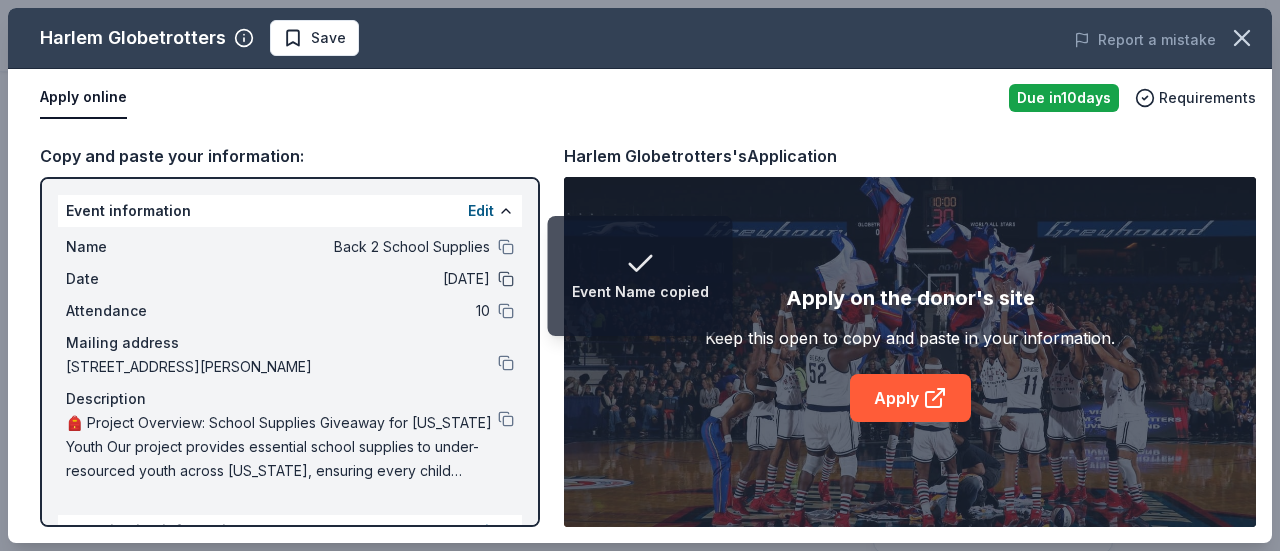 click at bounding box center (506, 279) 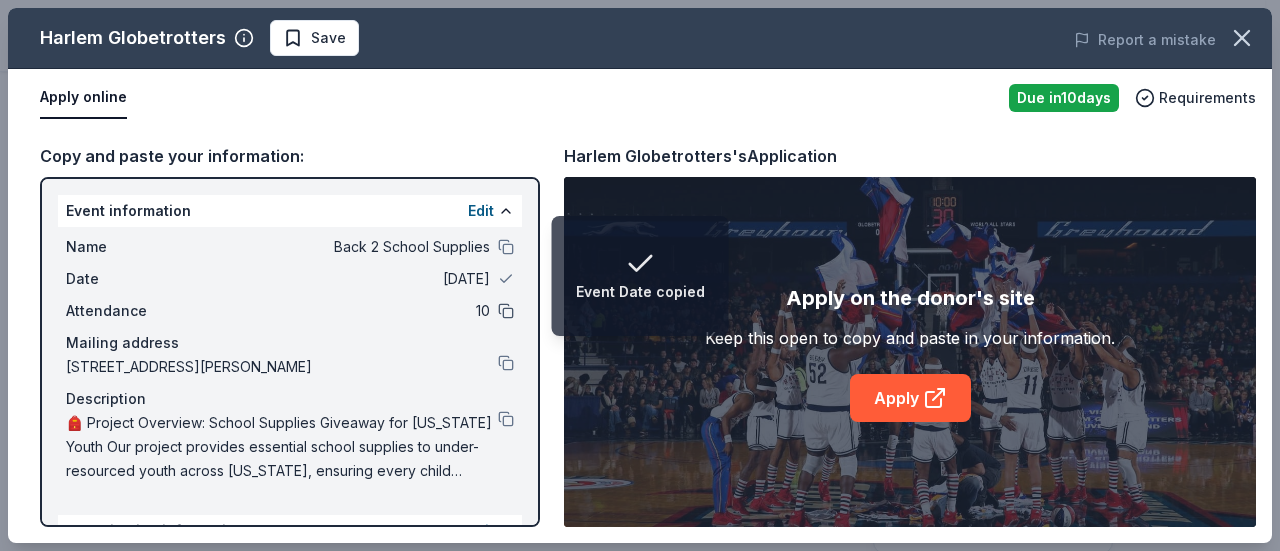 click at bounding box center [506, 311] 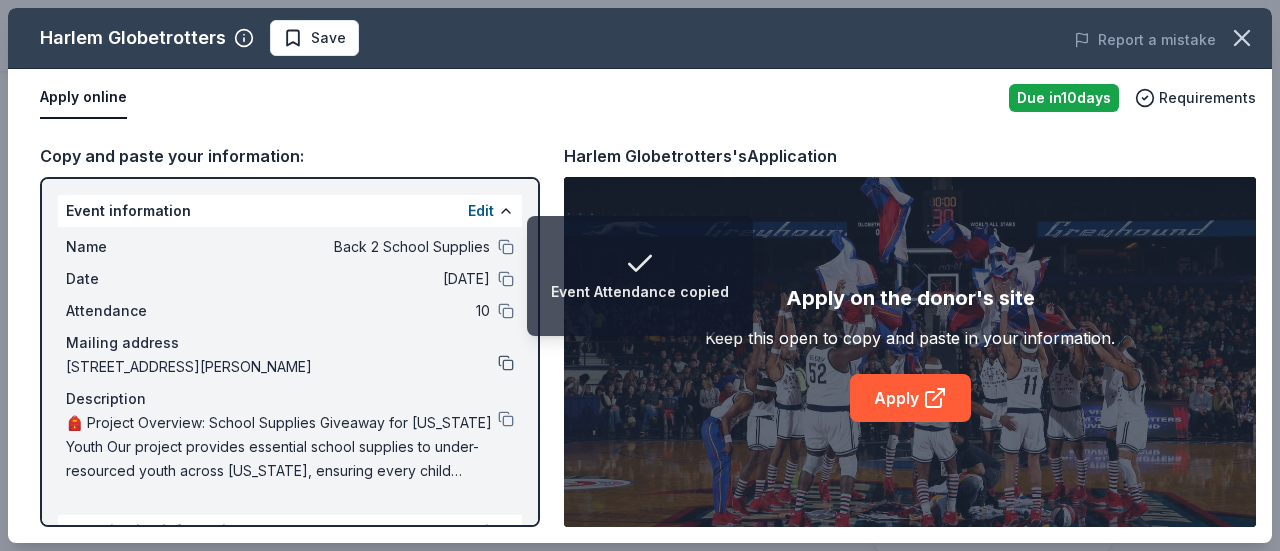 click at bounding box center [506, 363] 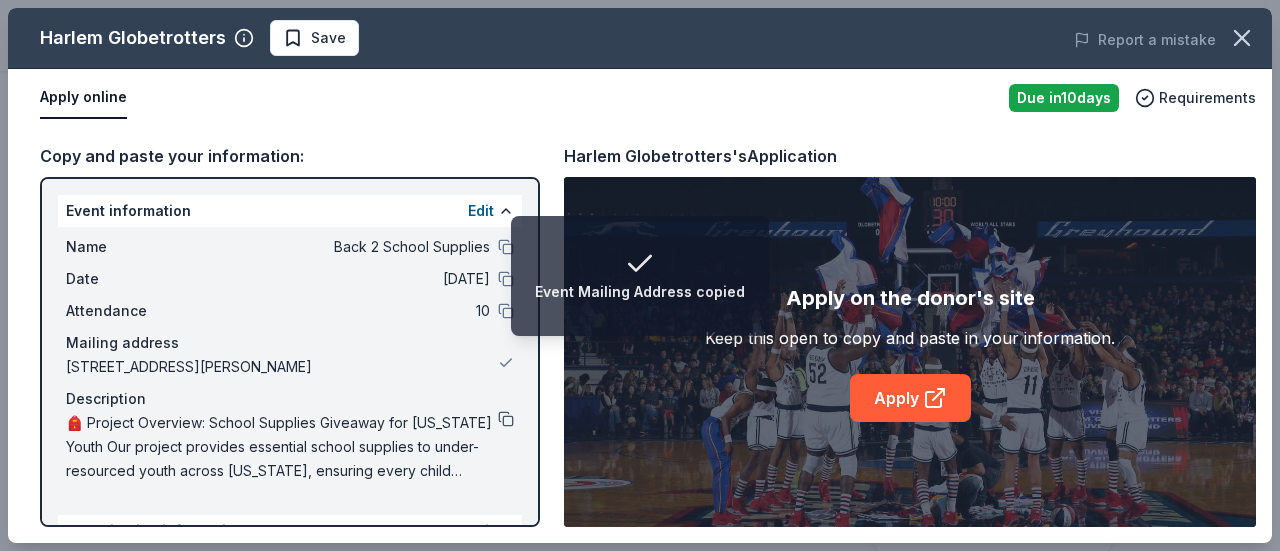 click at bounding box center (506, 419) 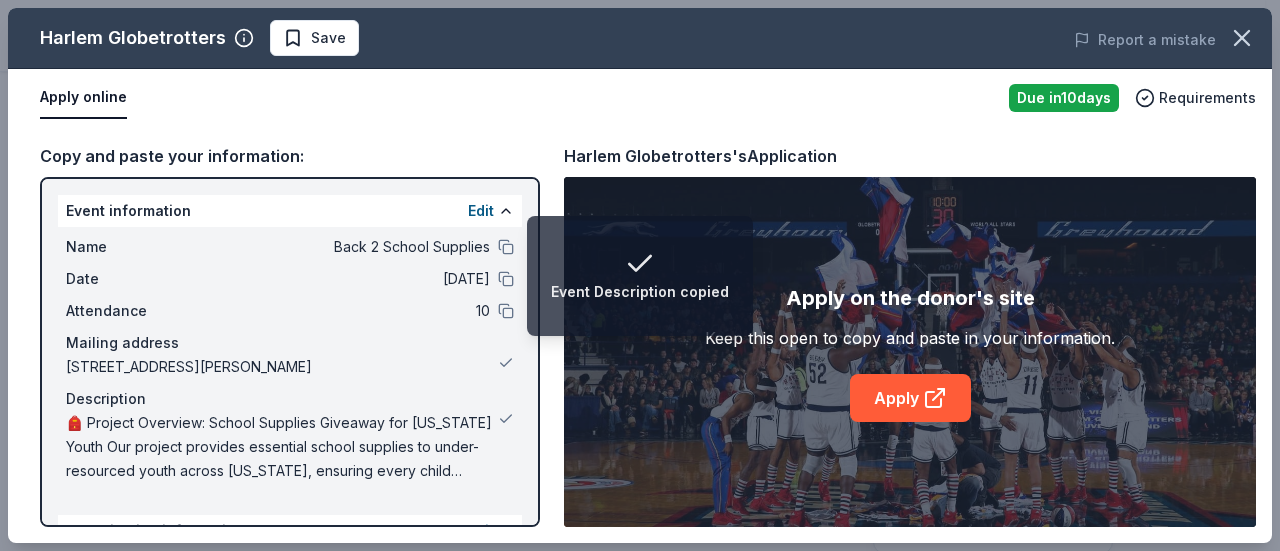 scroll, scrollTop: 246, scrollLeft: 0, axis: vertical 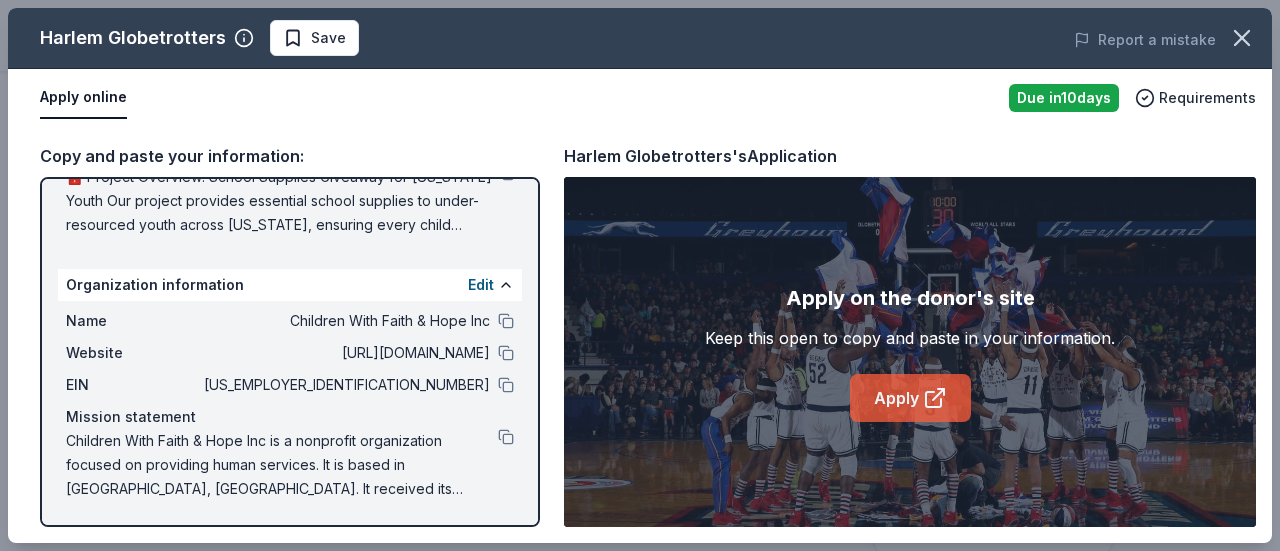 click on "Apply" at bounding box center [910, 398] 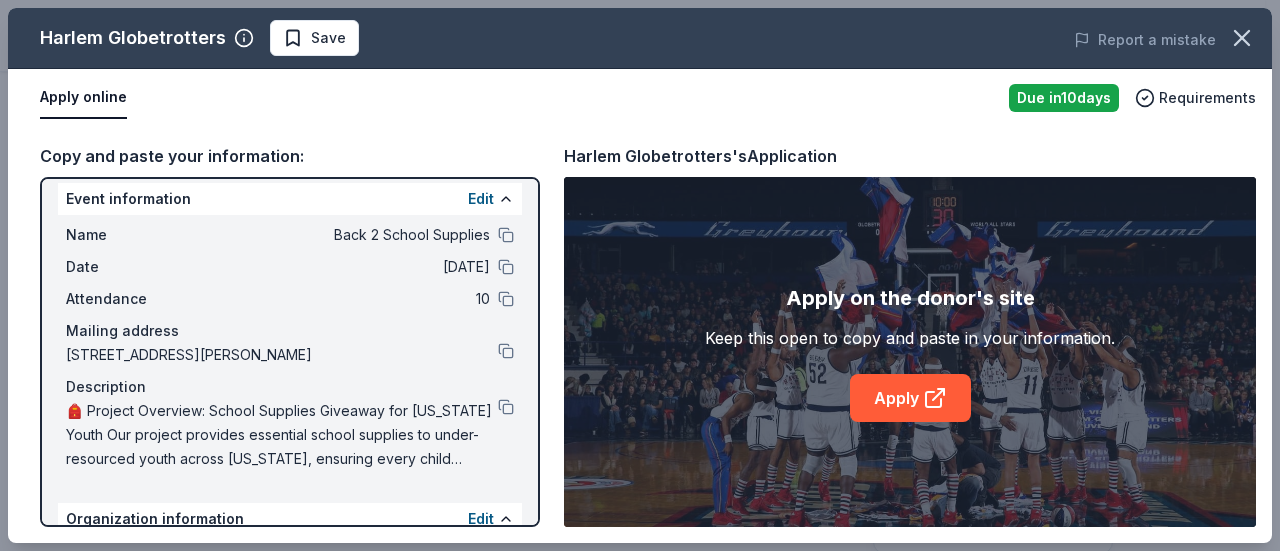 scroll, scrollTop: 0, scrollLeft: 0, axis: both 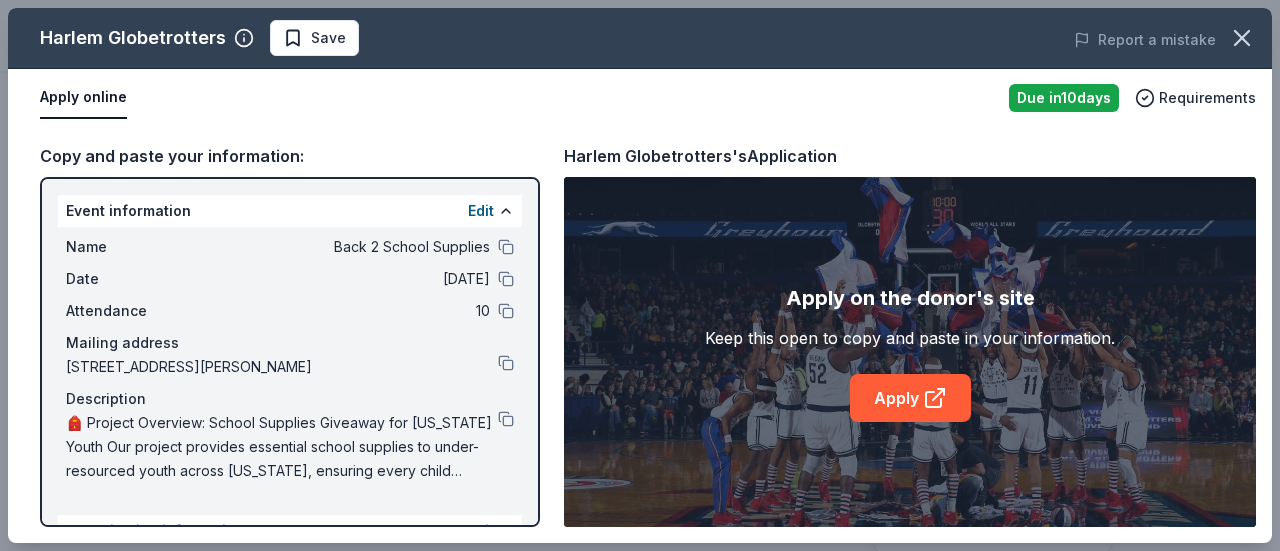 click on "Apply online" at bounding box center [83, 98] 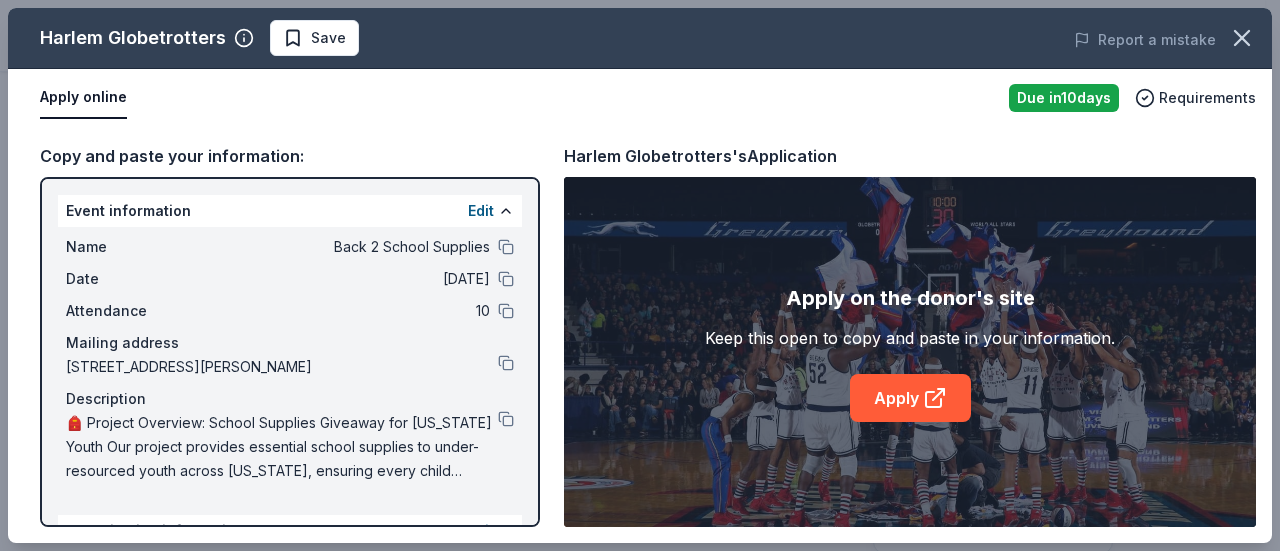 click on "Apply online" at bounding box center (83, 98) 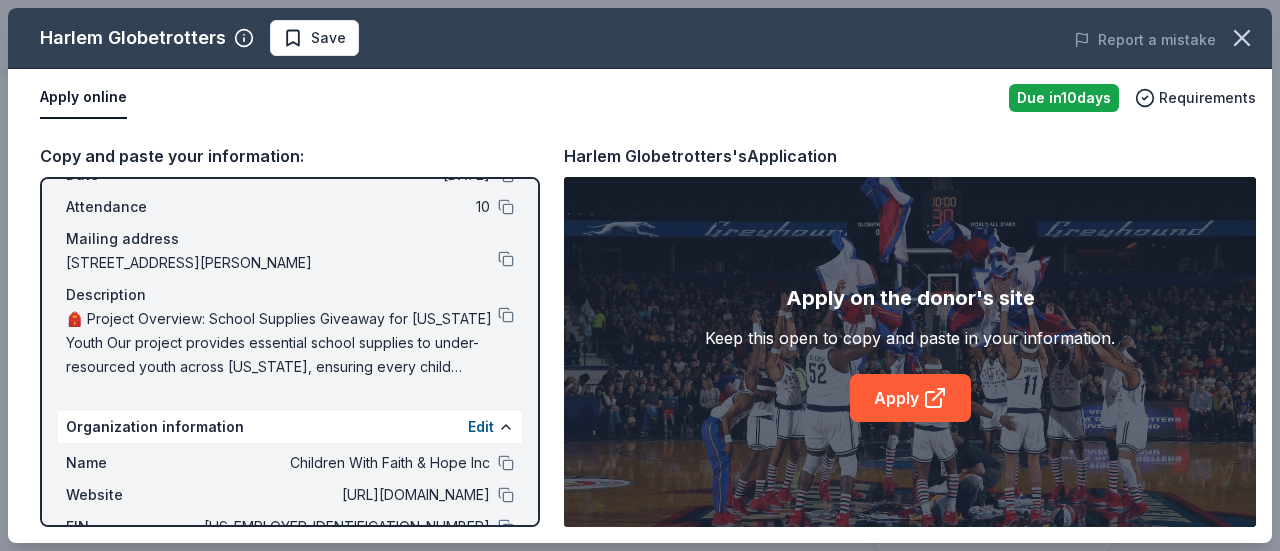 scroll, scrollTop: 0, scrollLeft: 0, axis: both 